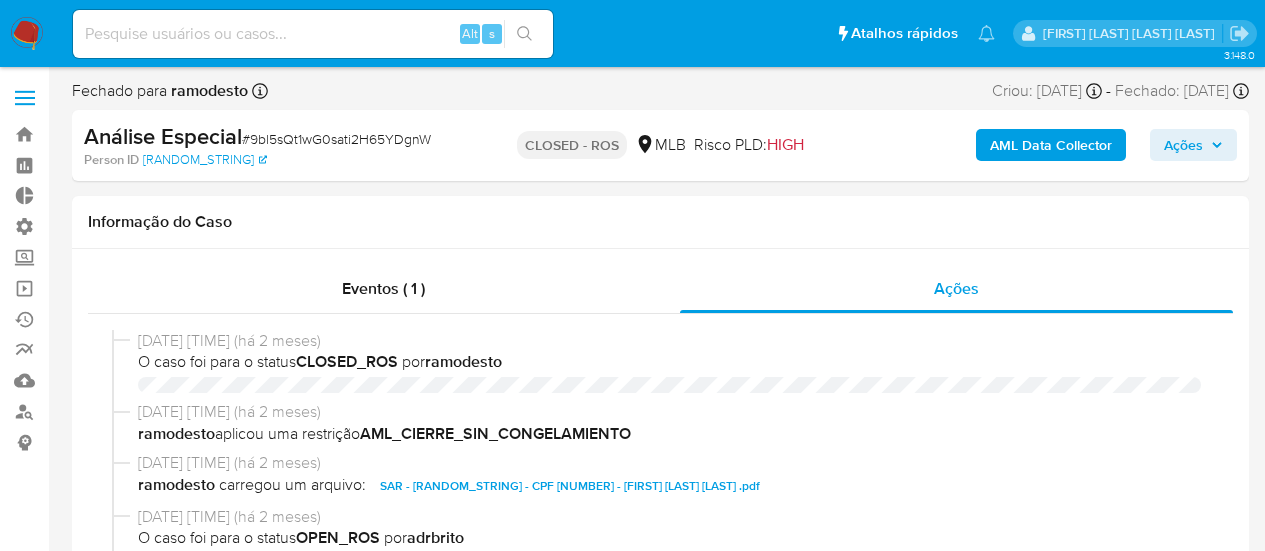 select on "10" 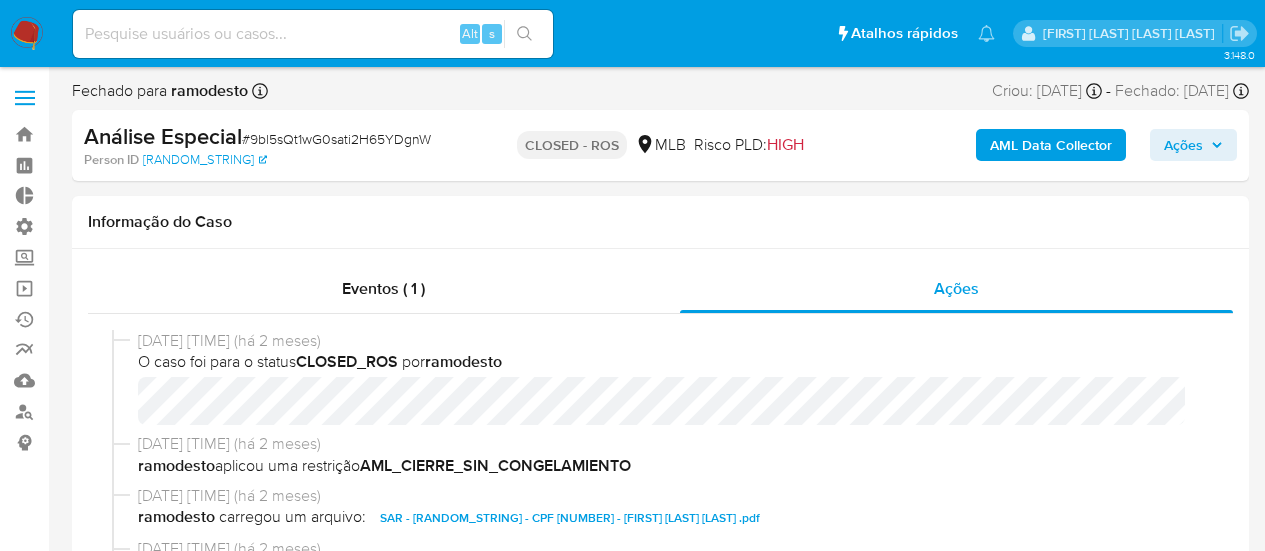 scroll, scrollTop: 0, scrollLeft: 0, axis: both 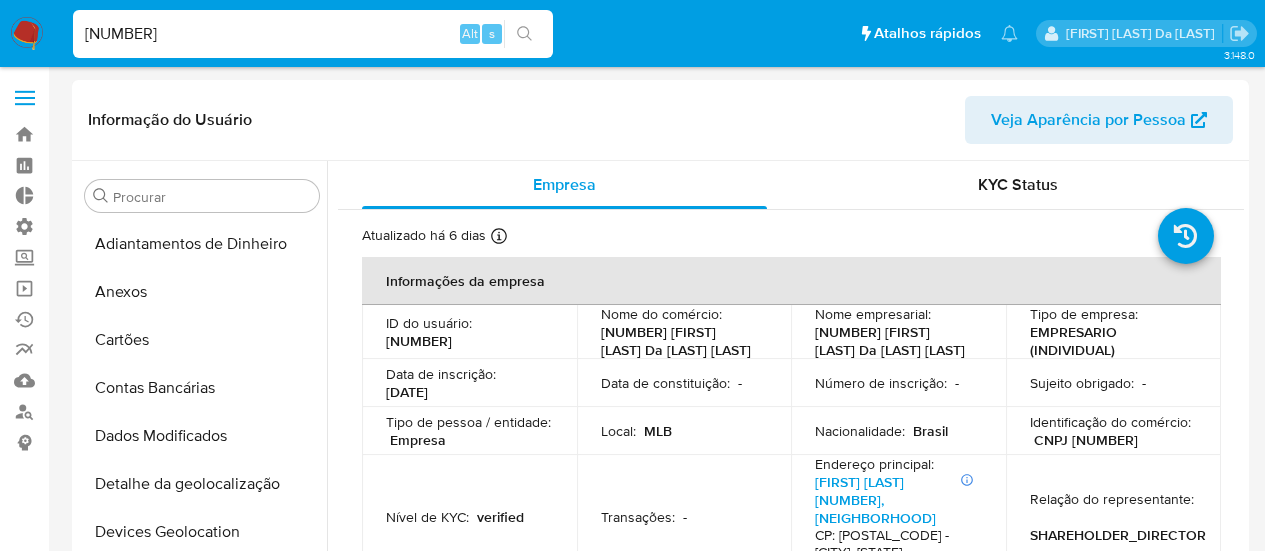 select on "10" 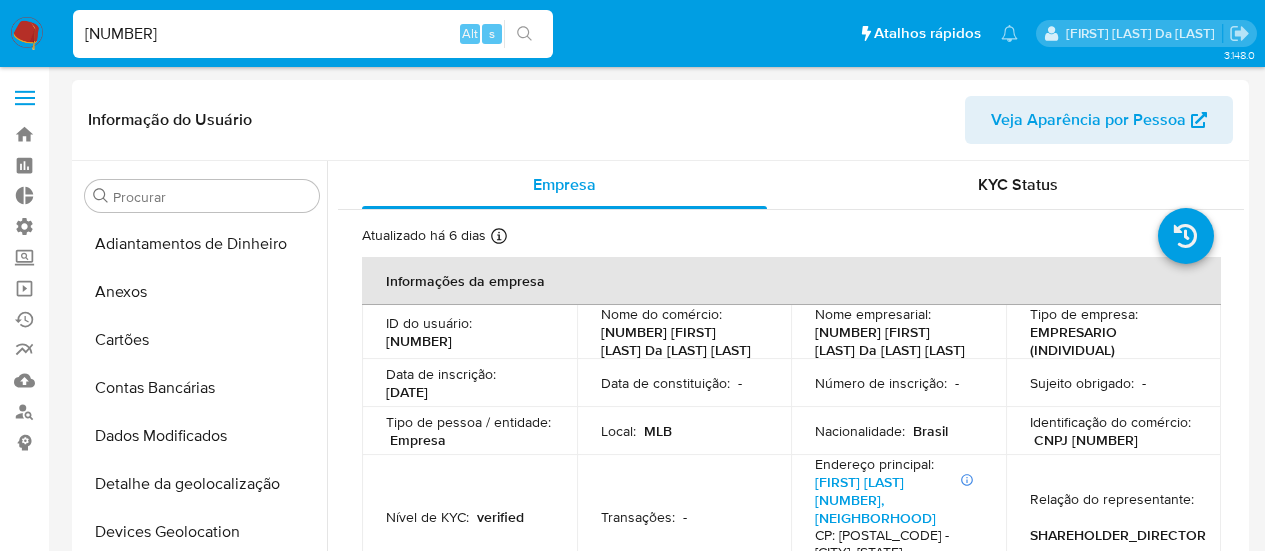 scroll, scrollTop: 200, scrollLeft: 0, axis: vertical 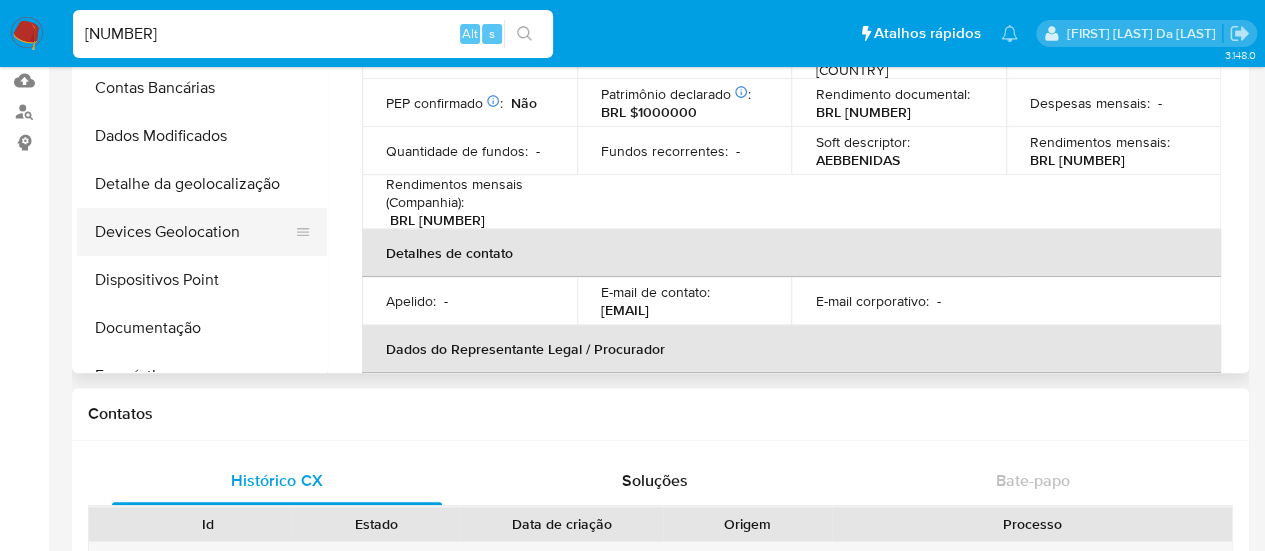 click on "Devices Geolocation" at bounding box center [194, 232] 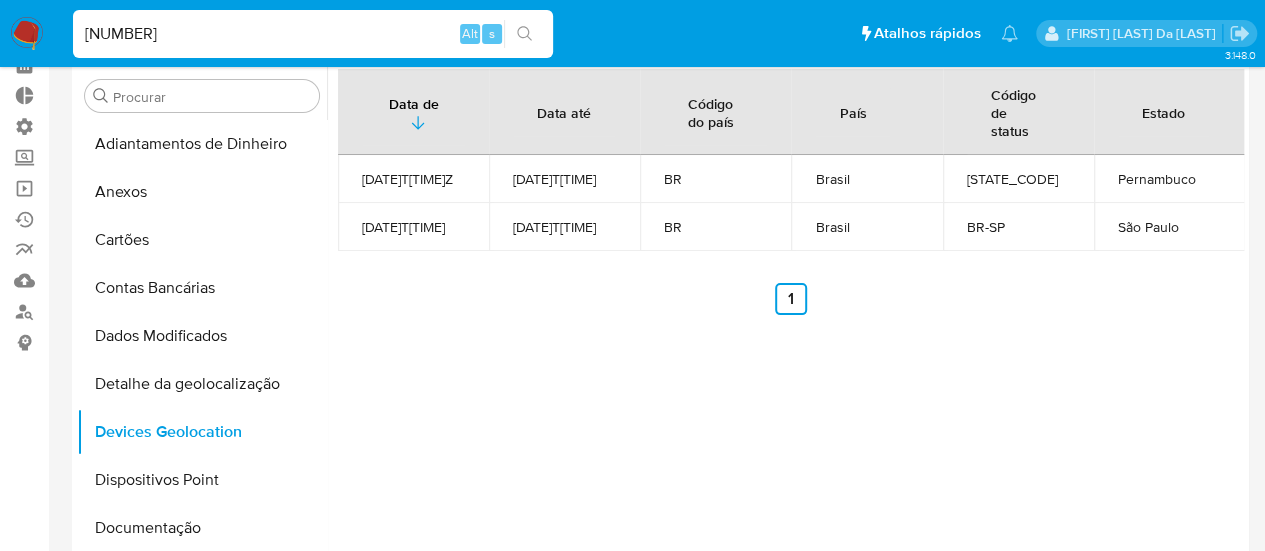 scroll, scrollTop: 0, scrollLeft: 0, axis: both 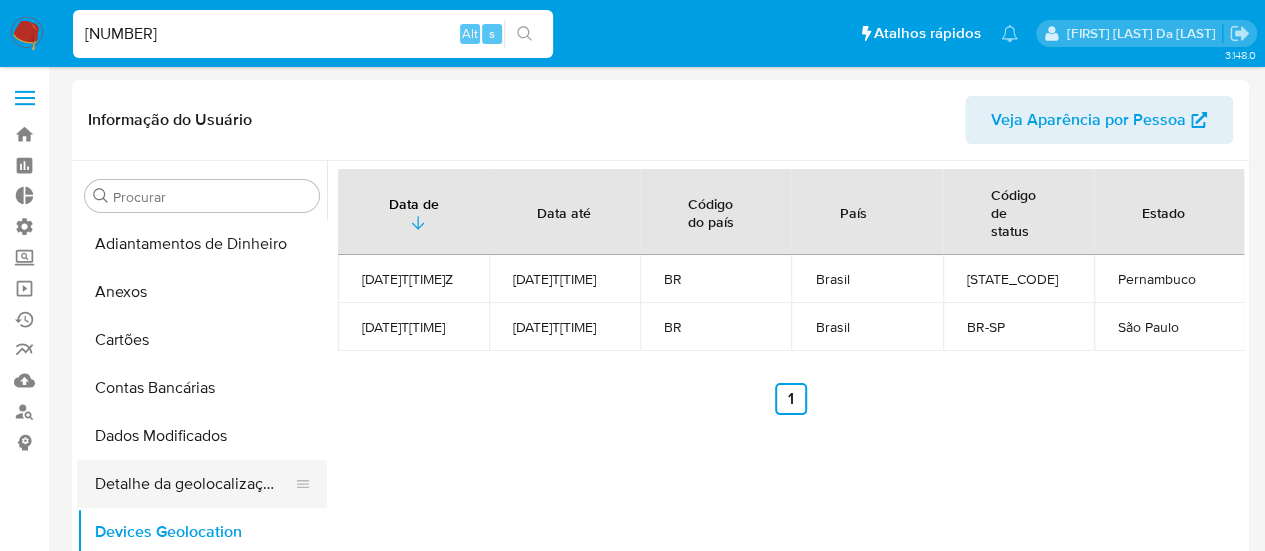 click on "Detalhe da geolocalização" at bounding box center [194, 484] 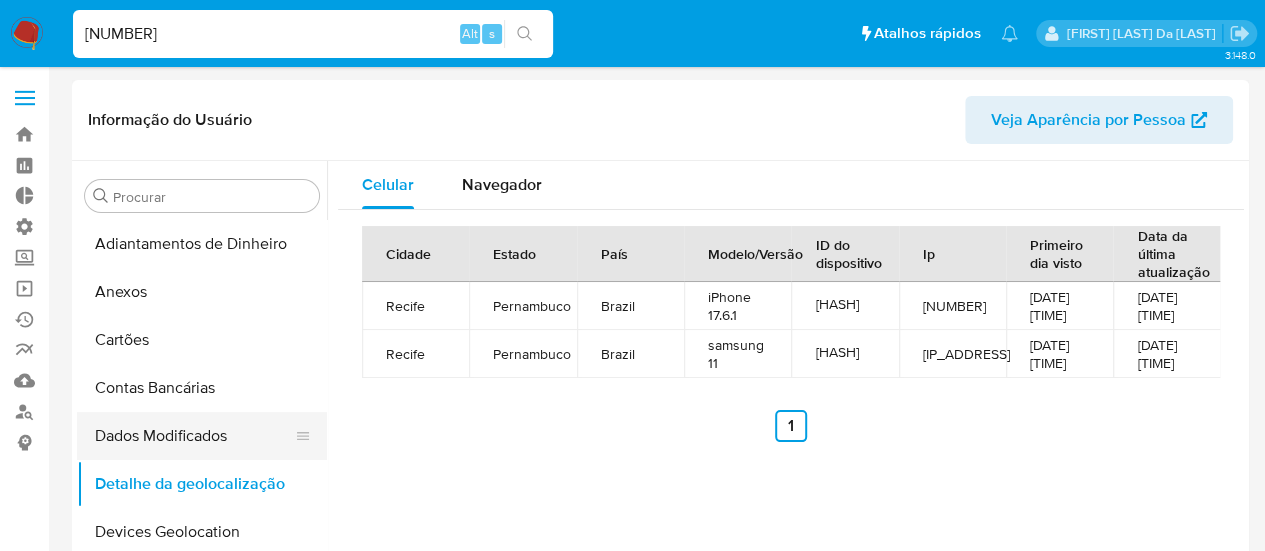 click on "Dados Modificados" at bounding box center (194, 436) 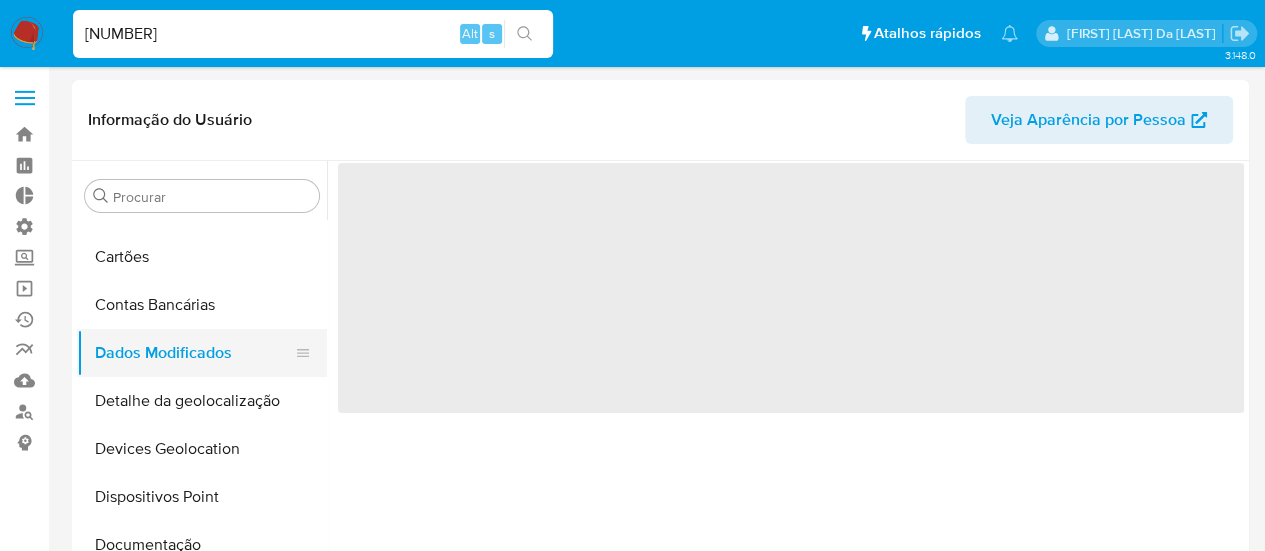 scroll, scrollTop: 200, scrollLeft: 0, axis: vertical 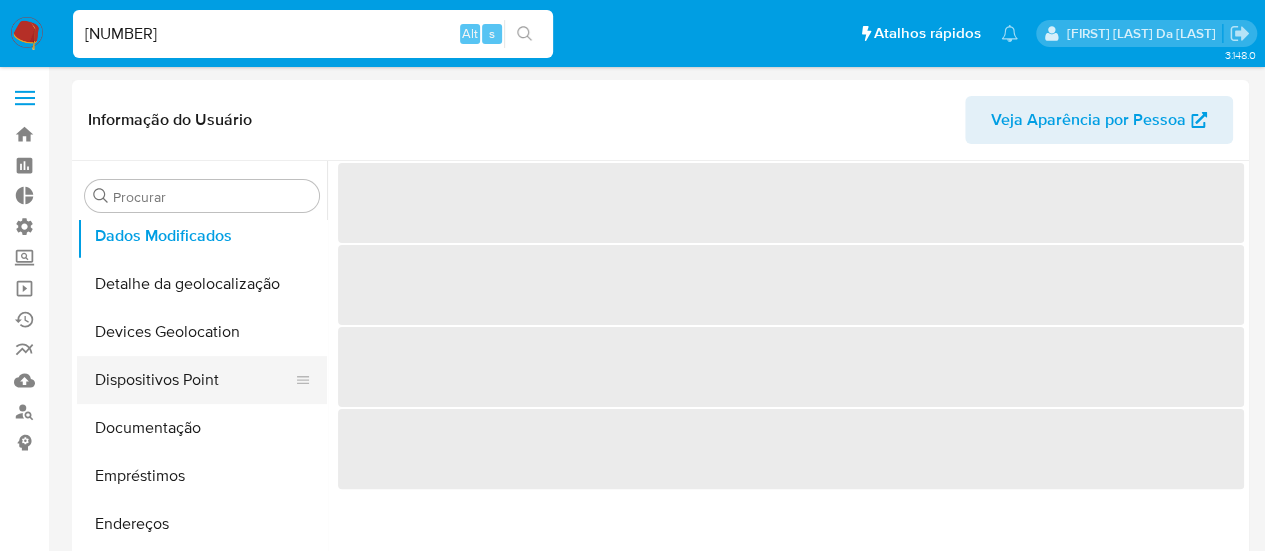 click on "Dispositivos Point" at bounding box center [194, 380] 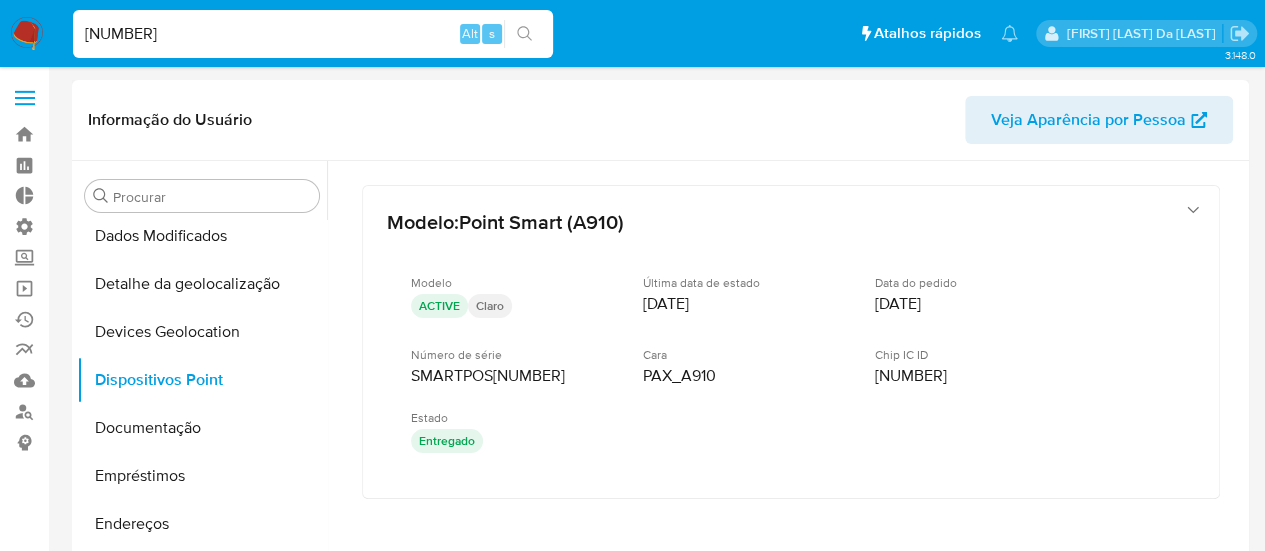 scroll, scrollTop: 200, scrollLeft: 0, axis: vertical 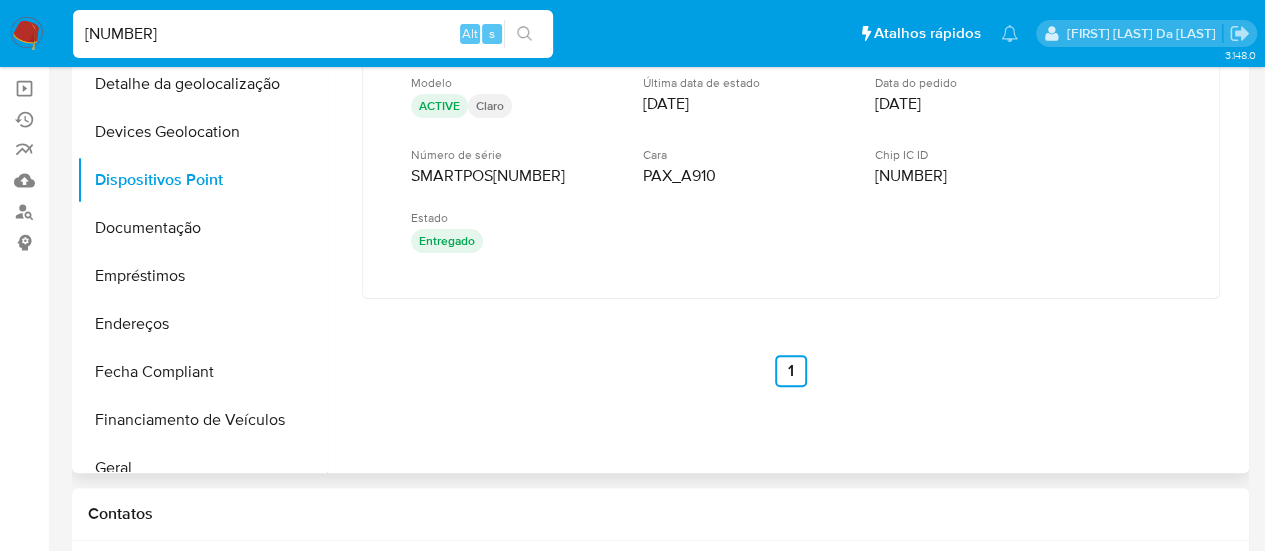 type 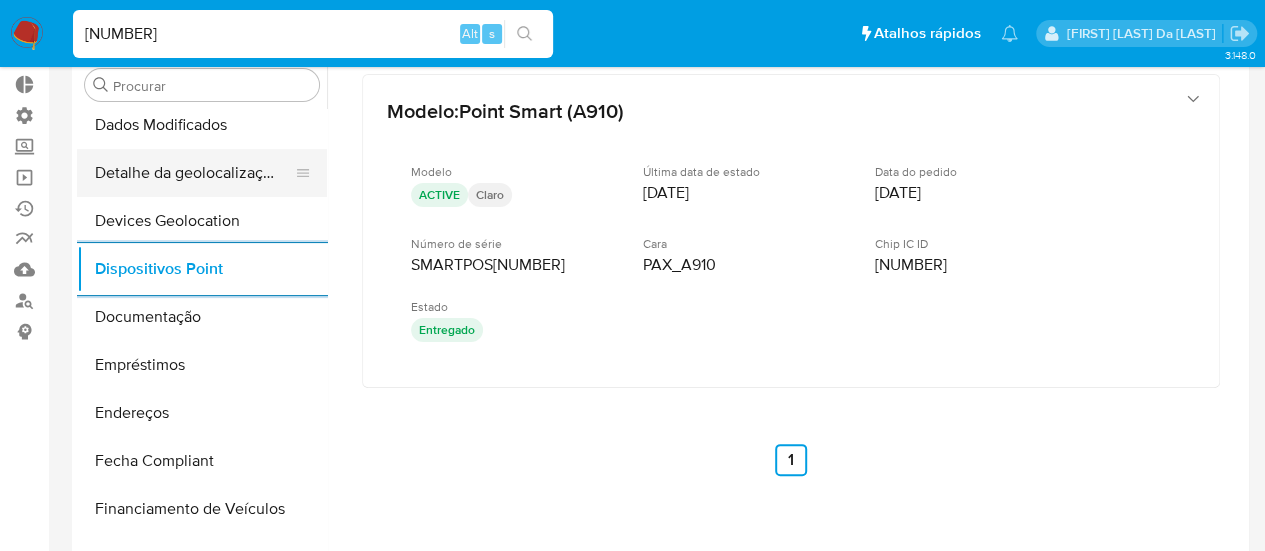 scroll, scrollTop: 0, scrollLeft: 0, axis: both 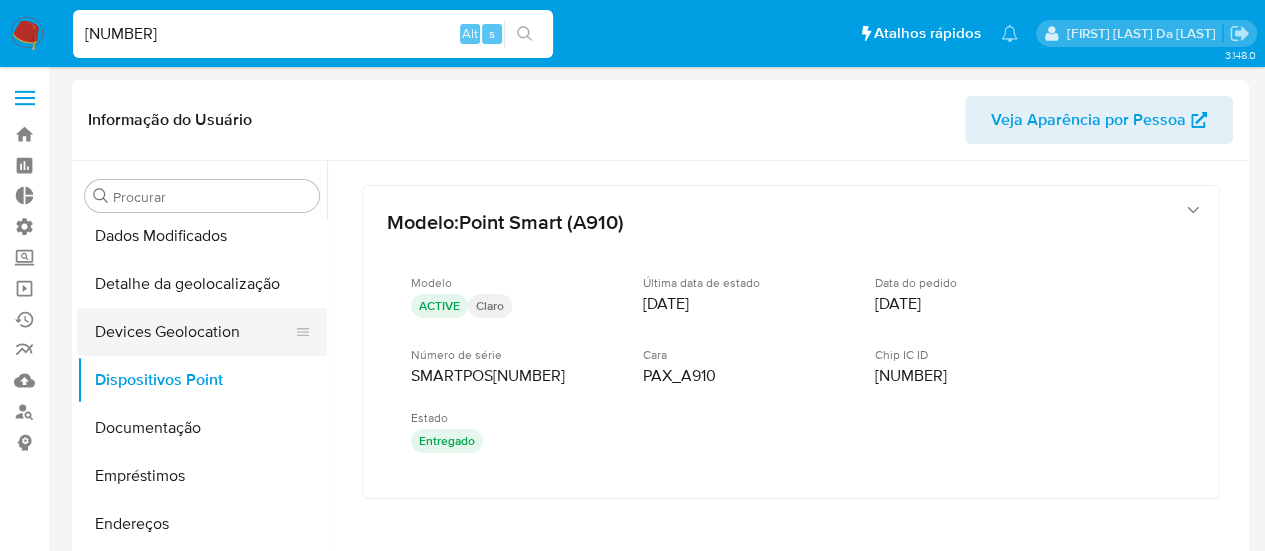 click on "Devices Geolocation" at bounding box center [194, 332] 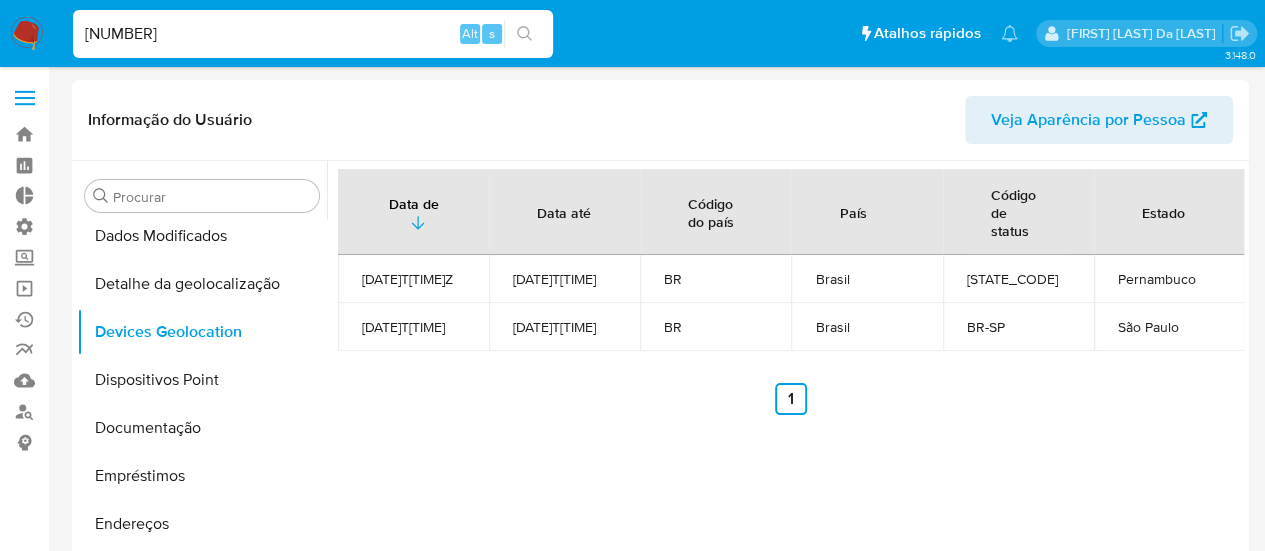 scroll, scrollTop: 0, scrollLeft: 0, axis: both 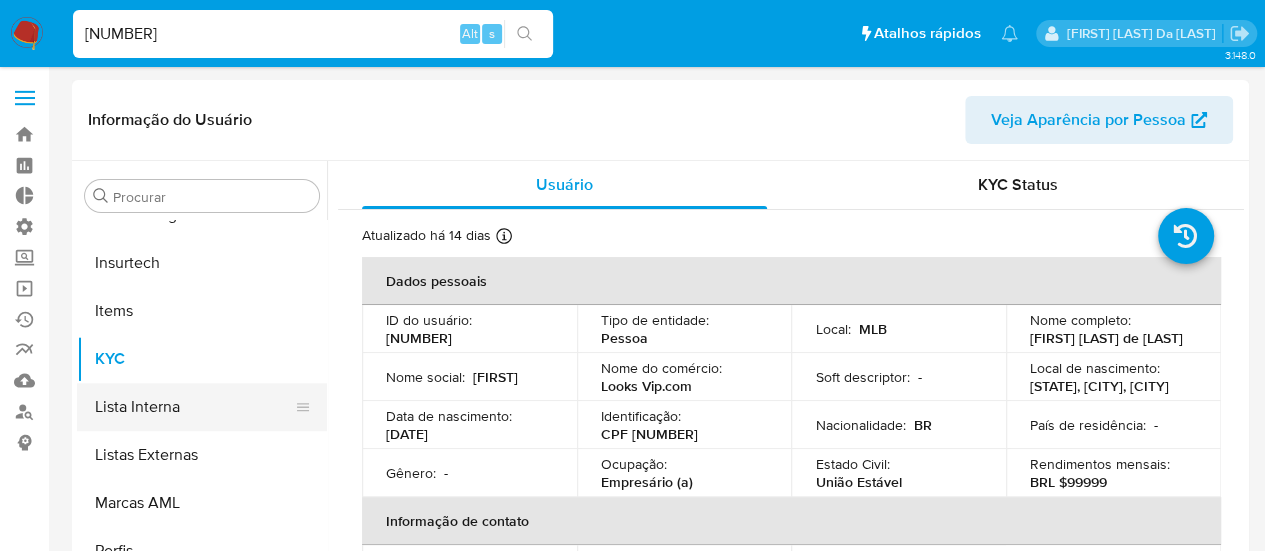 select on "10" 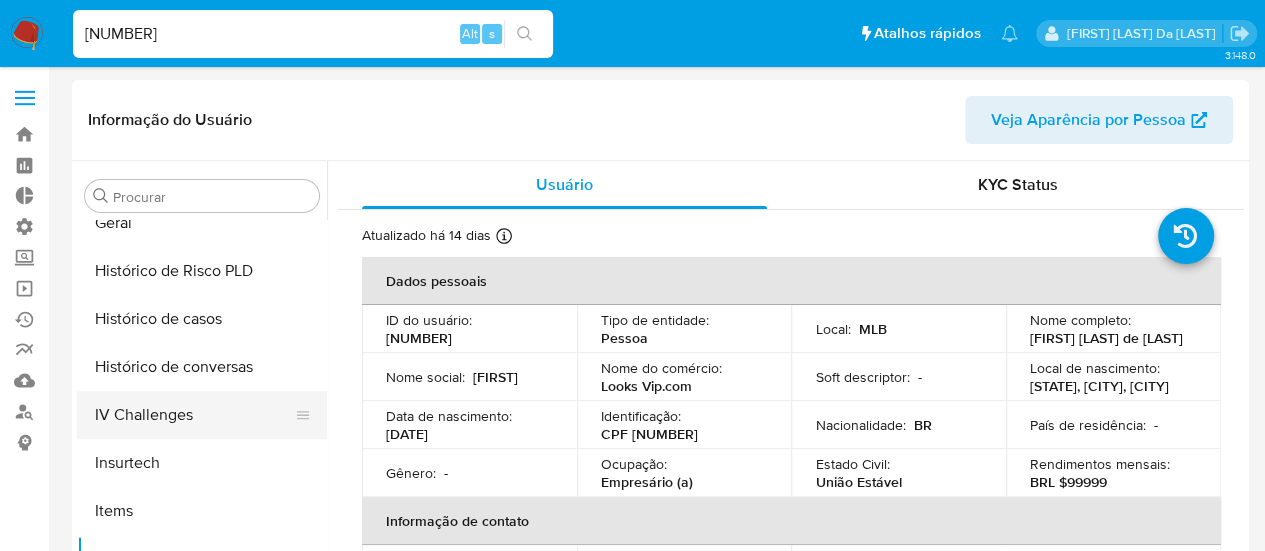scroll, scrollTop: 545, scrollLeft: 0, axis: vertical 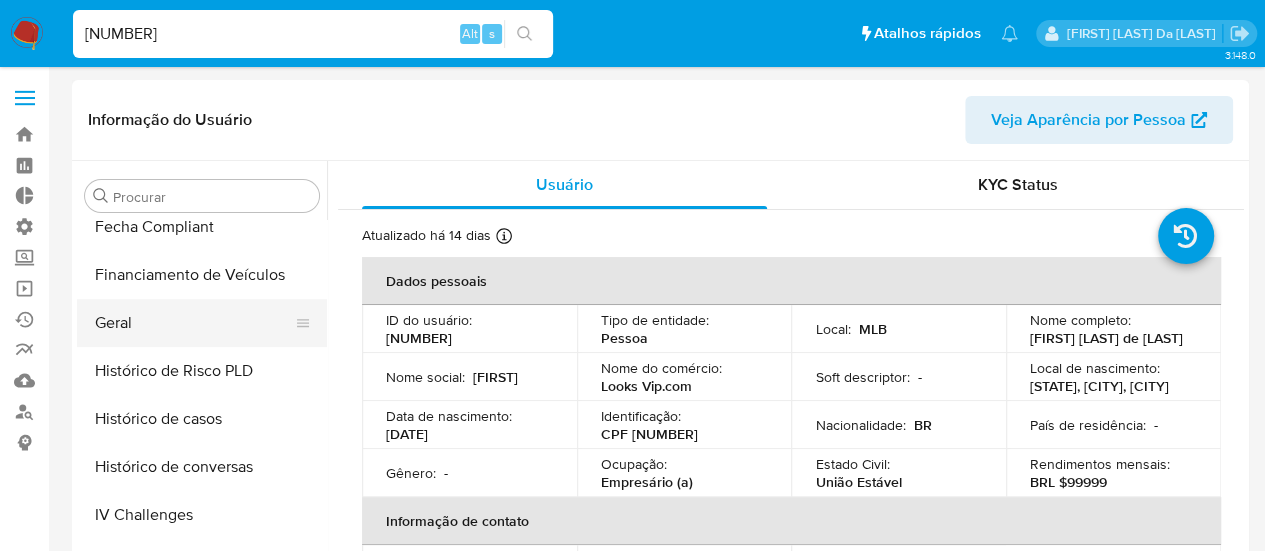 click on "Geral" at bounding box center (194, 323) 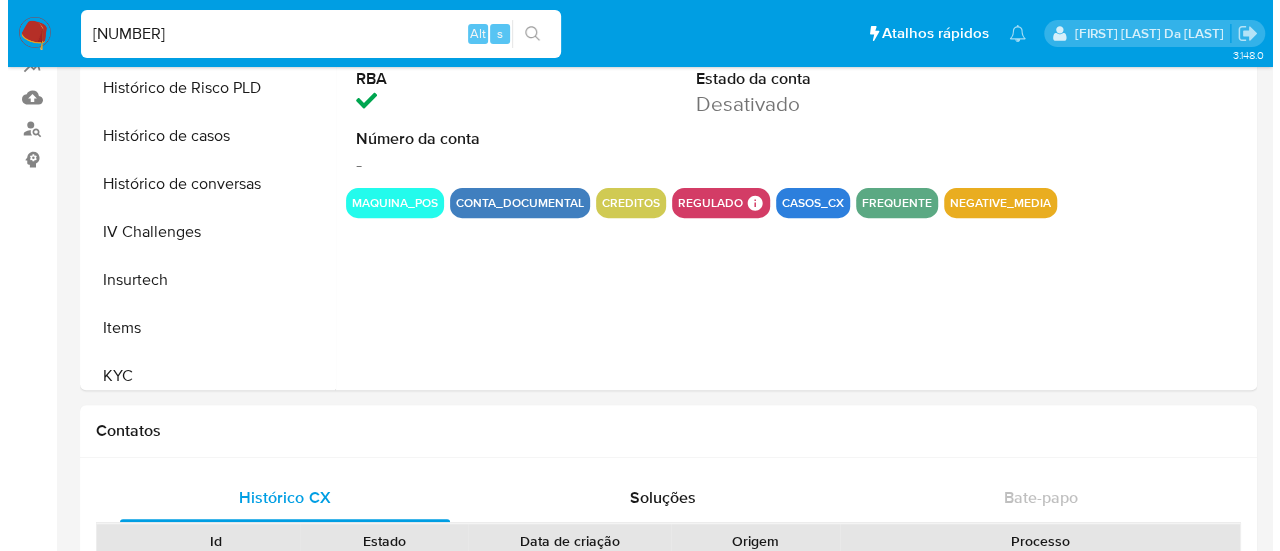 scroll, scrollTop: 300, scrollLeft: 0, axis: vertical 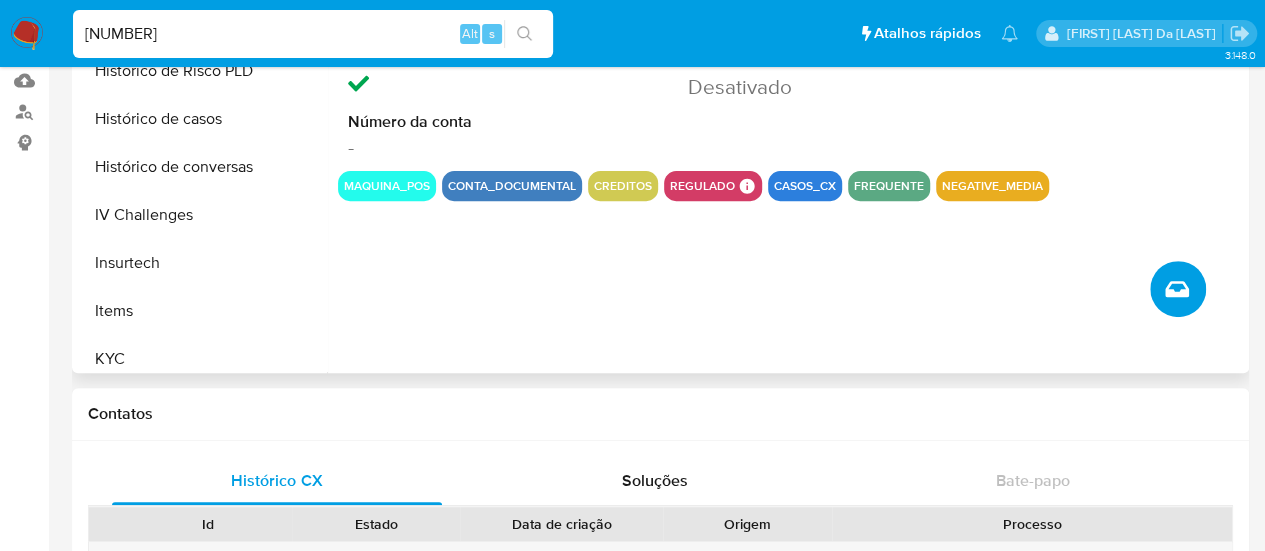 click at bounding box center [1178, 289] 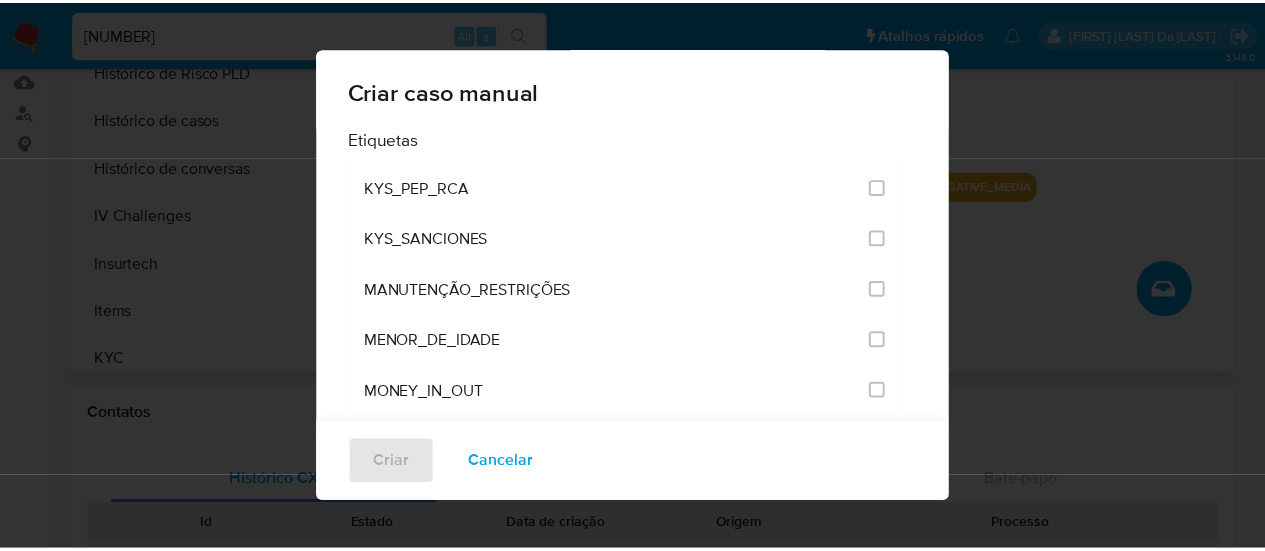 scroll, scrollTop: 2400, scrollLeft: 0, axis: vertical 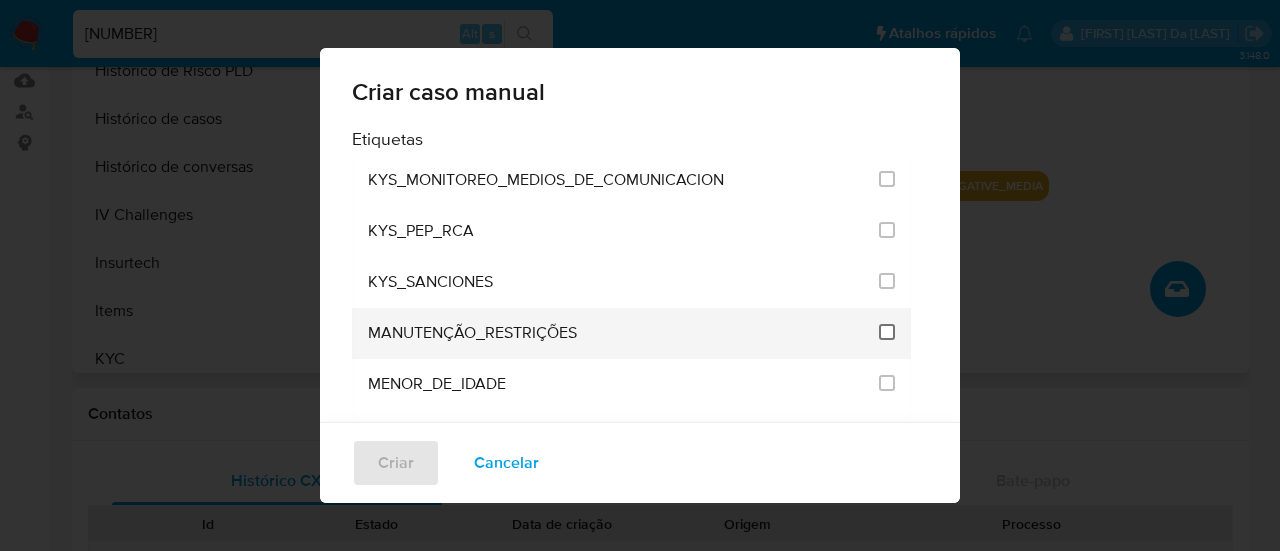 click at bounding box center (887, 332) 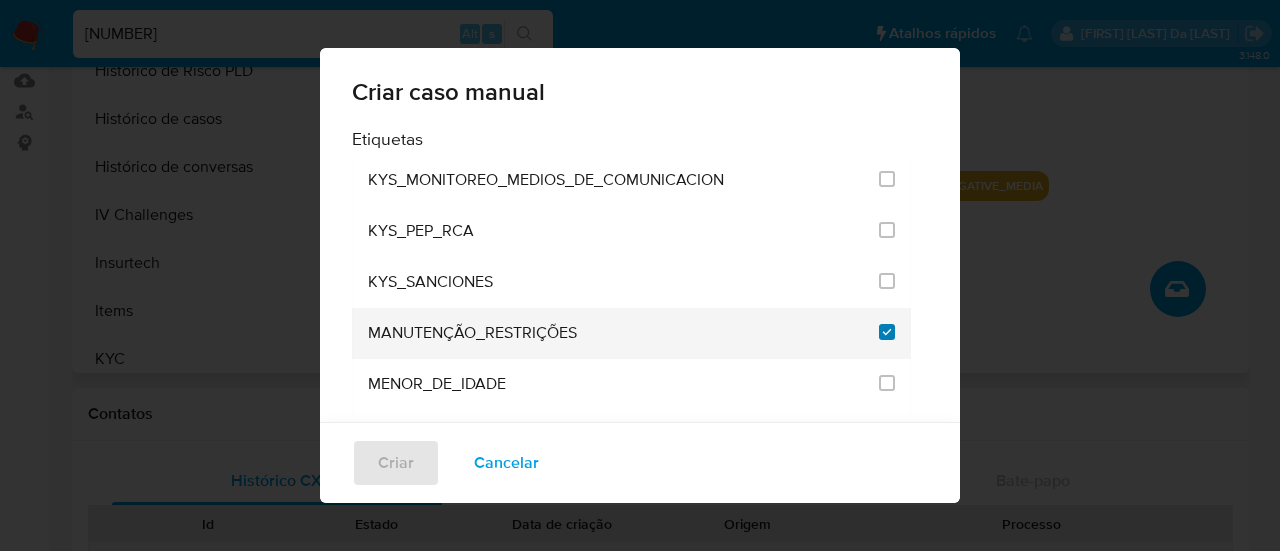 checkbox on "true" 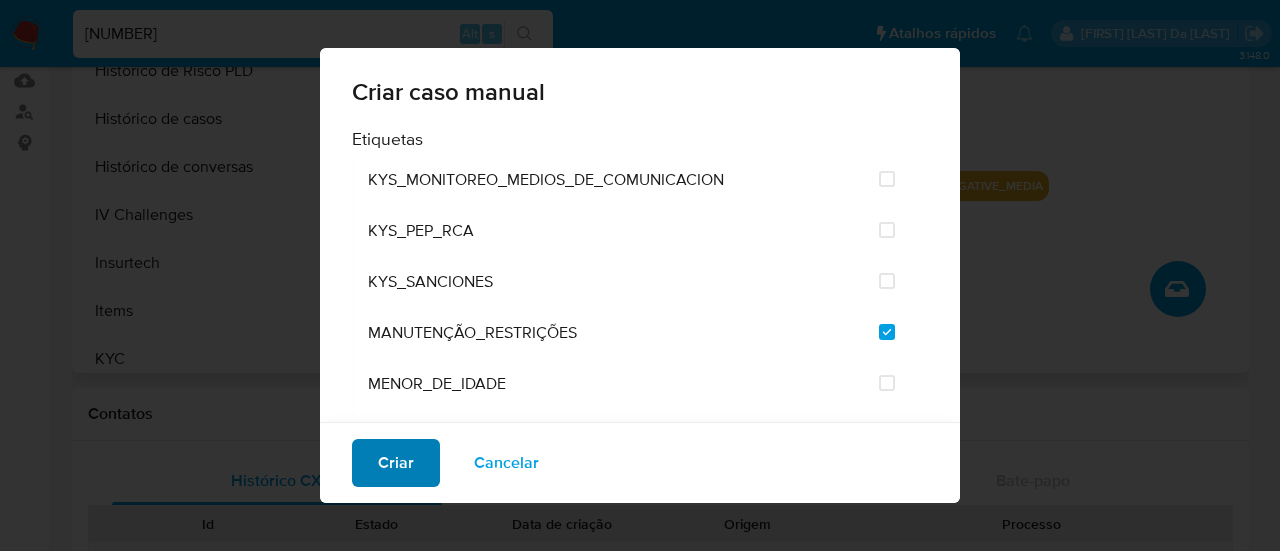 click on "Criar" at bounding box center (396, 463) 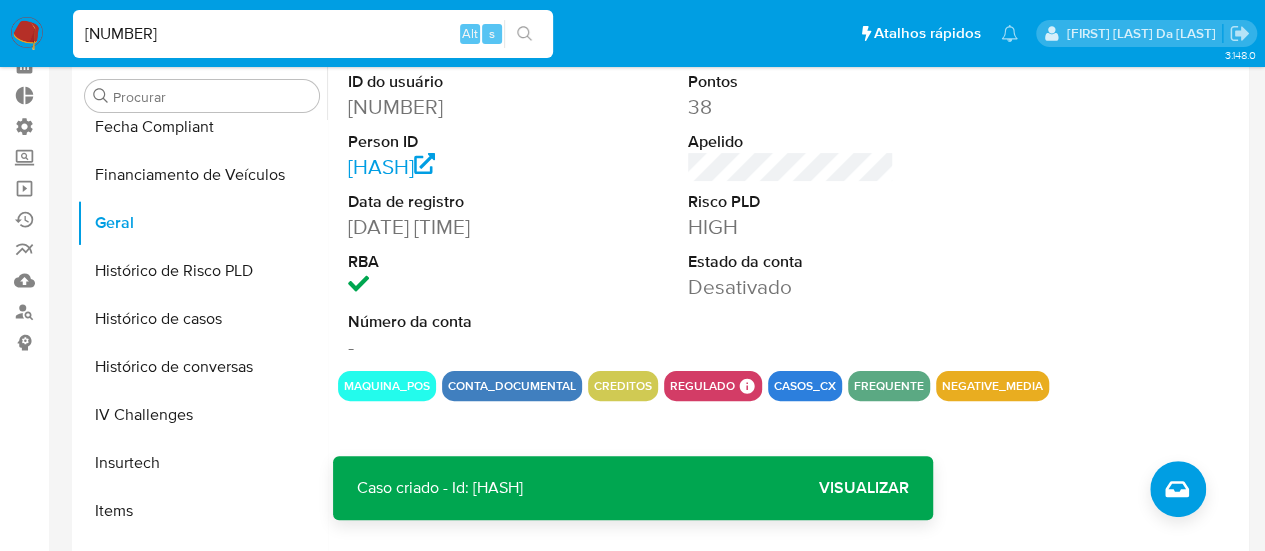 scroll, scrollTop: 0, scrollLeft: 0, axis: both 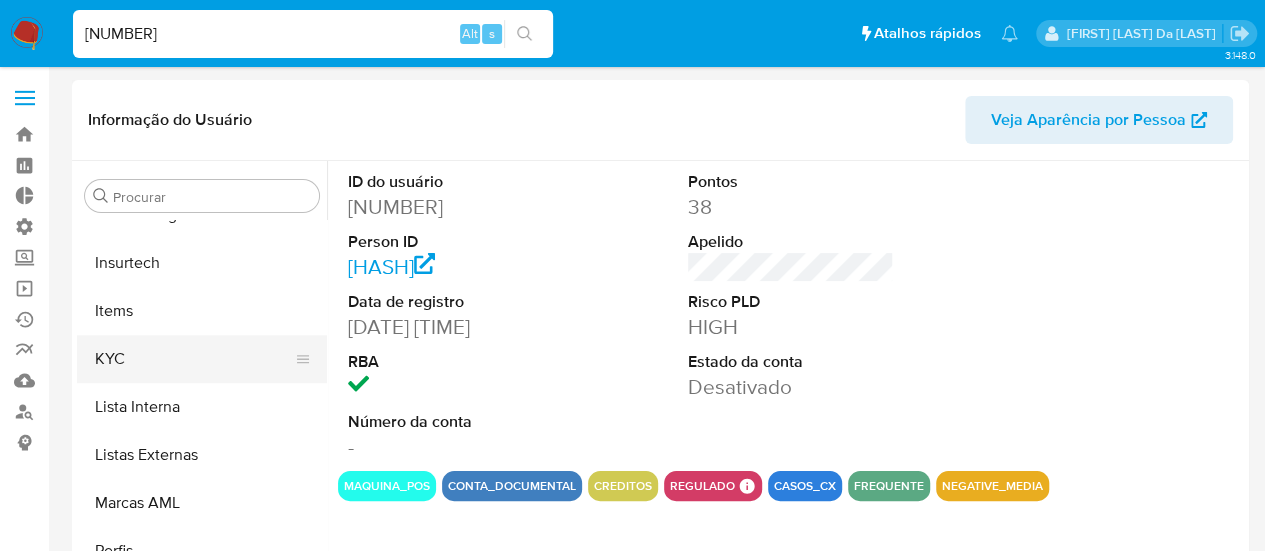 click on "KYC" at bounding box center [194, 359] 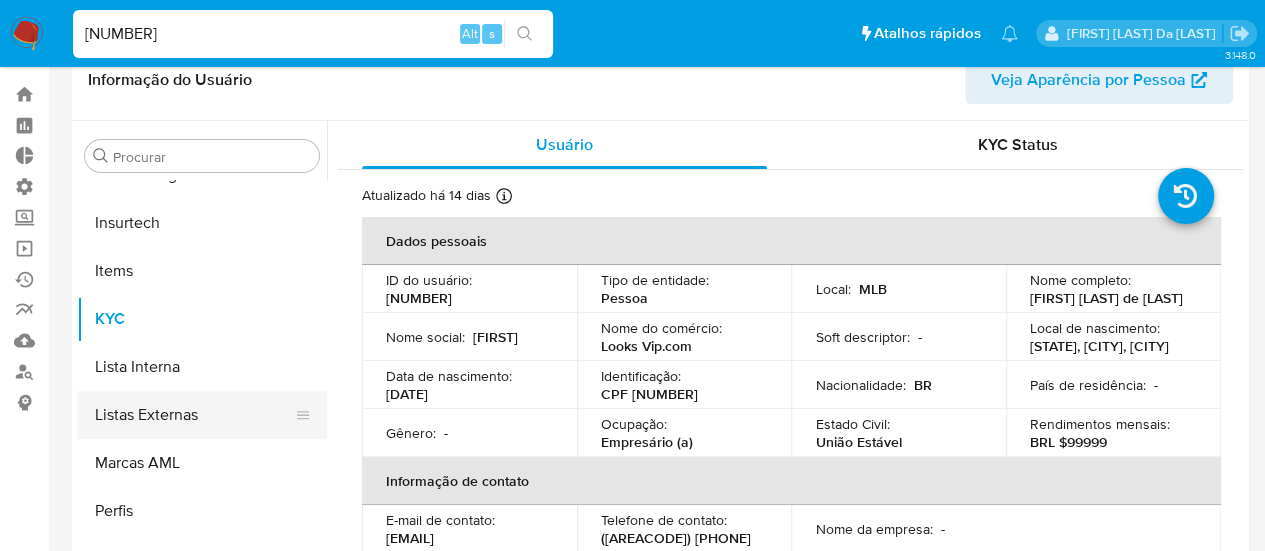 scroll, scrollTop: 100, scrollLeft: 0, axis: vertical 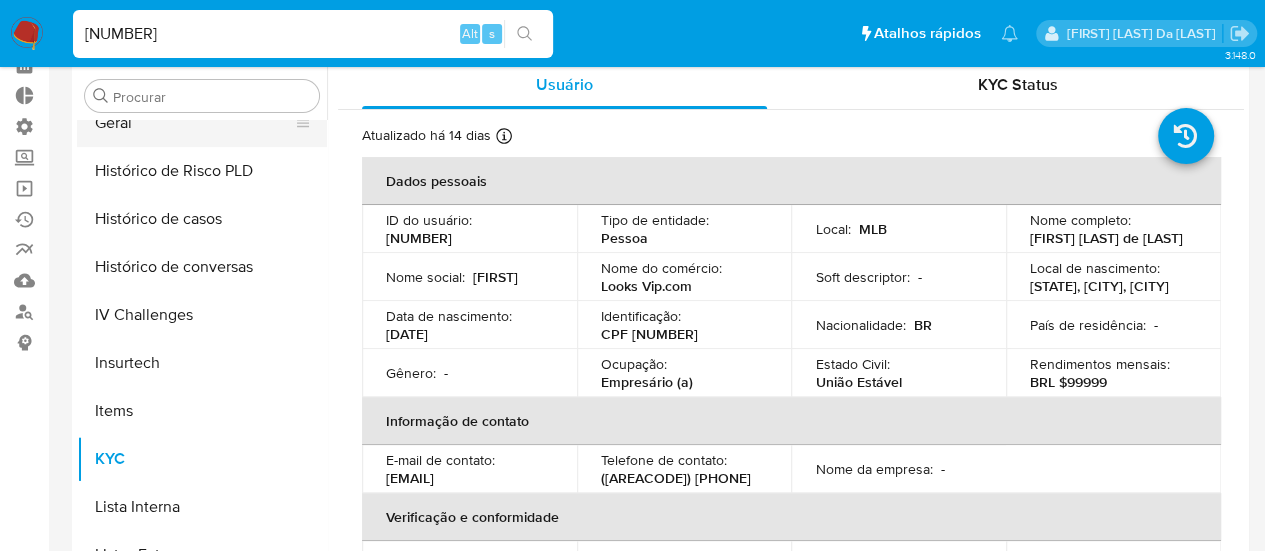 click on "Geral" at bounding box center (194, 123) 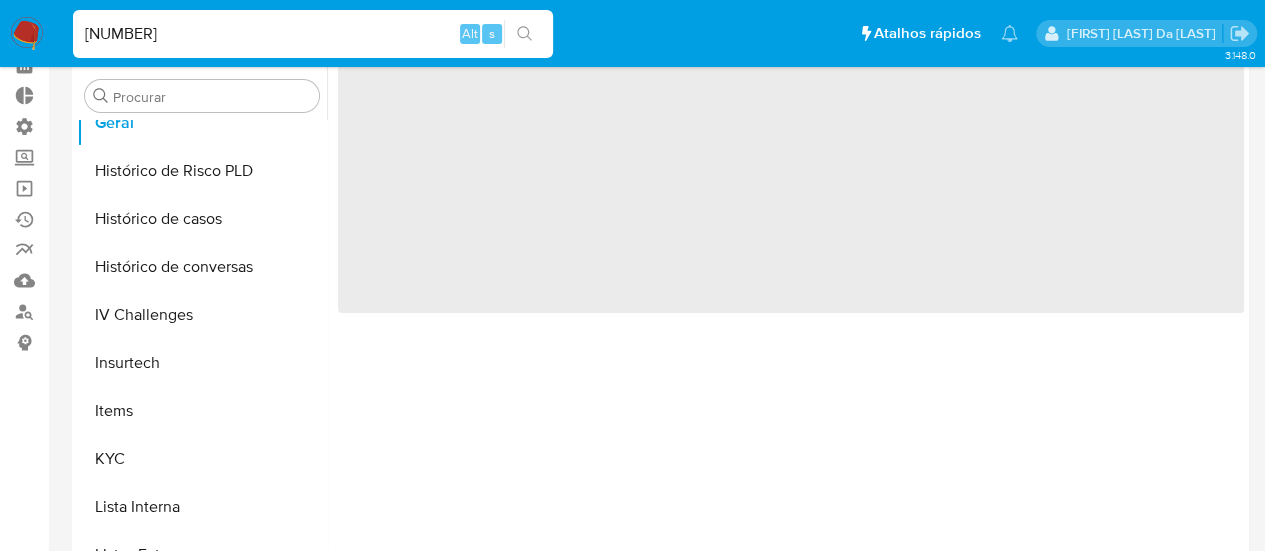scroll, scrollTop: 200, scrollLeft: 0, axis: vertical 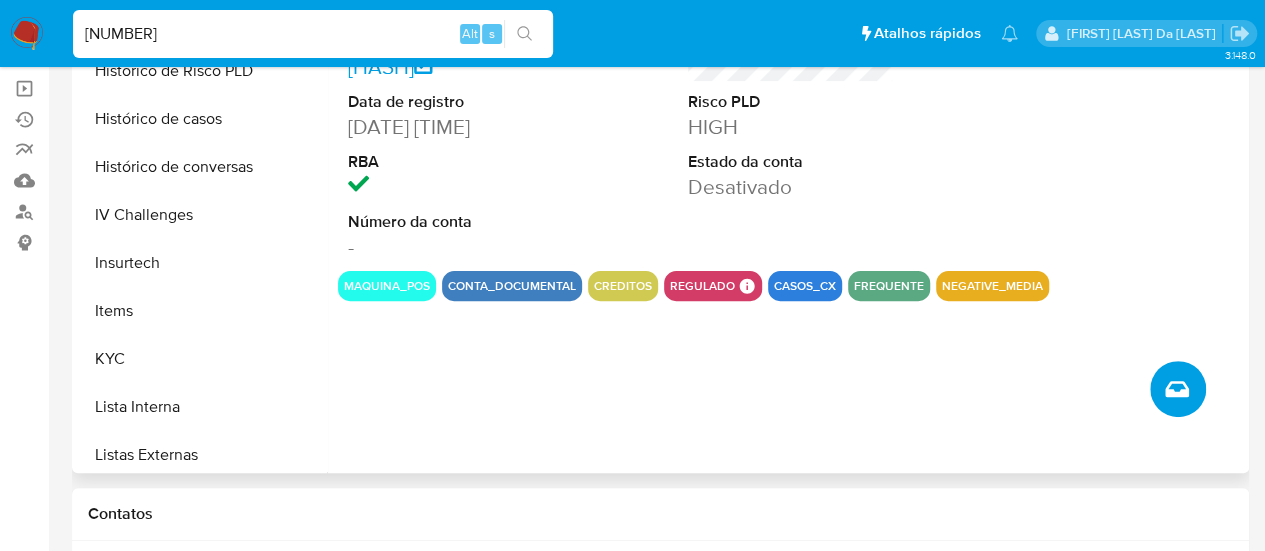 click 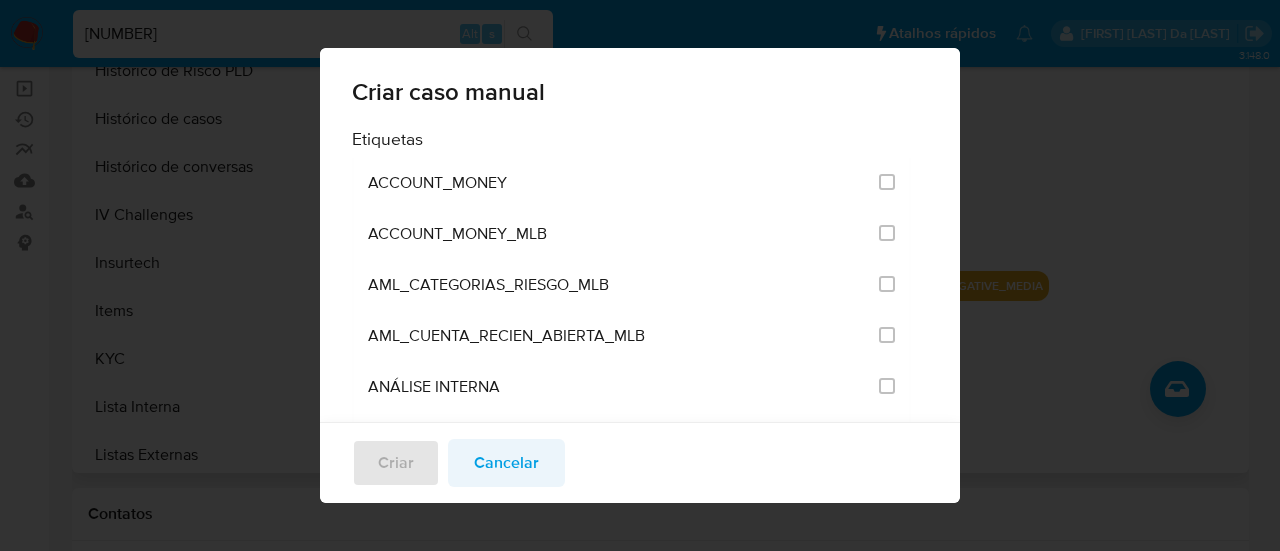click on "Cancelar" at bounding box center (506, 463) 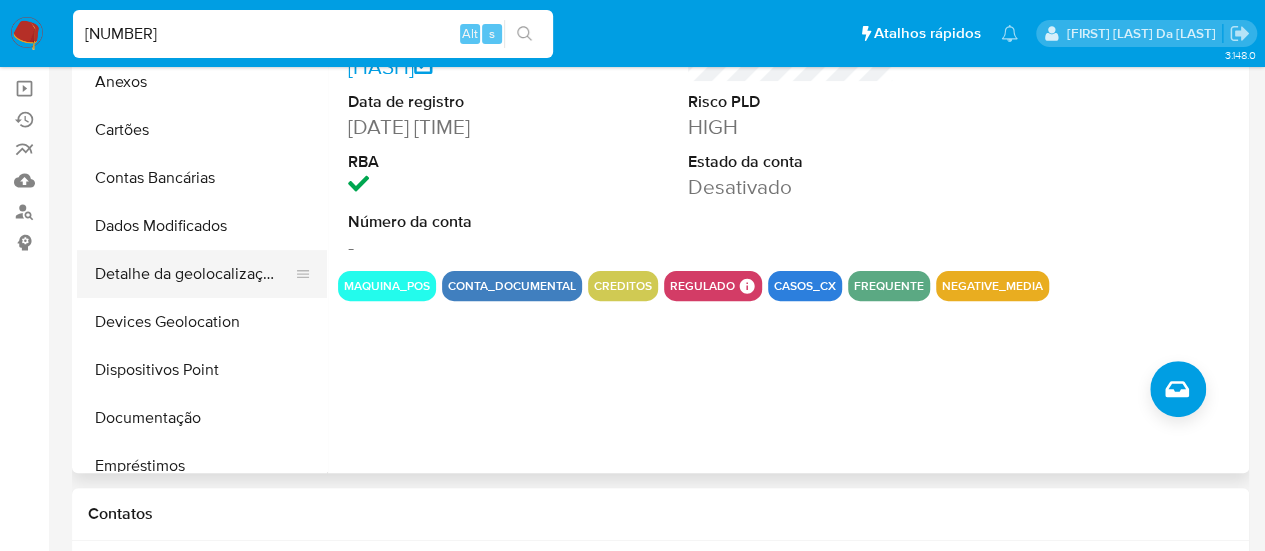 scroll, scrollTop: 0, scrollLeft: 0, axis: both 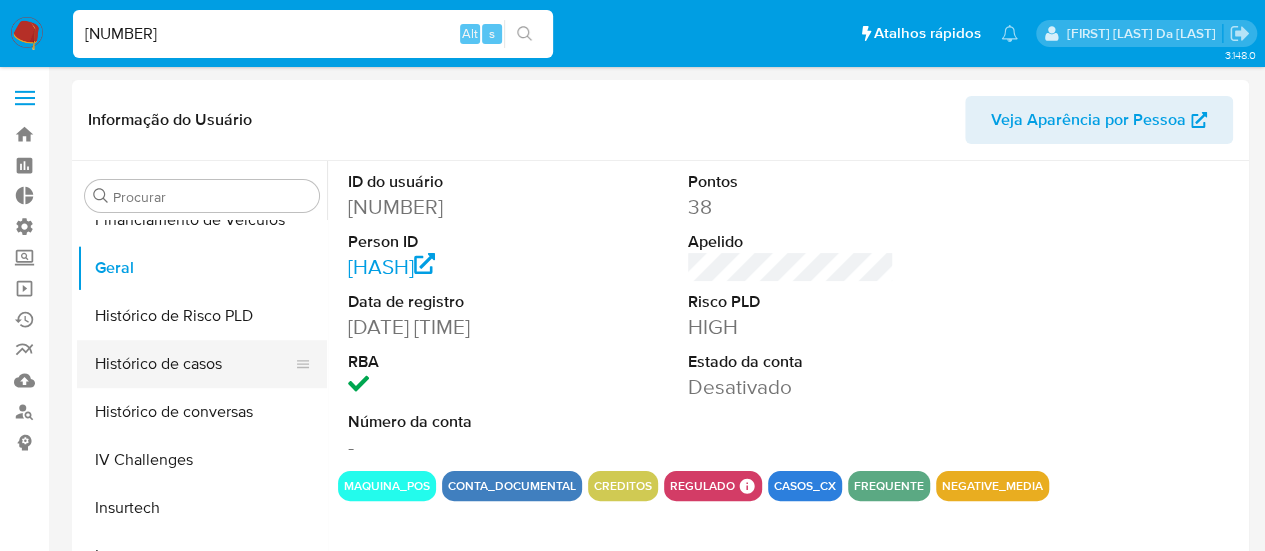 click on "Histórico de casos" at bounding box center [194, 364] 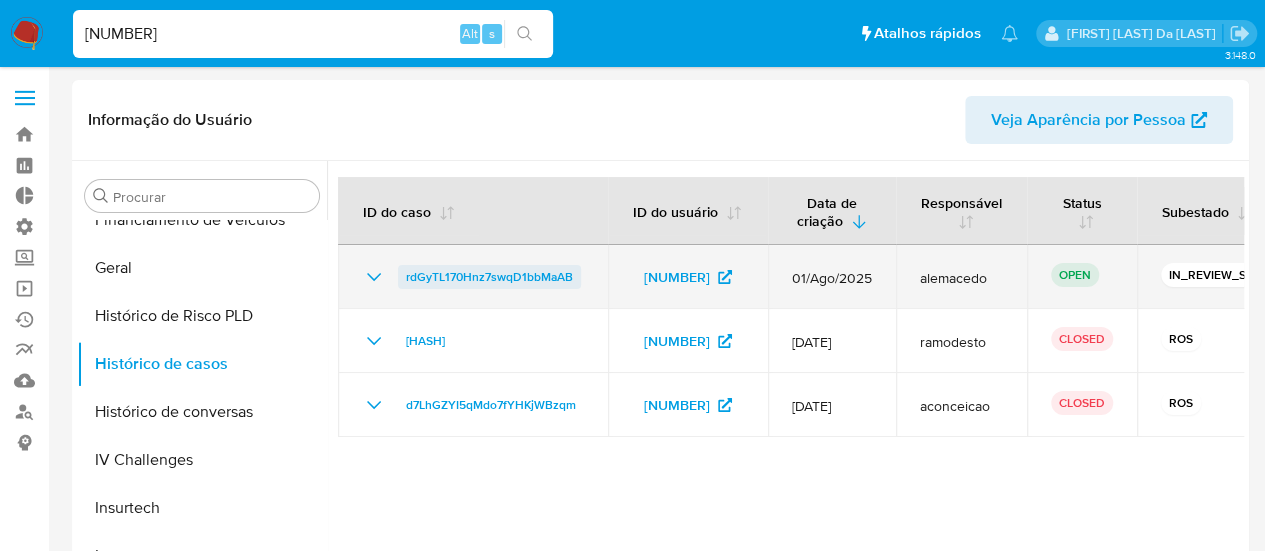 click on "rdGyTL170Hnz7swqD1bbMaAB" at bounding box center [489, 277] 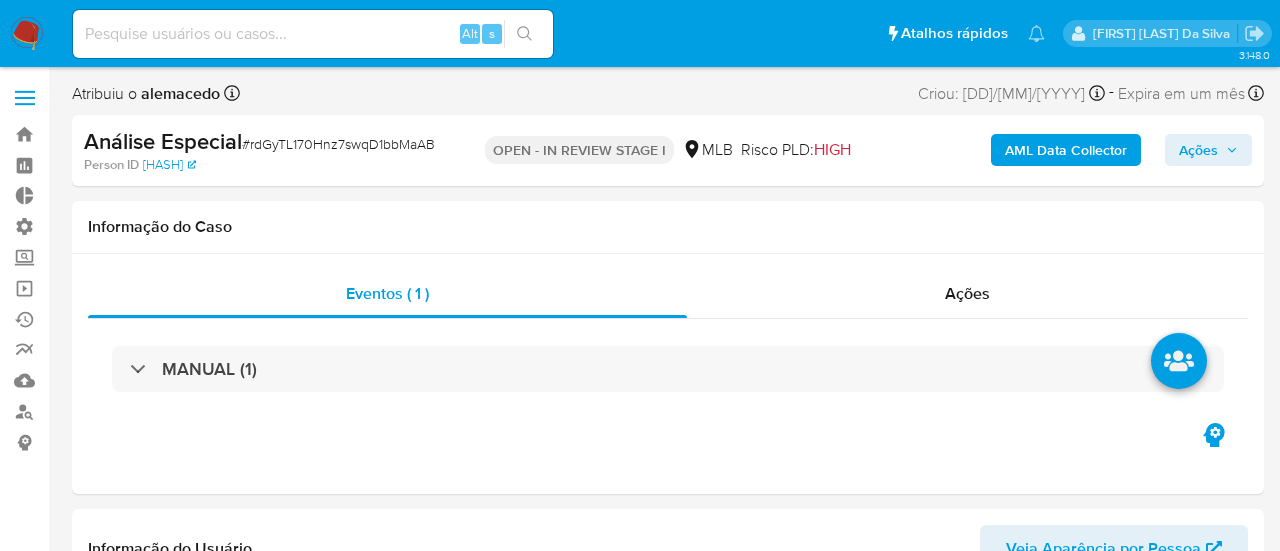 select on "10" 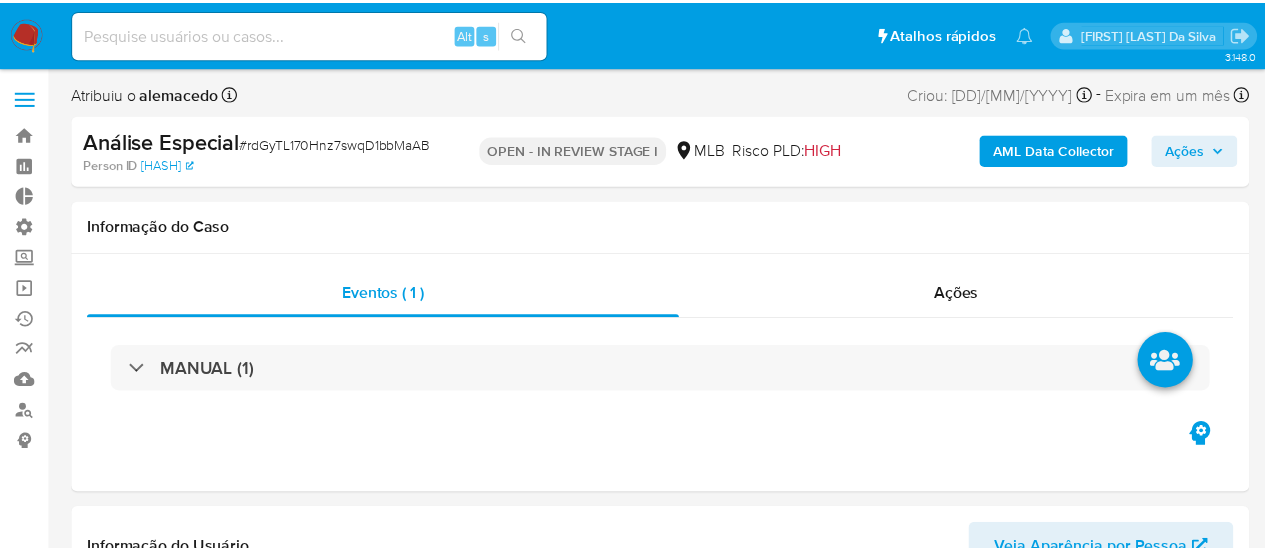 scroll, scrollTop: 0, scrollLeft: 0, axis: both 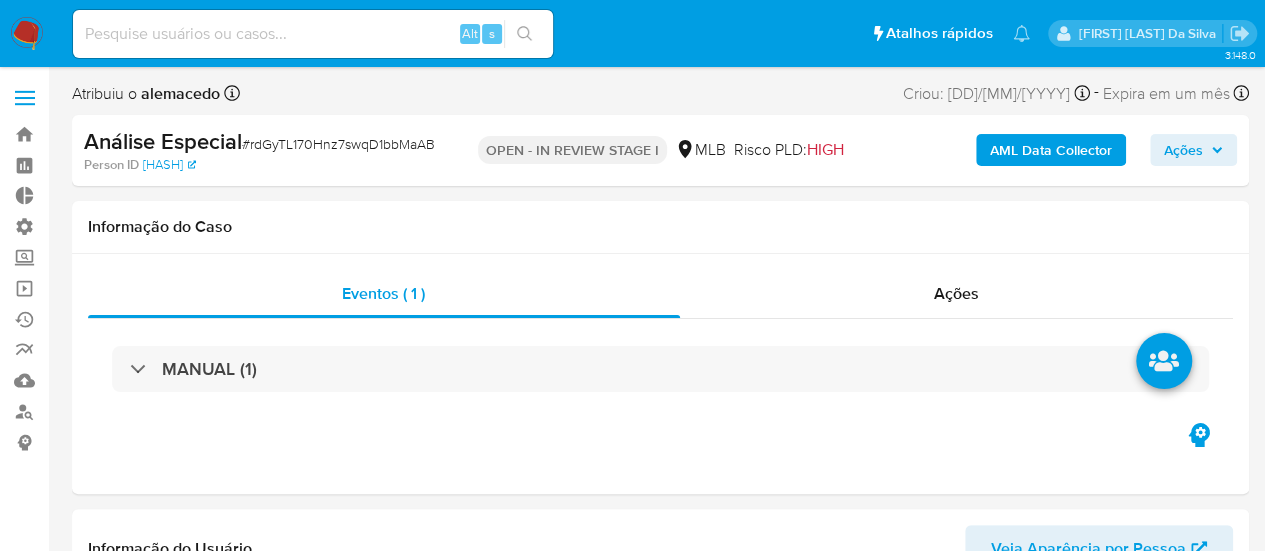 click on "Ações" at bounding box center (1193, 150) 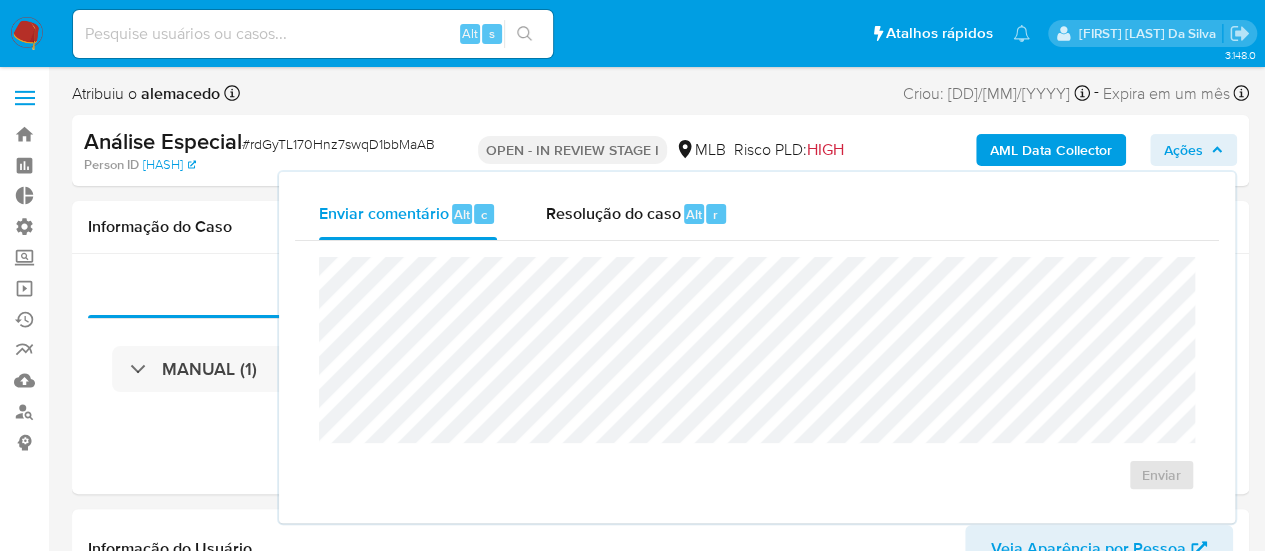 click on "Ações" at bounding box center (1183, 150) 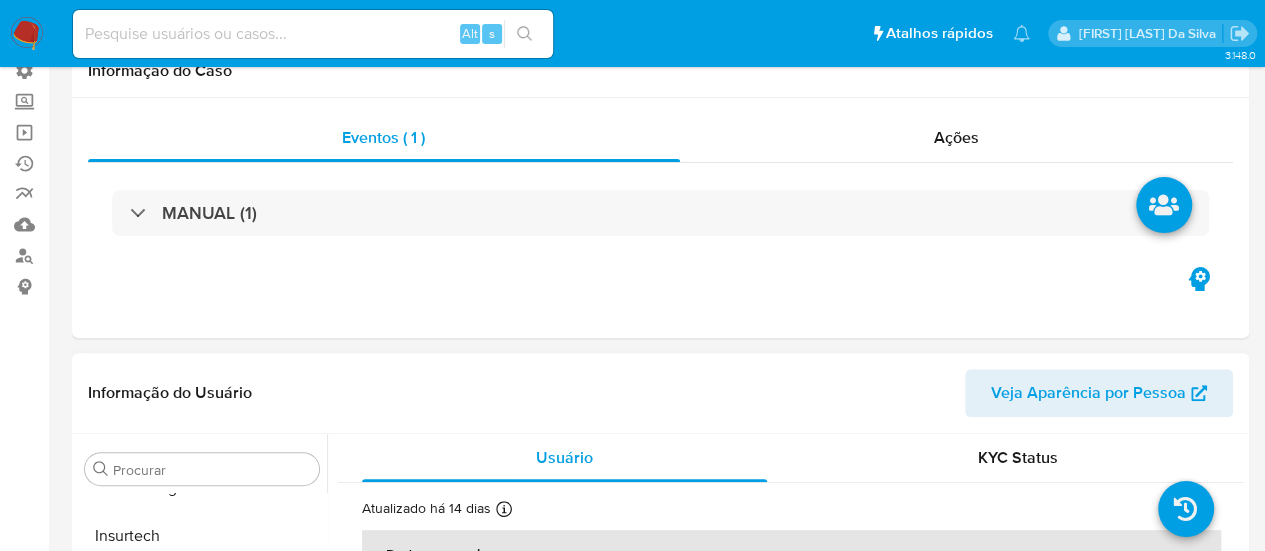 scroll, scrollTop: 300, scrollLeft: 0, axis: vertical 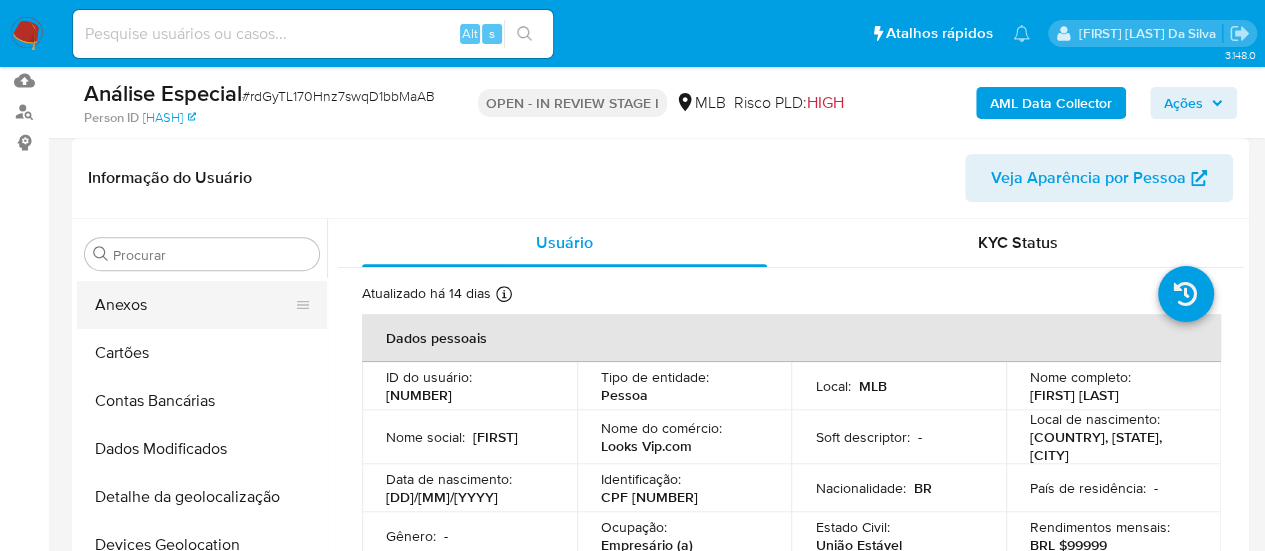 click on "Anexos" at bounding box center [194, 305] 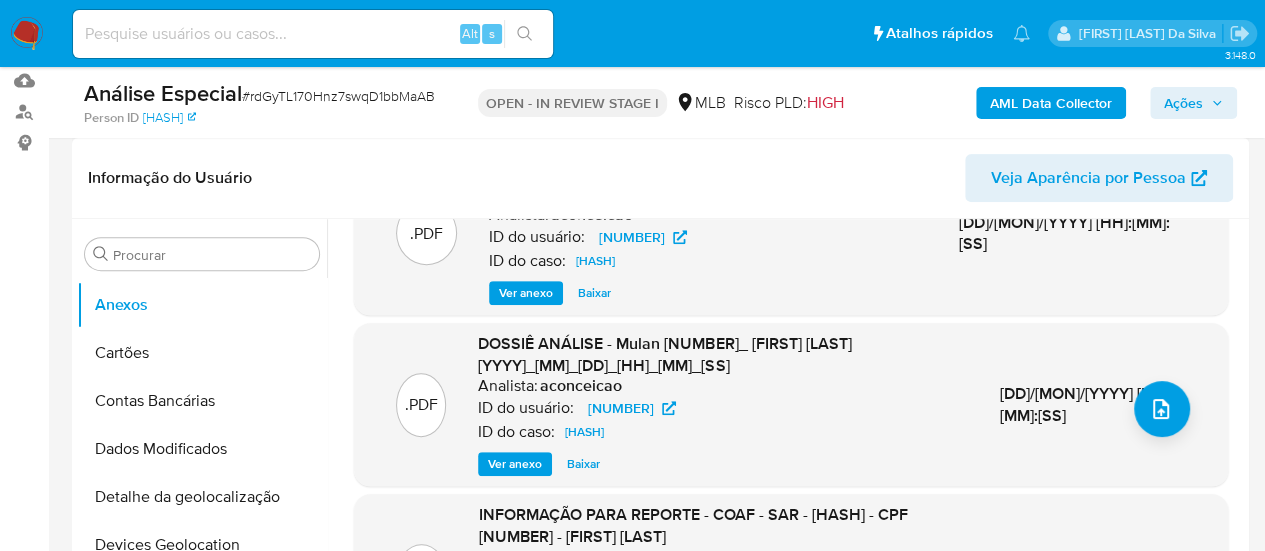 scroll, scrollTop: 254, scrollLeft: 0, axis: vertical 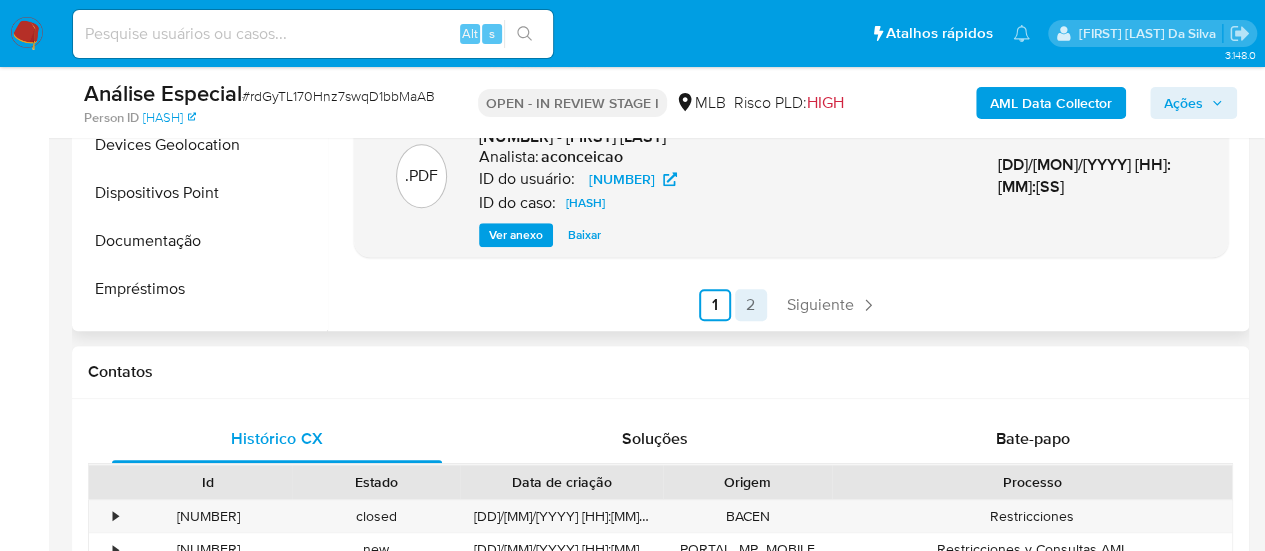 click on "2" at bounding box center [751, 305] 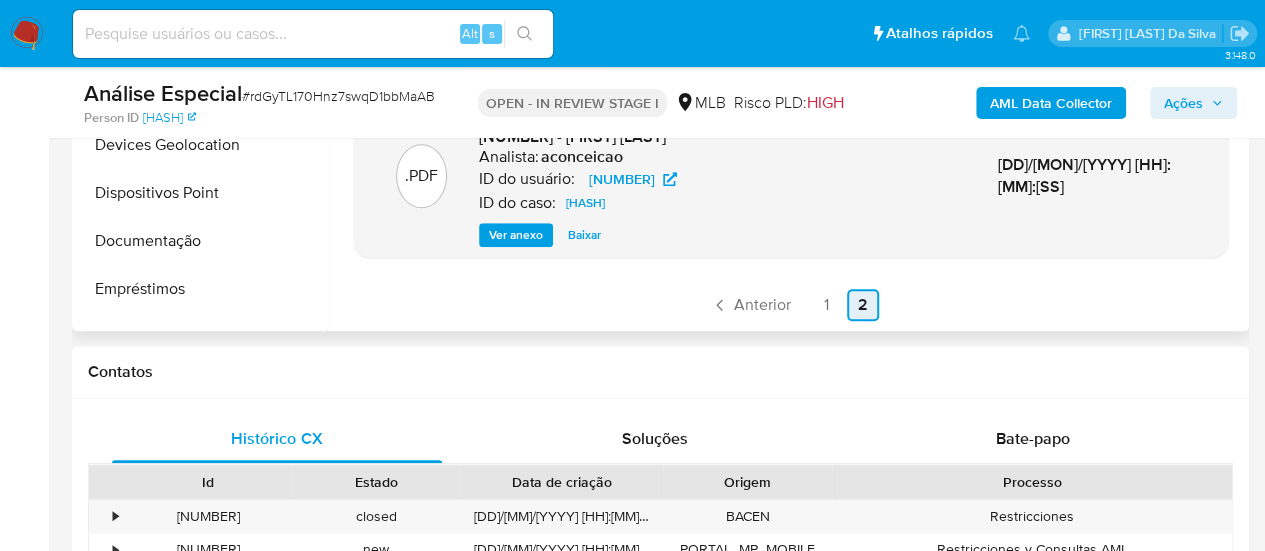 scroll, scrollTop: 0, scrollLeft: 0, axis: both 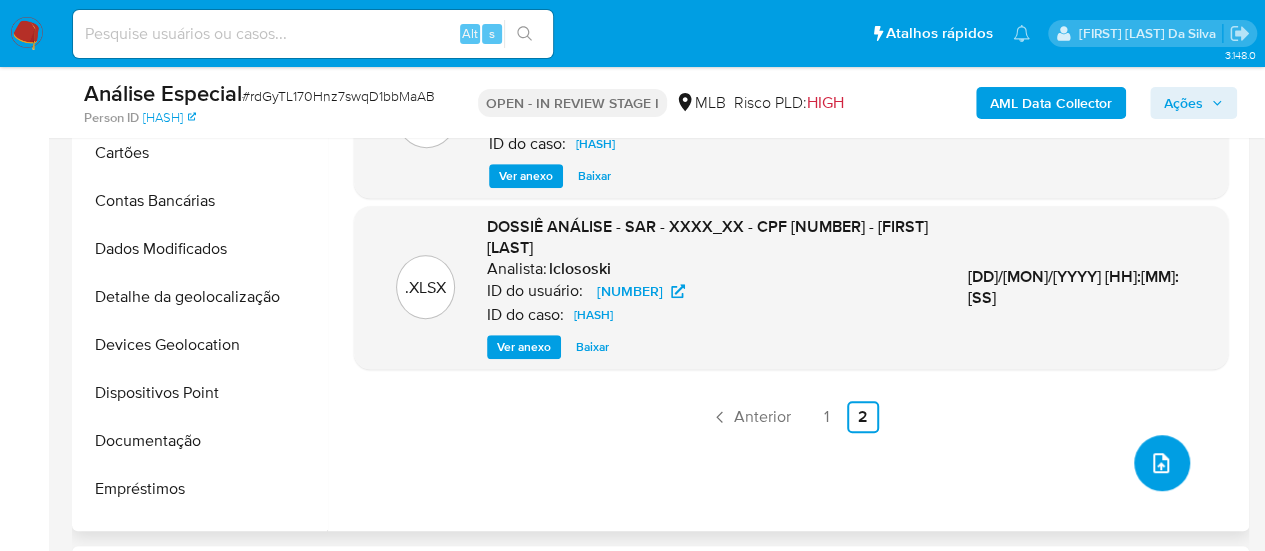 click 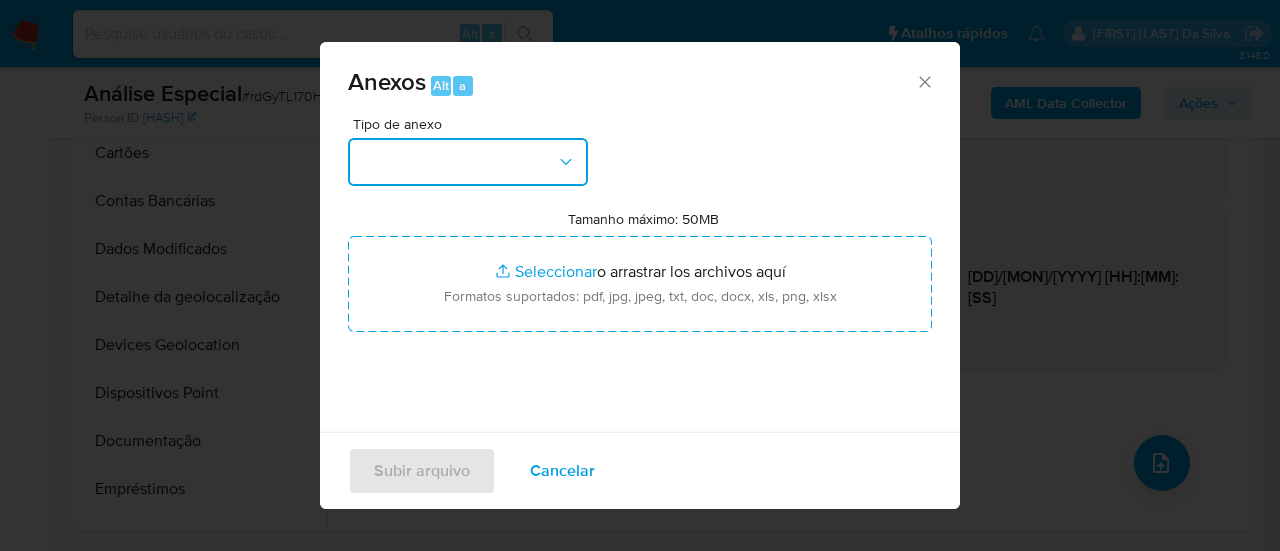 click 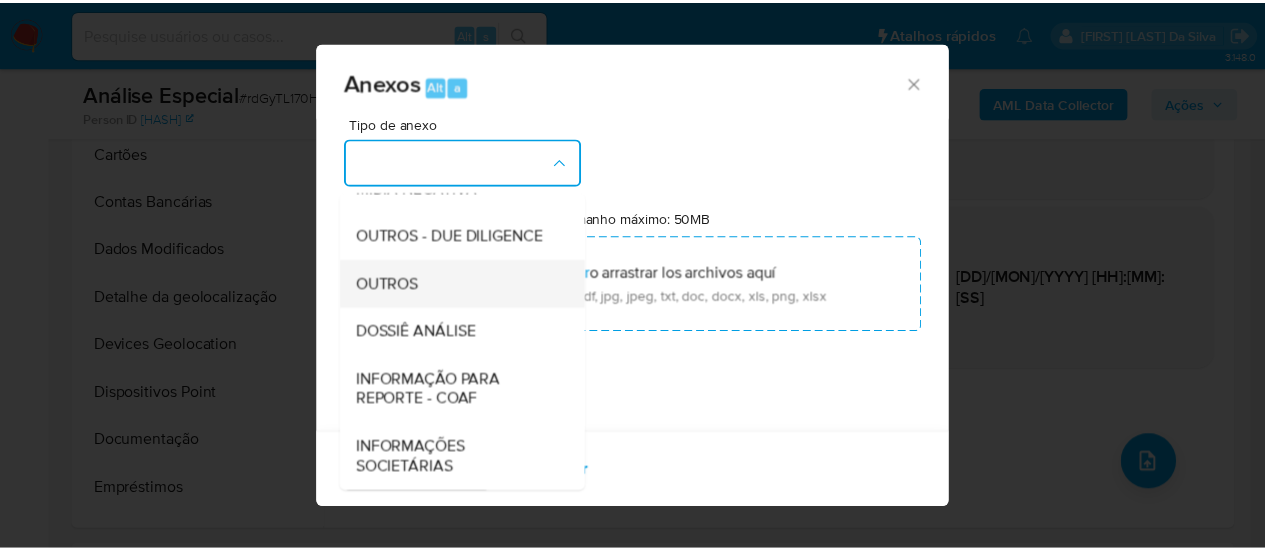 scroll, scrollTop: 300, scrollLeft: 0, axis: vertical 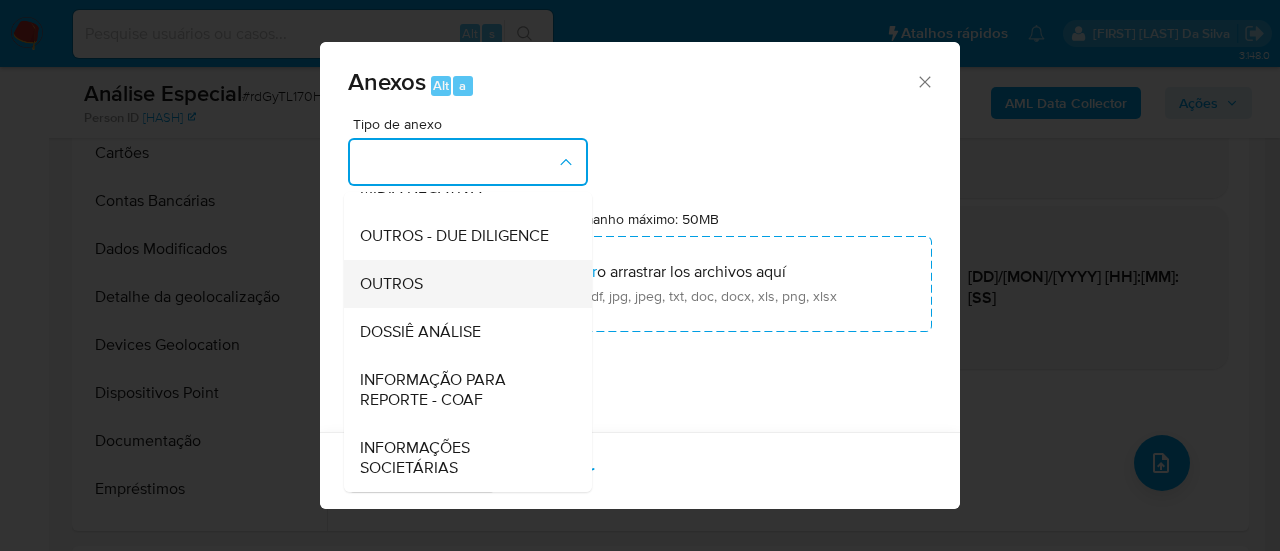 click on "OUTROS" at bounding box center [391, 284] 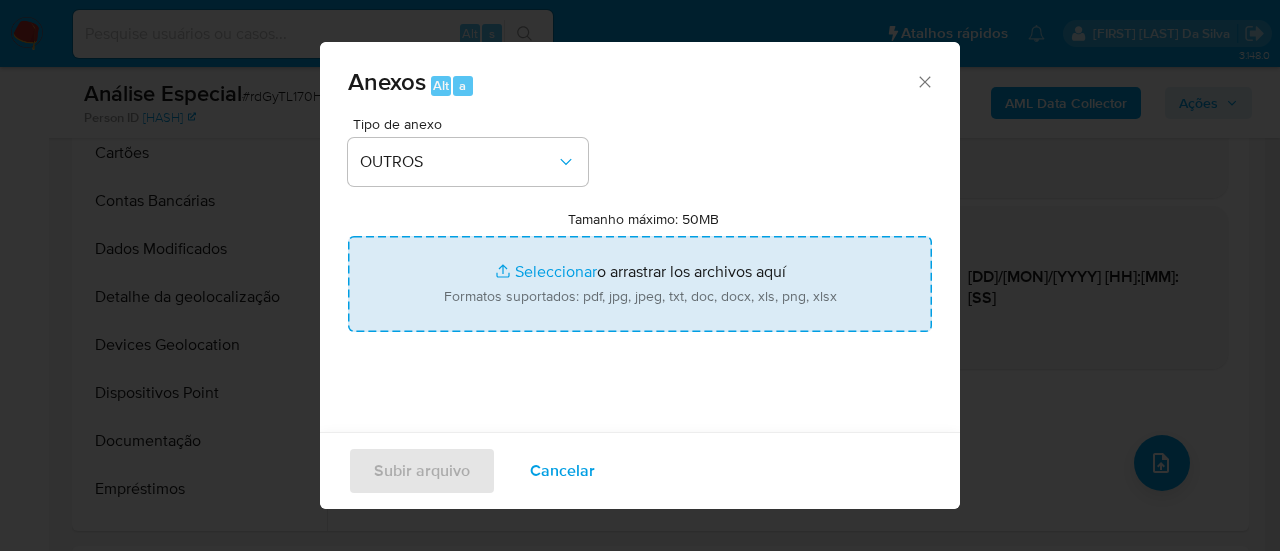 click on "Tamanho máximo: 50MB Seleccionar archivos" at bounding box center [640, 284] 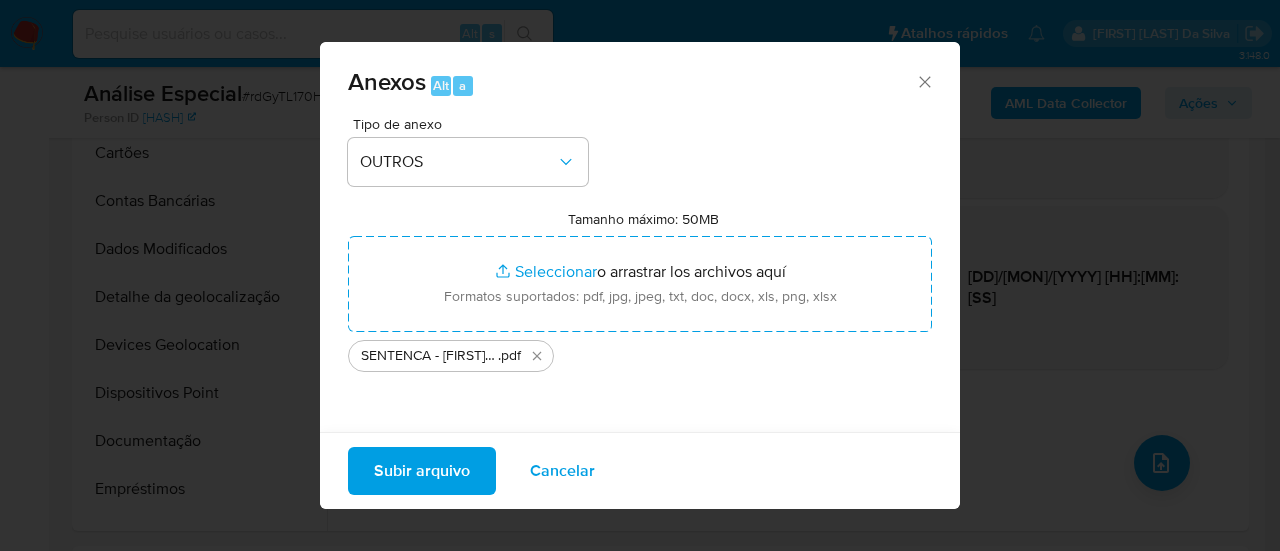 click on "Subir arquivo" at bounding box center (422, 471) 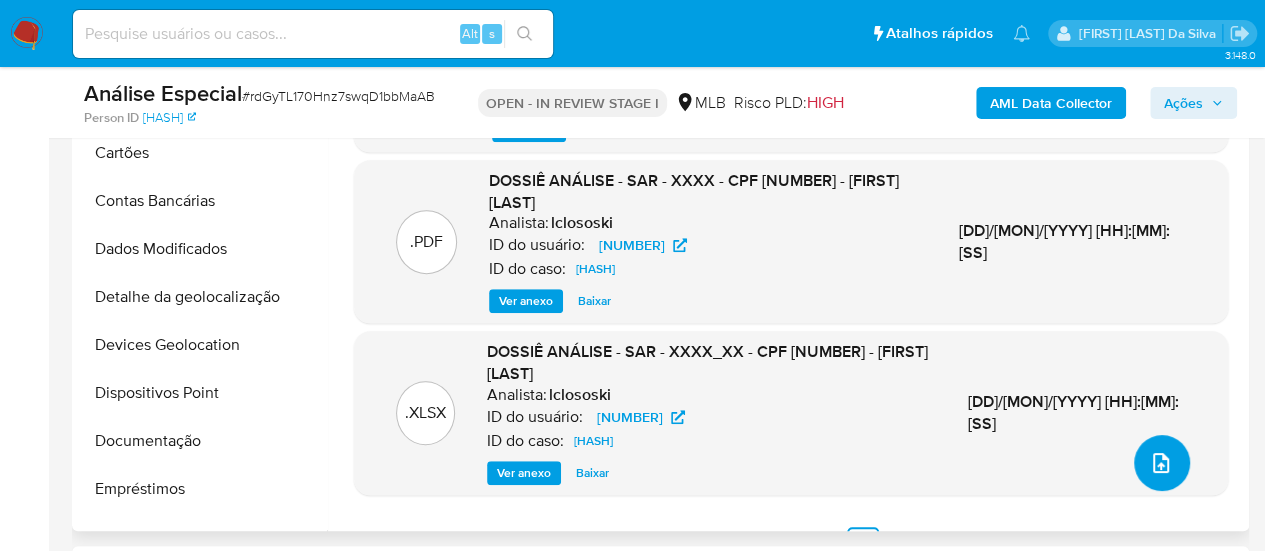 scroll, scrollTop: 16, scrollLeft: 0, axis: vertical 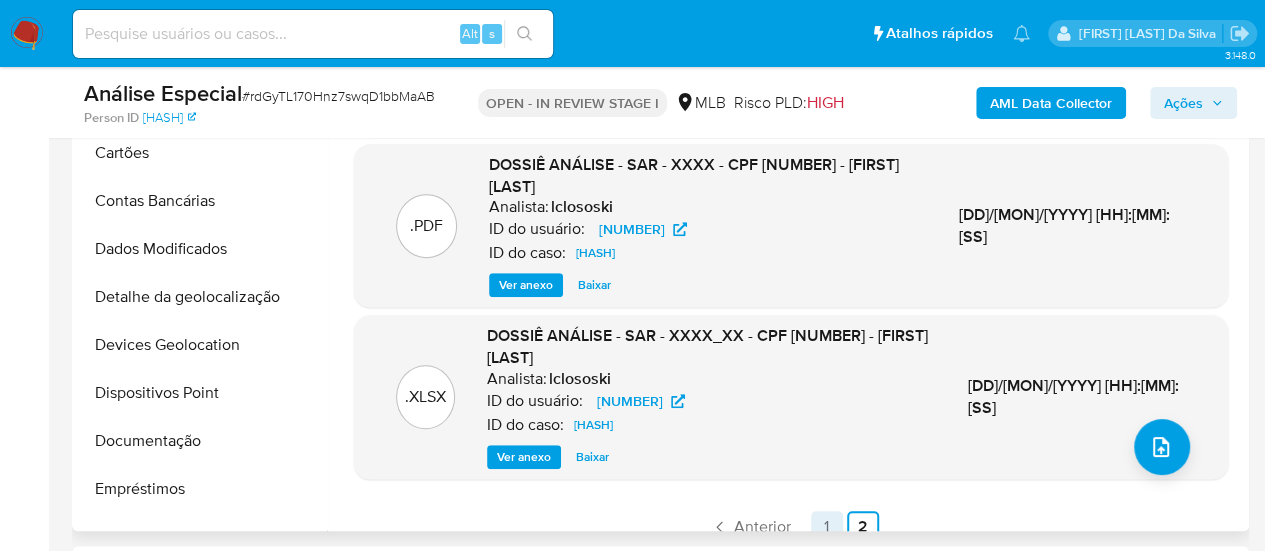 click on "1" at bounding box center [827, 527] 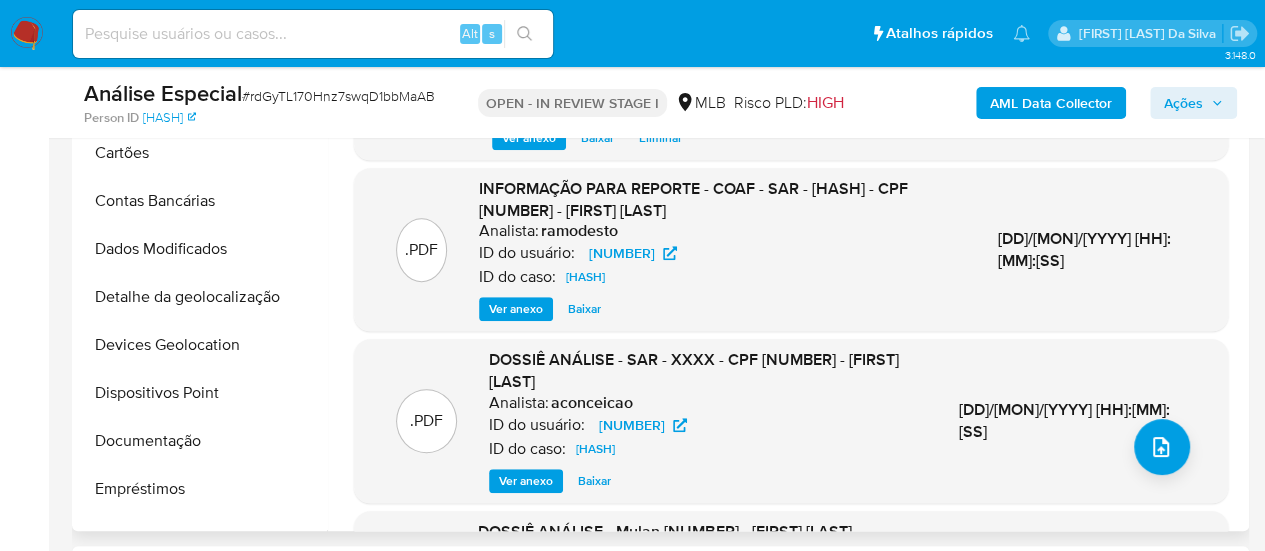 scroll, scrollTop: 0, scrollLeft: 0, axis: both 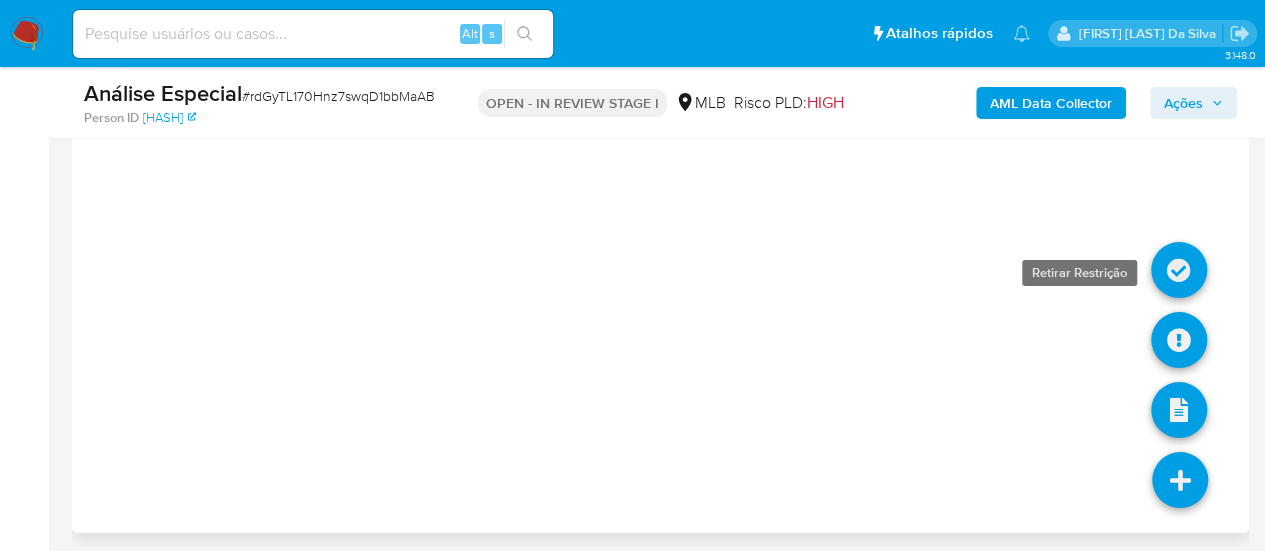click at bounding box center [1179, 270] 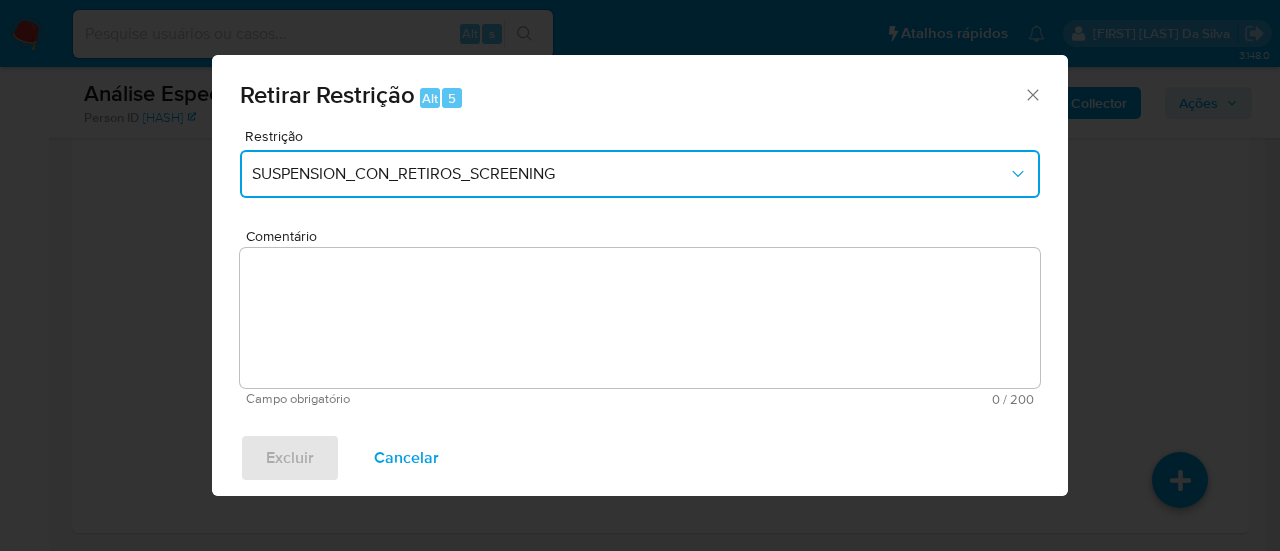 click on "SUSPENSION_CON_RETIROS_SCREENING" at bounding box center [630, 174] 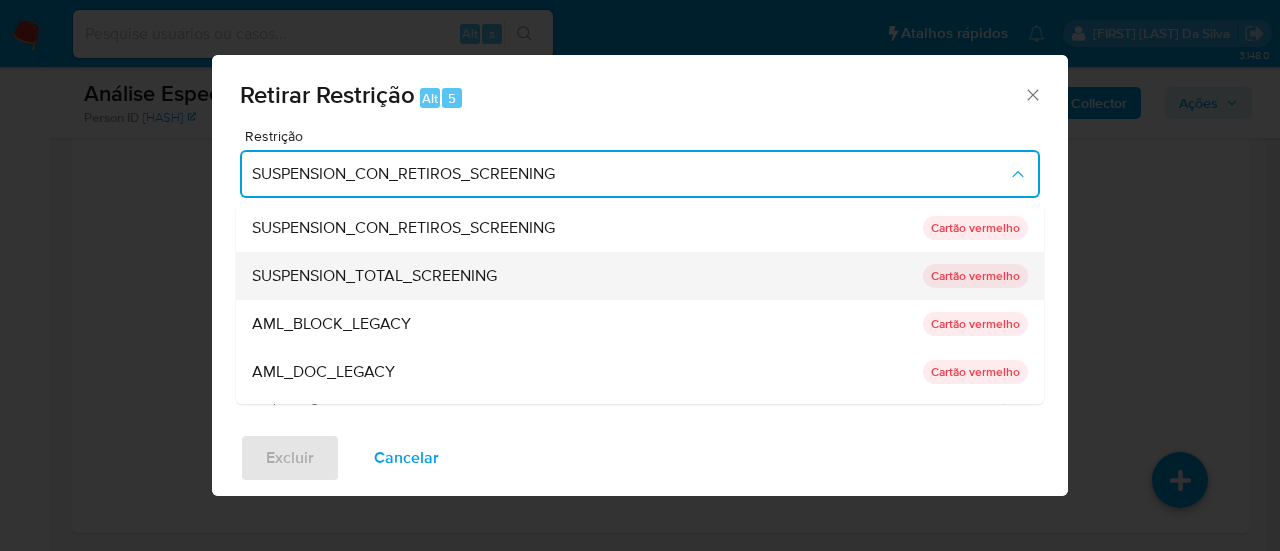 scroll, scrollTop: 200, scrollLeft: 0, axis: vertical 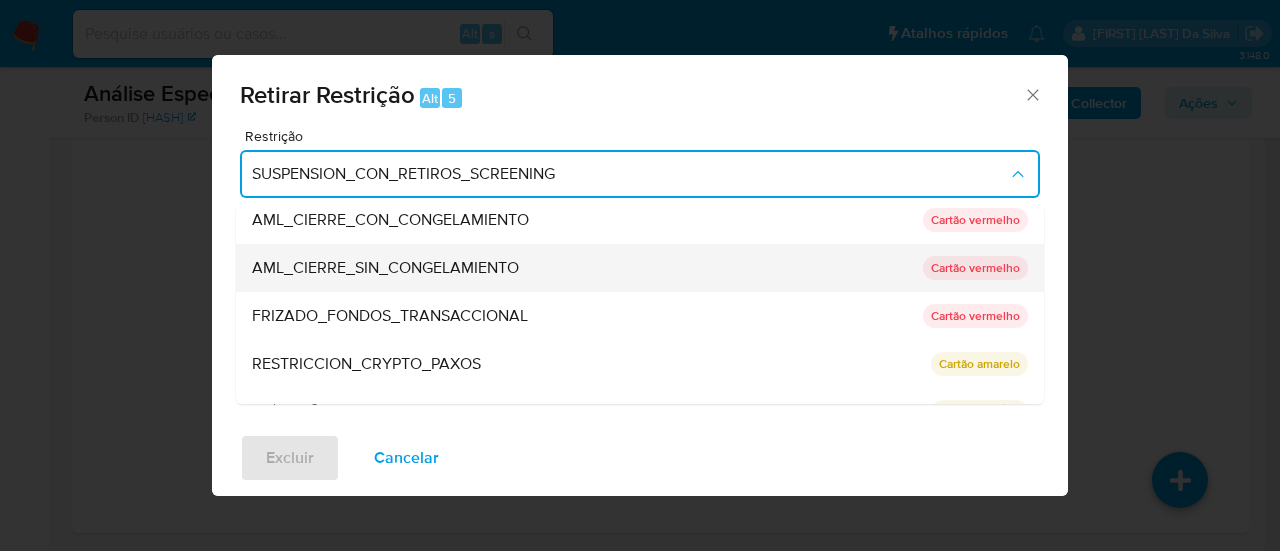 click on "AML_CIERRE_SIN_CONGELAMIENTO" at bounding box center (385, 268) 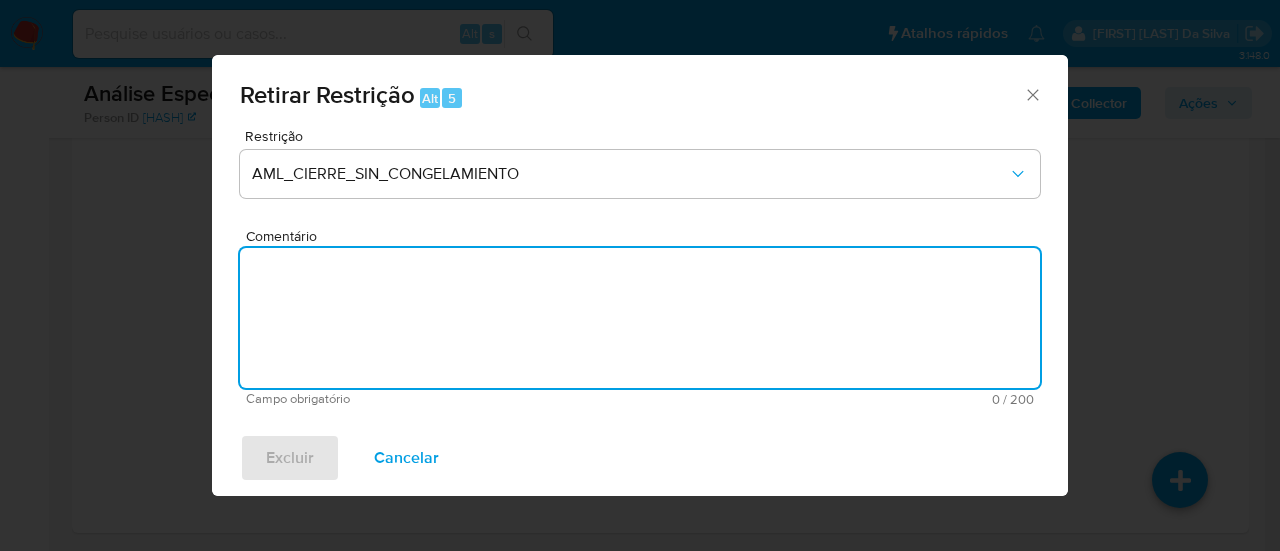 click on "Restrição AML_CIERRE_SIN_CONGELAMIENTO Comentário Campo obrigatório 0 / 200 200 caracteres restantes" at bounding box center (640, 267) 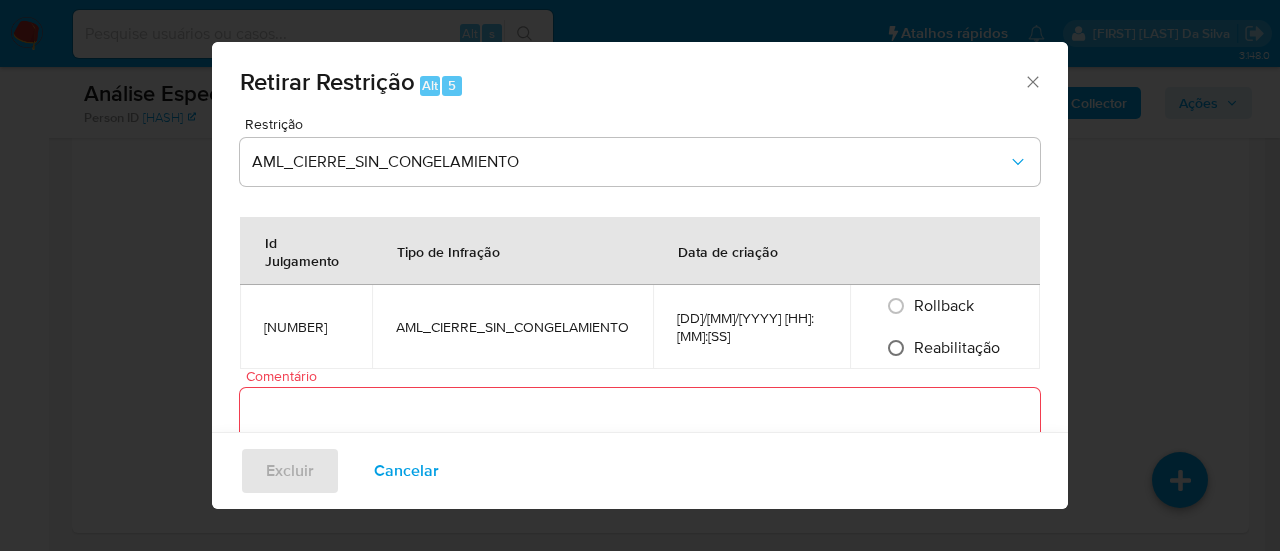 click on "Reabilitação" at bounding box center (896, 348) 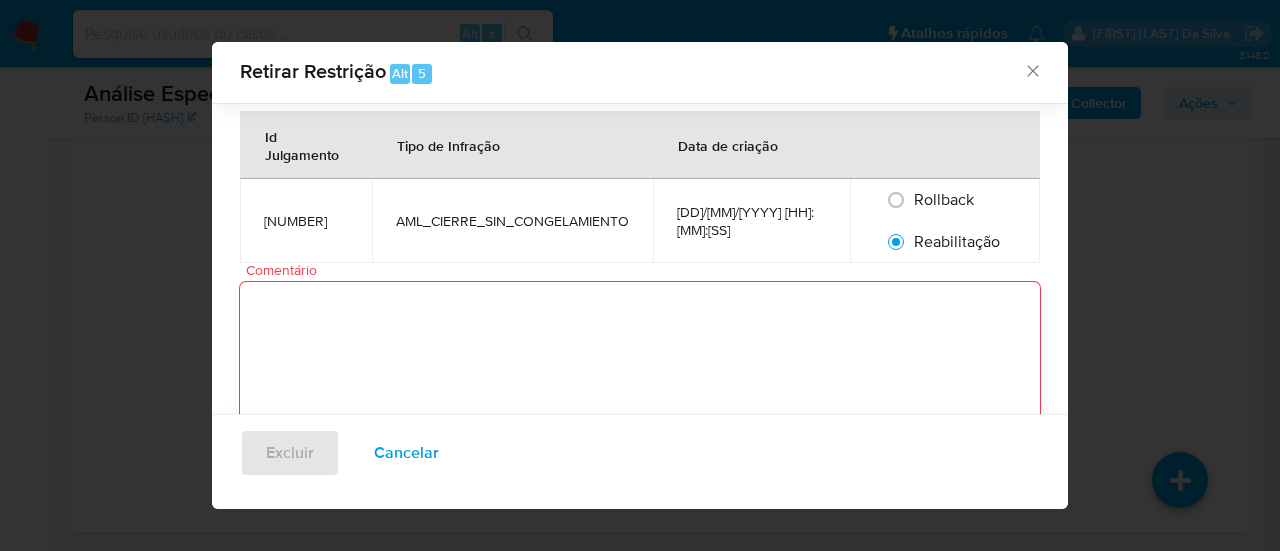 scroll, scrollTop: 94, scrollLeft: 0, axis: vertical 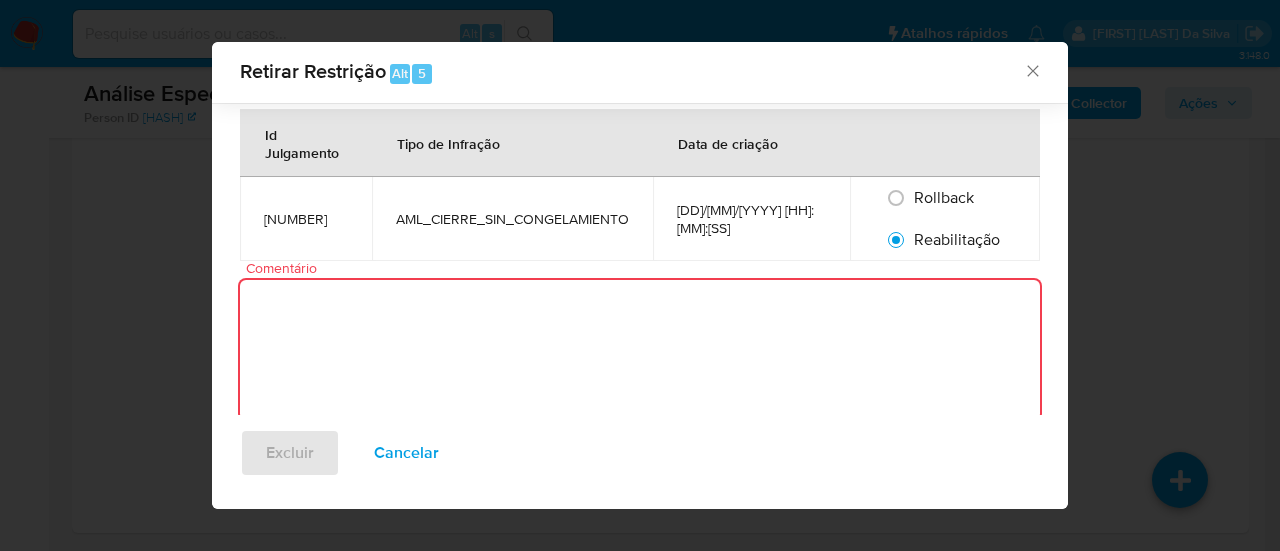 click on "Comentário" at bounding box center (640, 350) 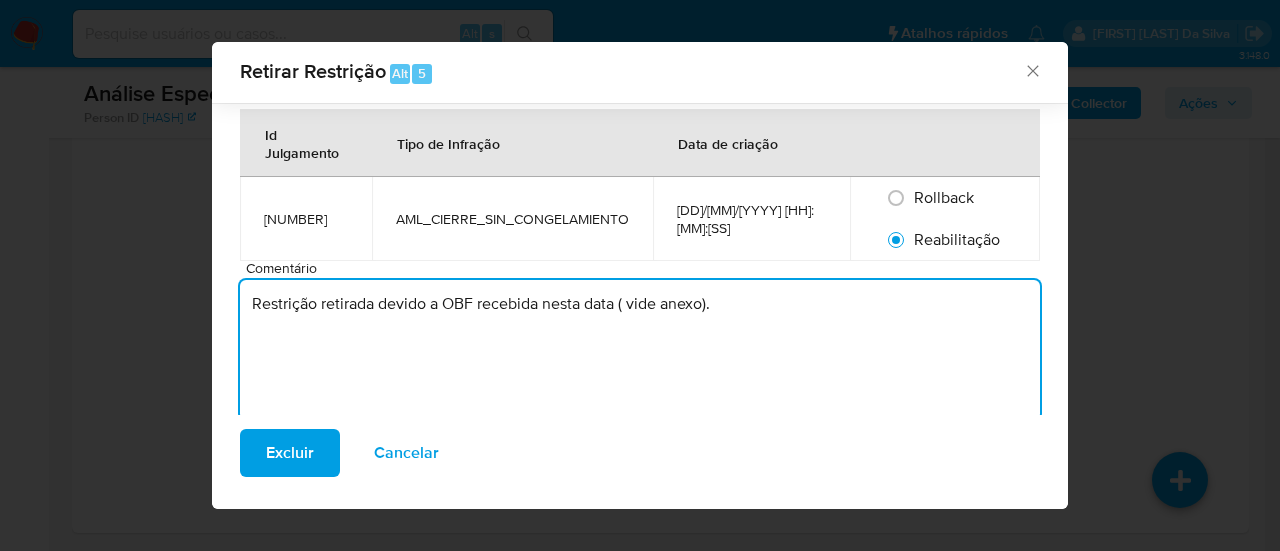 click on "Restrição retirada devido a OBF recebida nesta data ( vide anexo)." at bounding box center (640, 350) 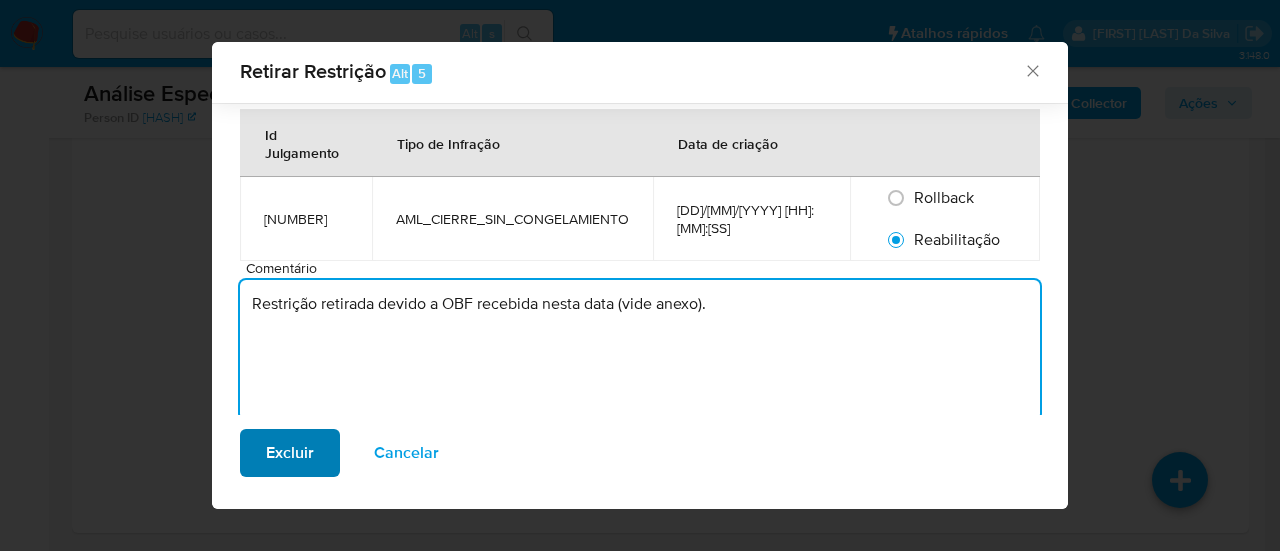 type on "Restrição retirada devido a OBF recebida nesta data (vide anexo)." 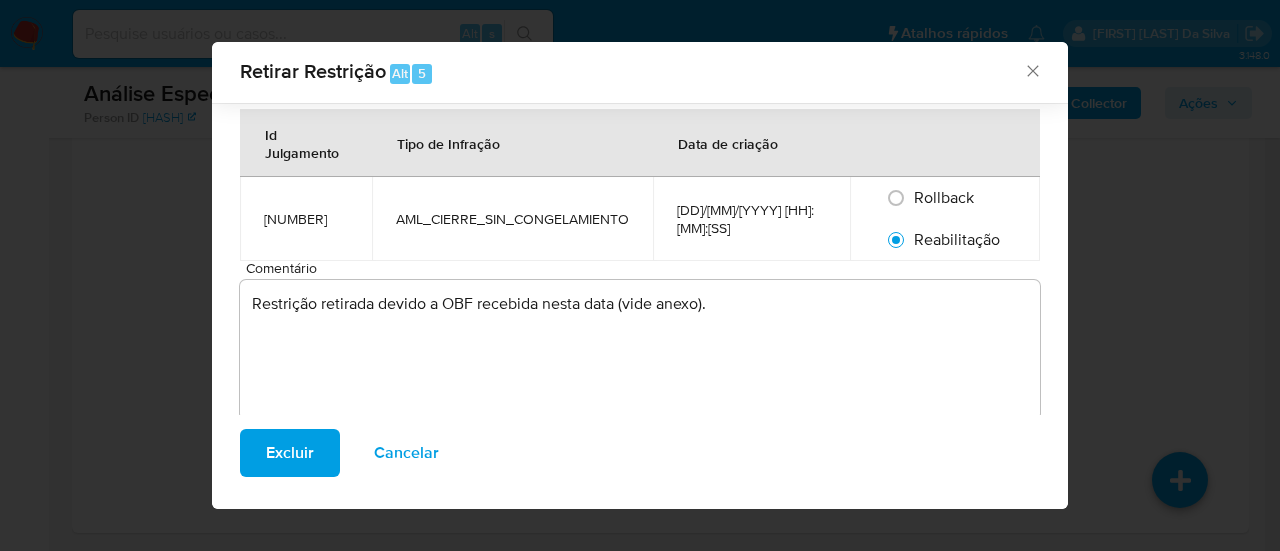 click on "Excluir" at bounding box center [290, 453] 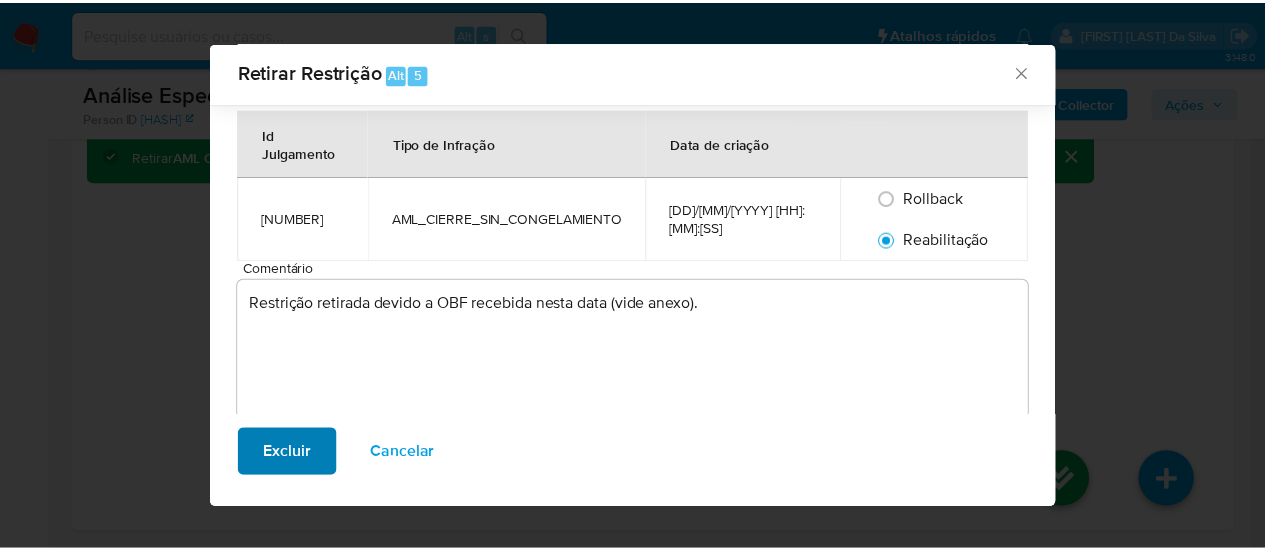 scroll, scrollTop: 3602, scrollLeft: 0, axis: vertical 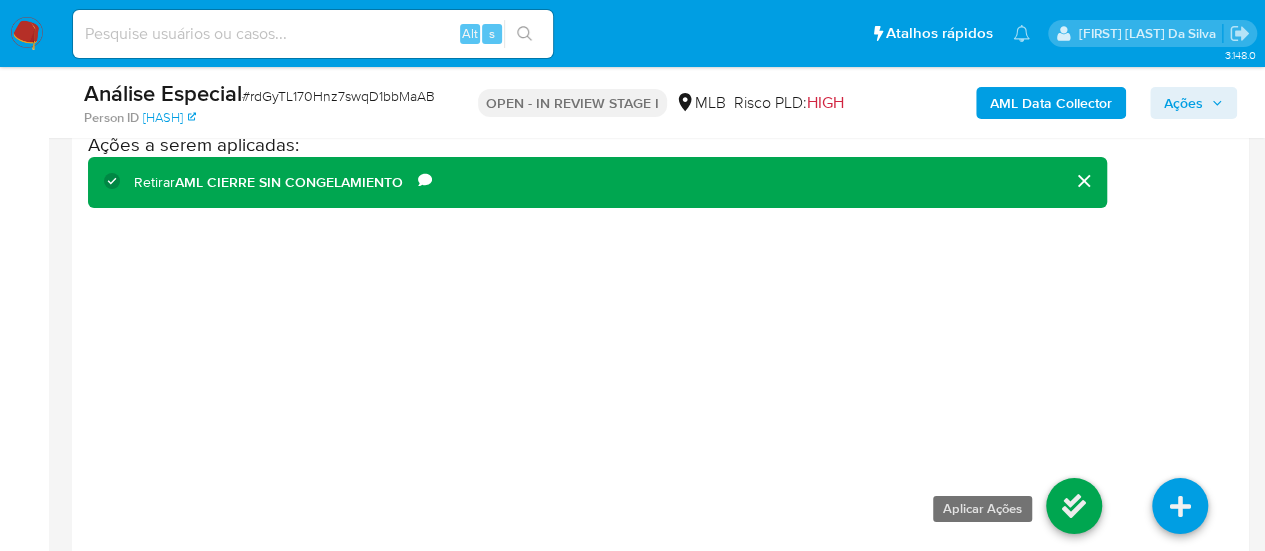 click at bounding box center (1074, 506) 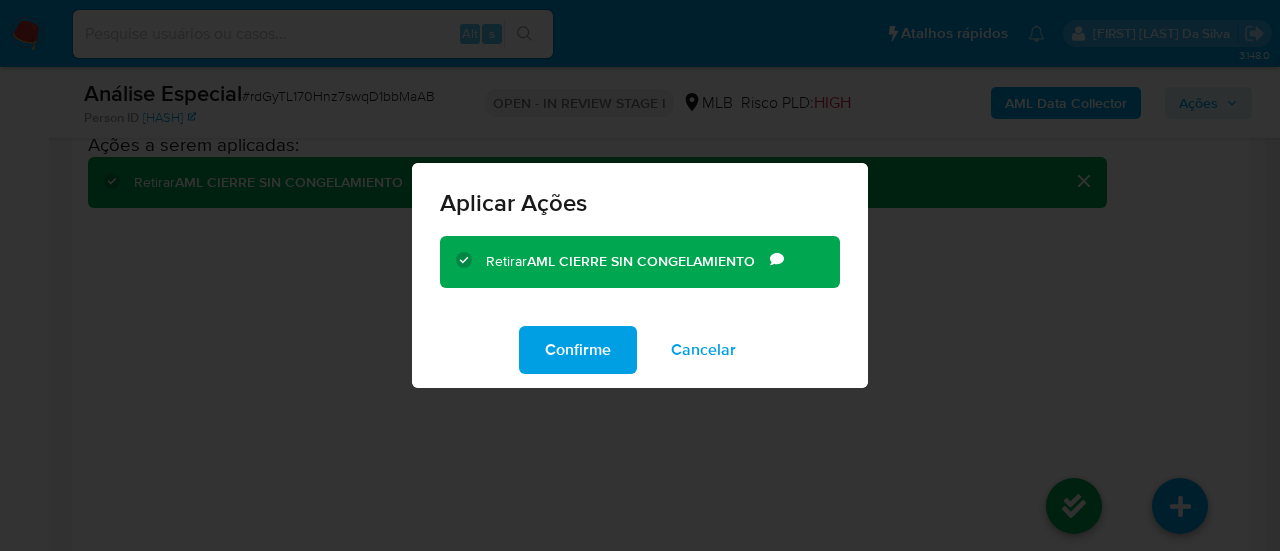 click on "Confirme" at bounding box center (578, 350) 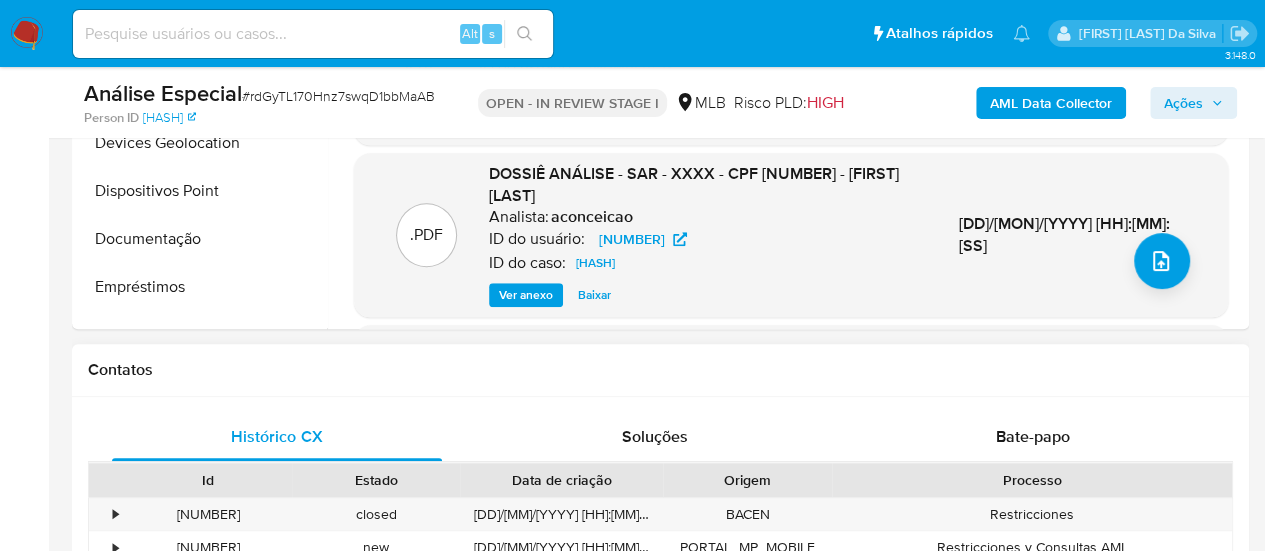 scroll, scrollTop: 502, scrollLeft: 0, axis: vertical 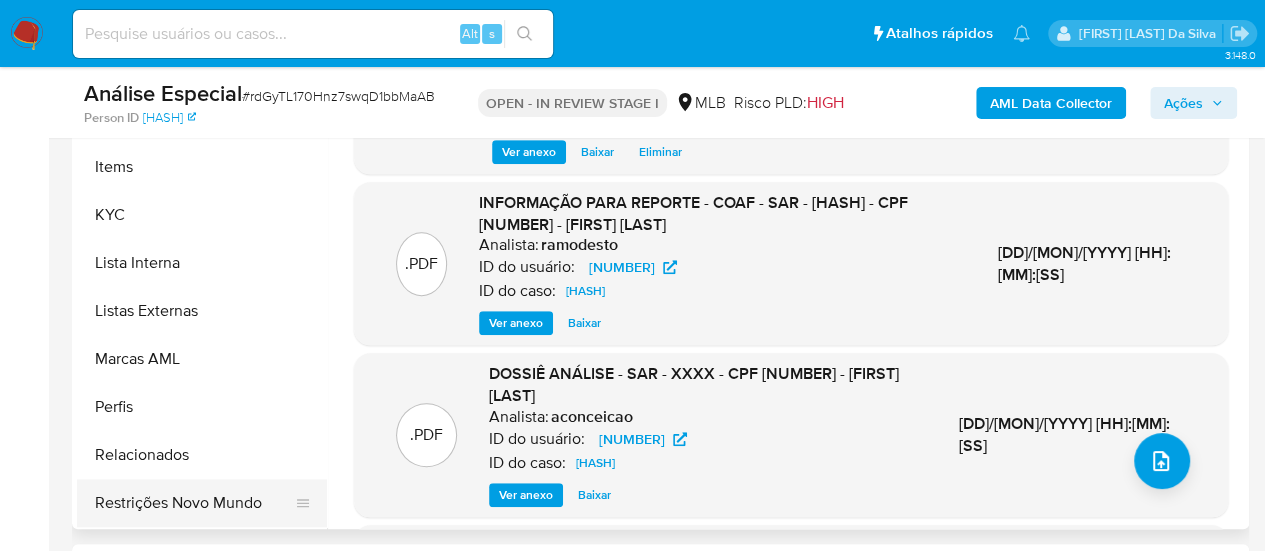 click on "Restrições Novo Mundo" at bounding box center (194, 503) 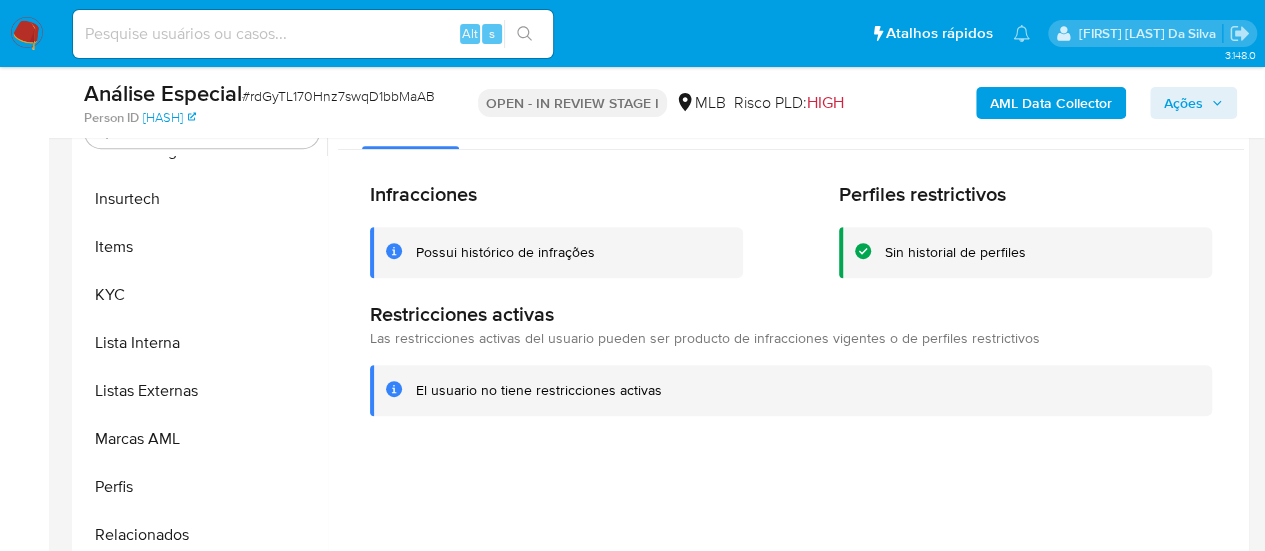 scroll, scrollTop: 402, scrollLeft: 0, axis: vertical 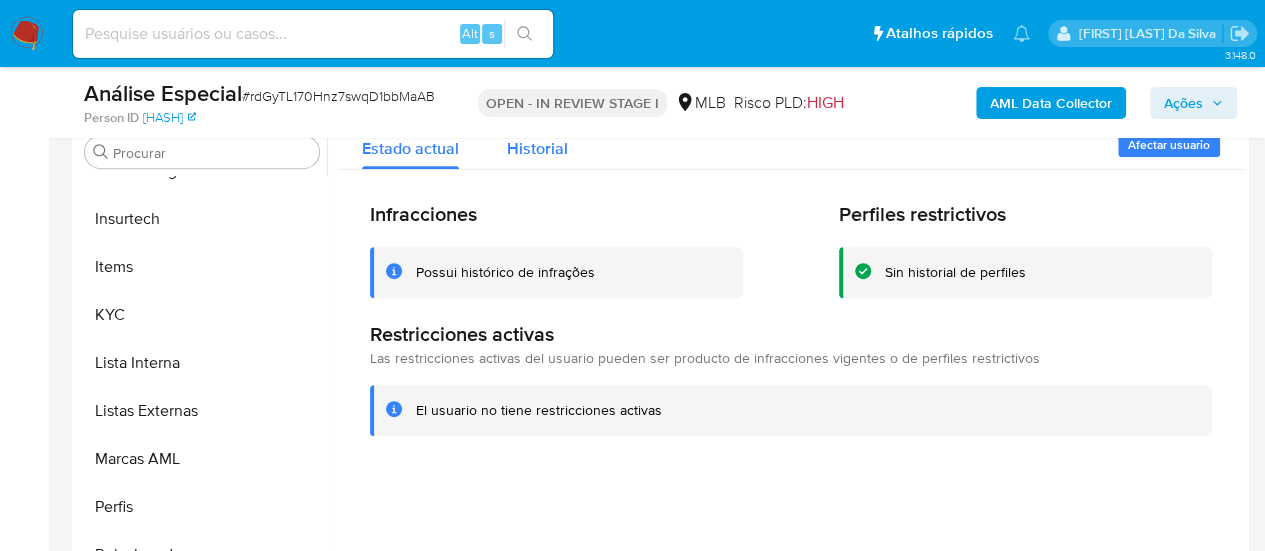 click on "Historial" at bounding box center [537, 148] 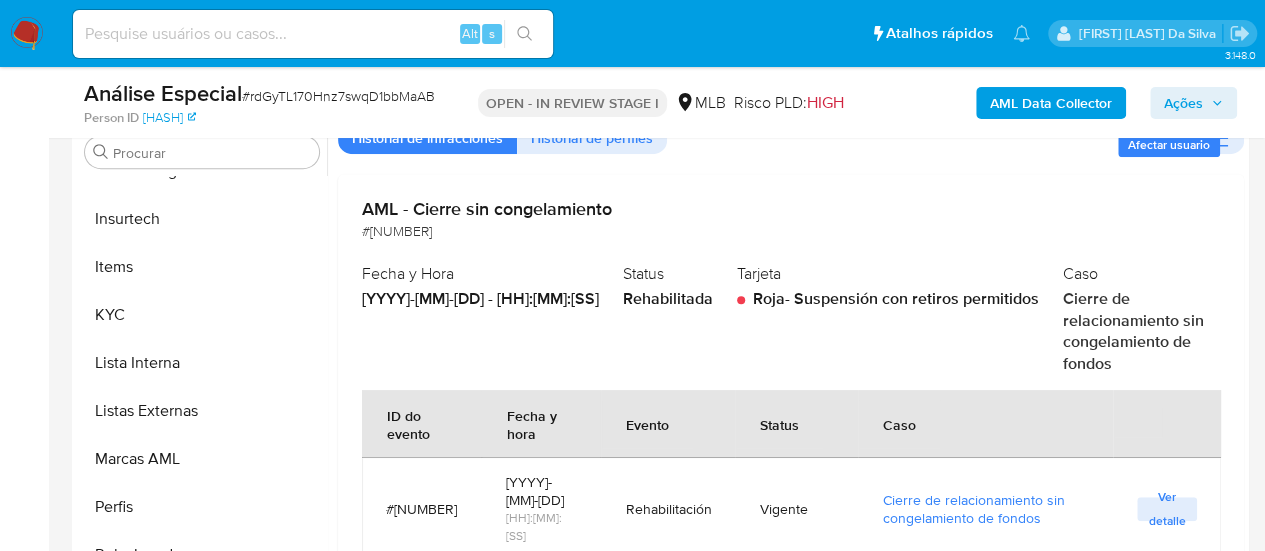 scroll, scrollTop: 0, scrollLeft: 0, axis: both 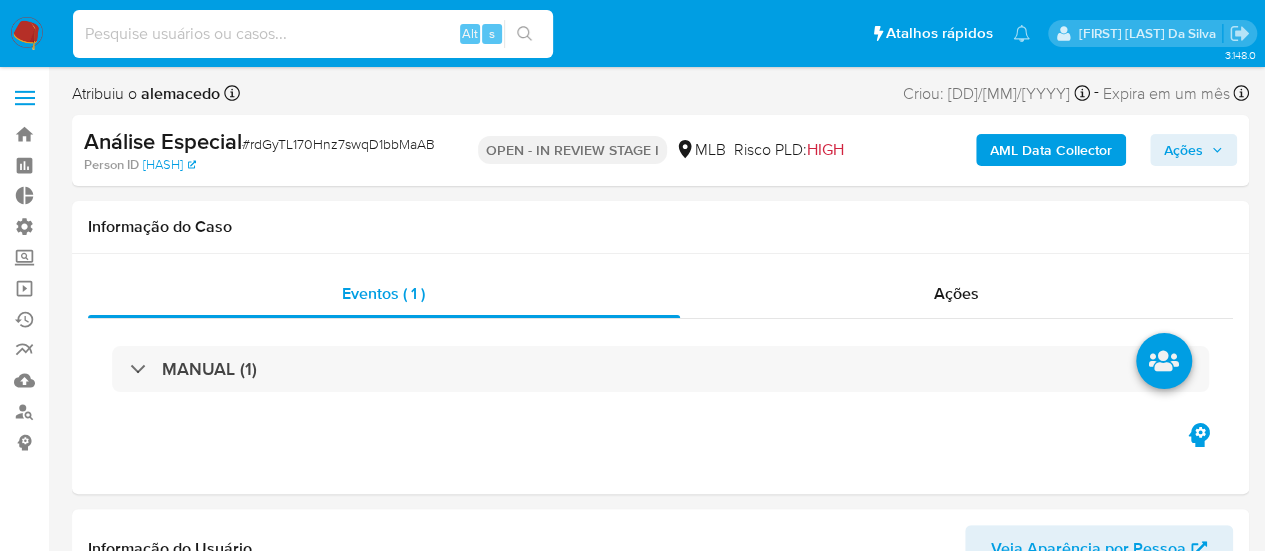 click at bounding box center (313, 34) 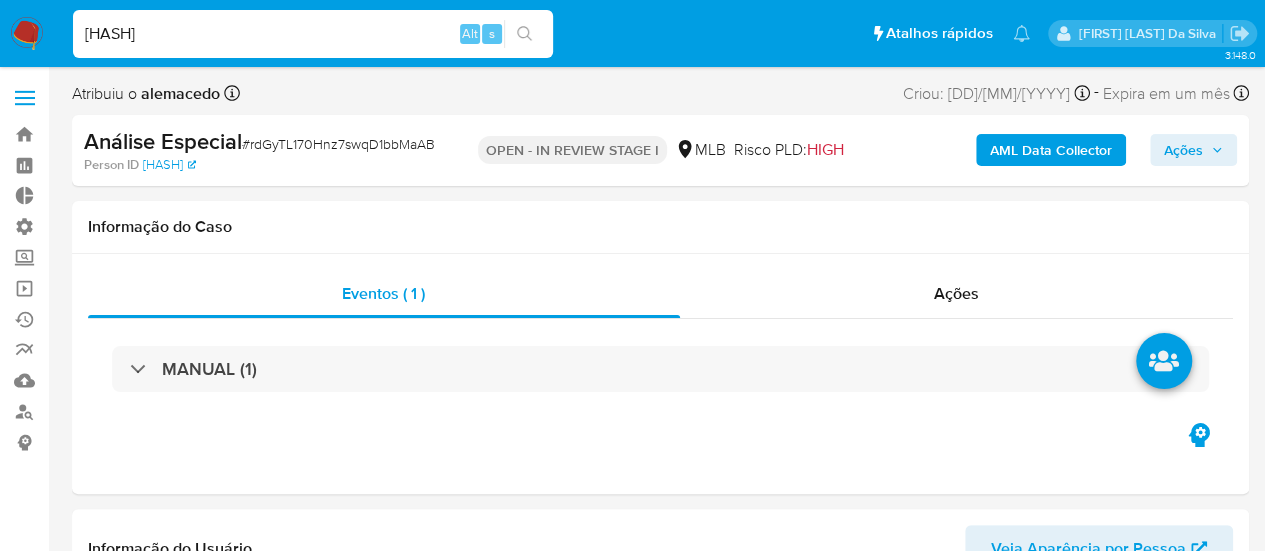 type on "60kcnb0Ik65ZwRNSfE1iZT8f" 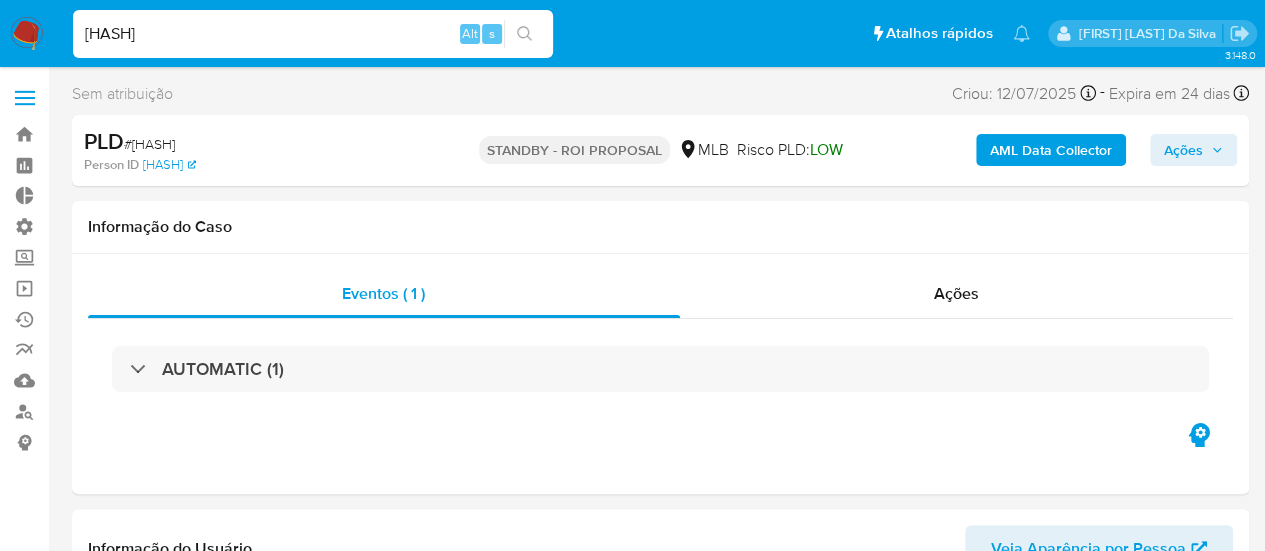 scroll, scrollTop: 845, scrollLeft: 0, axis: vertical 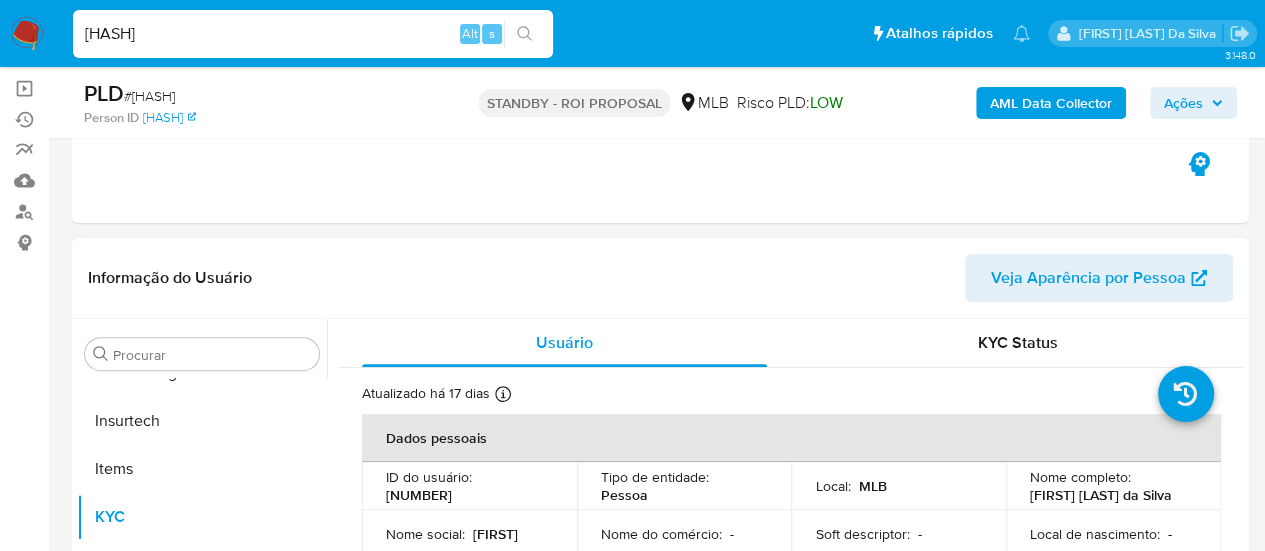 select on "10" 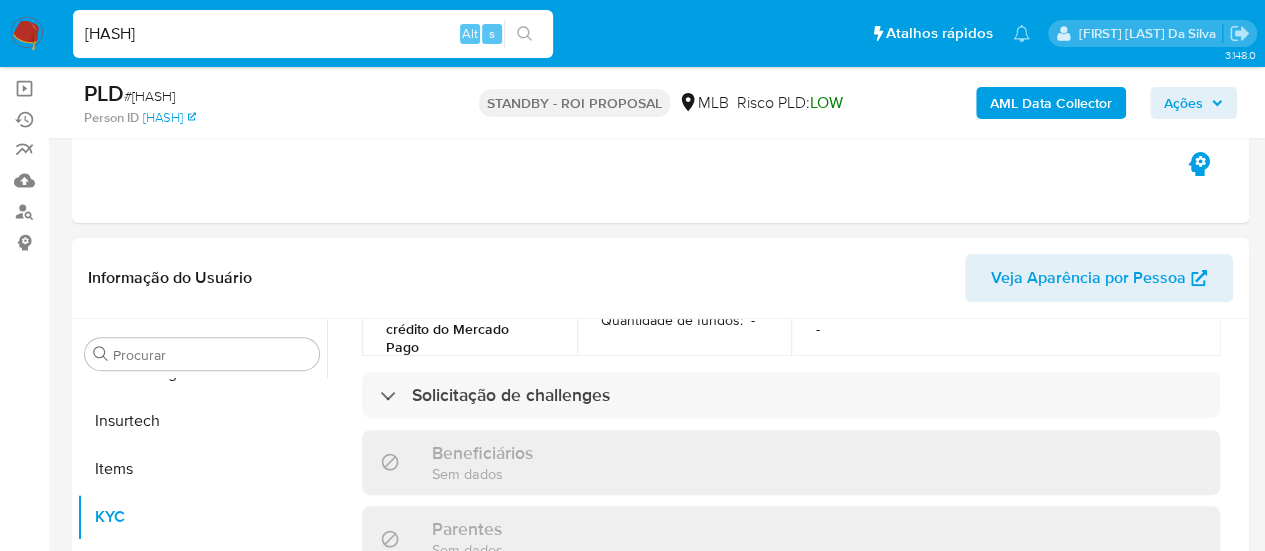 scroll, scrollTop: 1006, scrollLeft: 0, axis: vertical 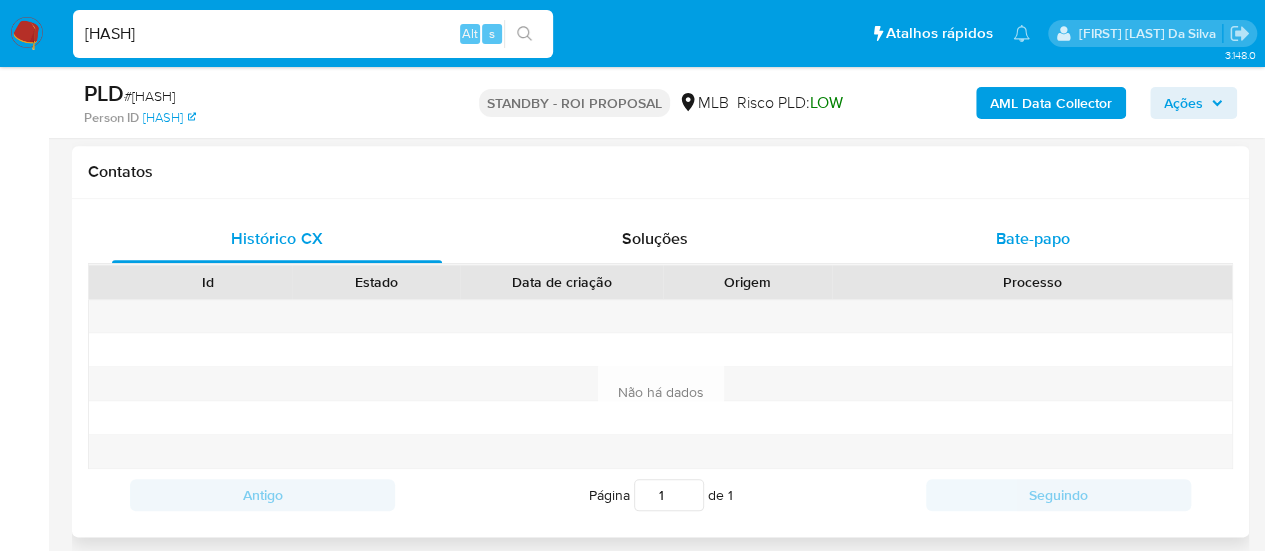 click on "Bate-papo" at bounding box center [1033, 238] 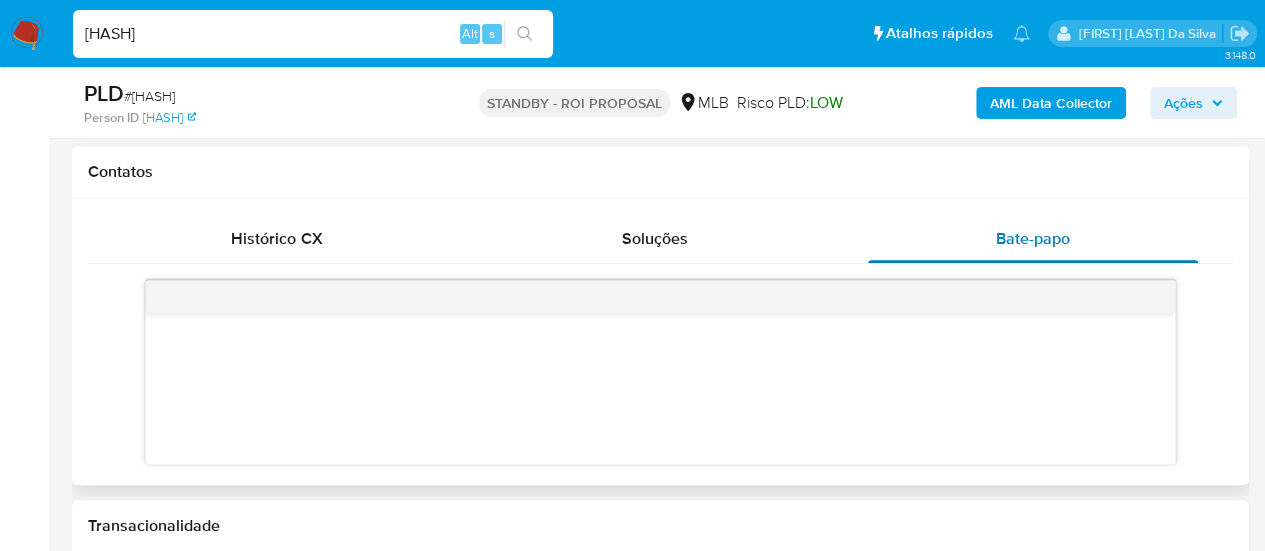 click on "Bate-papo" at bounding box center [1033, 238] 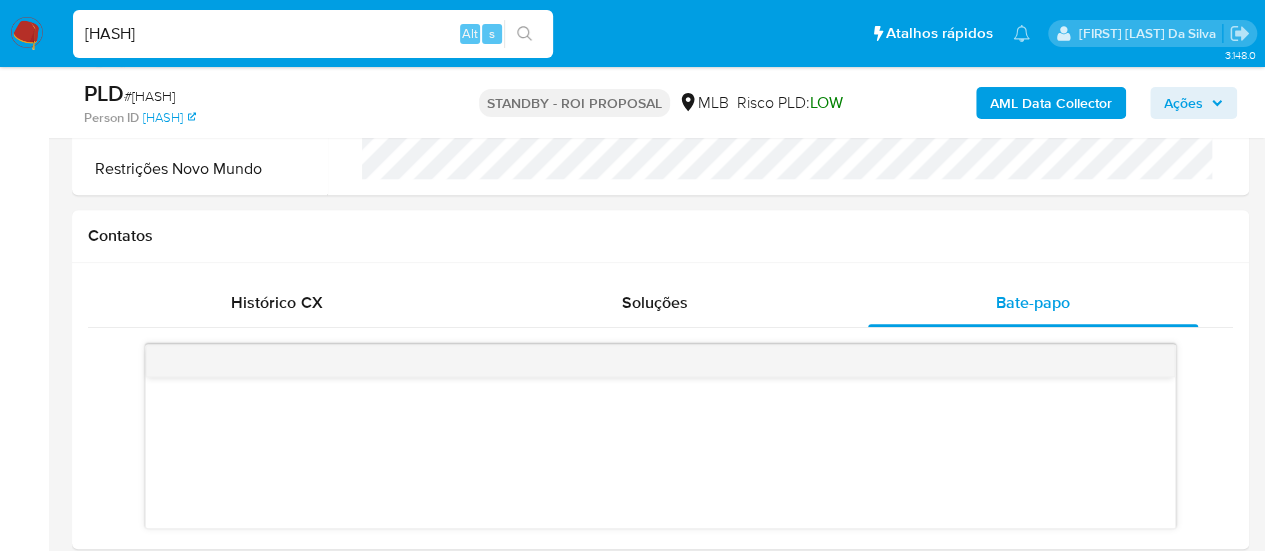 scroll, scrollTop: 700, scrollLeft: 0, axis: vertical 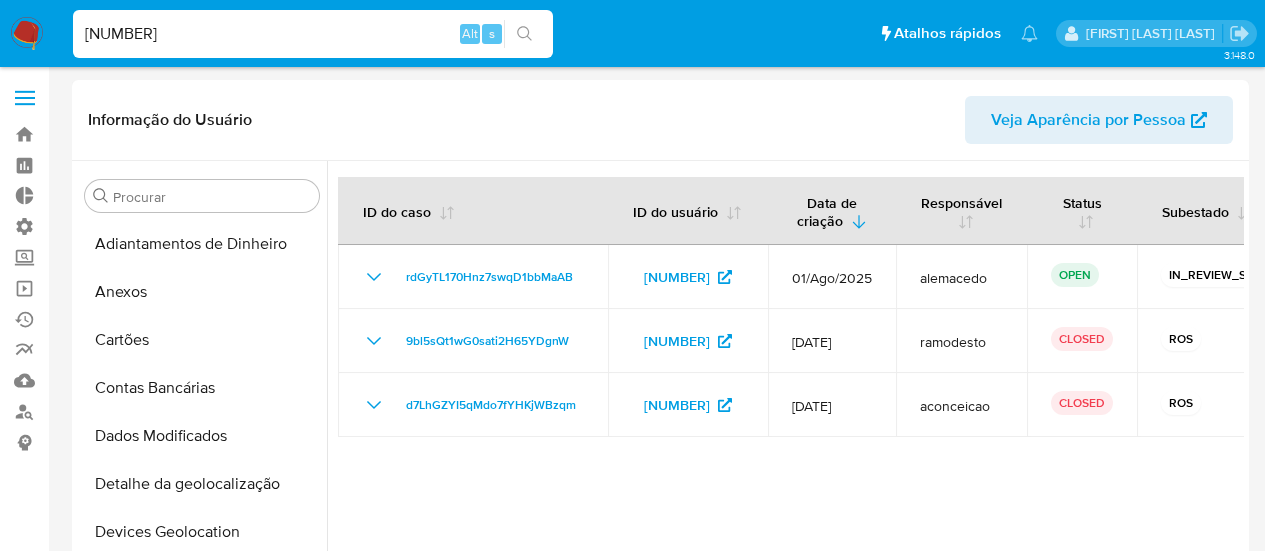 select on "10" 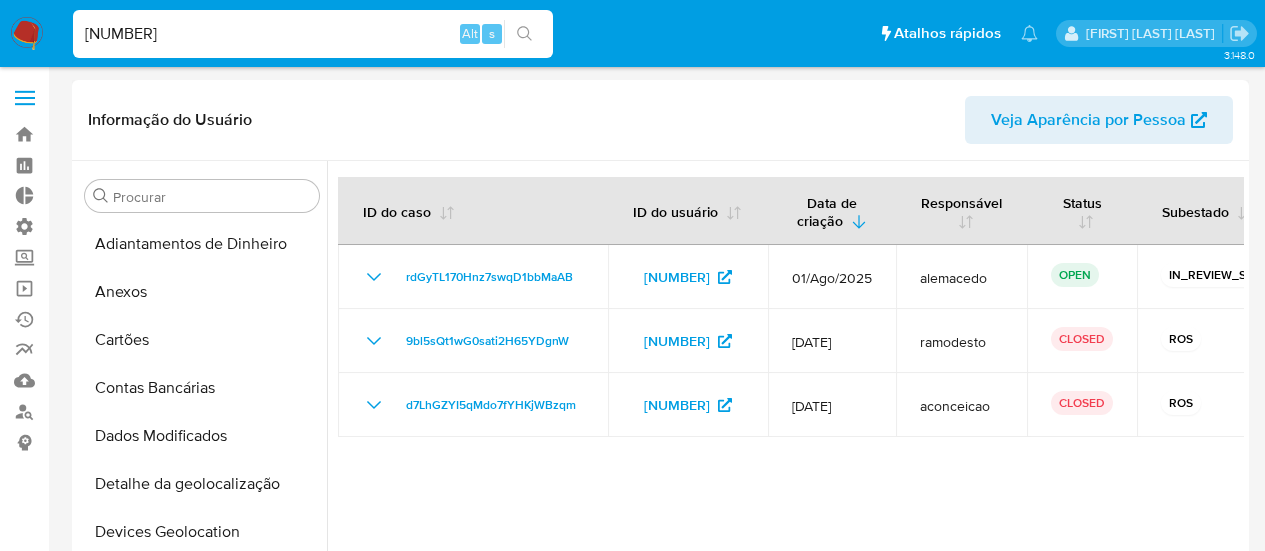 scroll, scrollTop: 0, scrollLeft: 0, axis: both 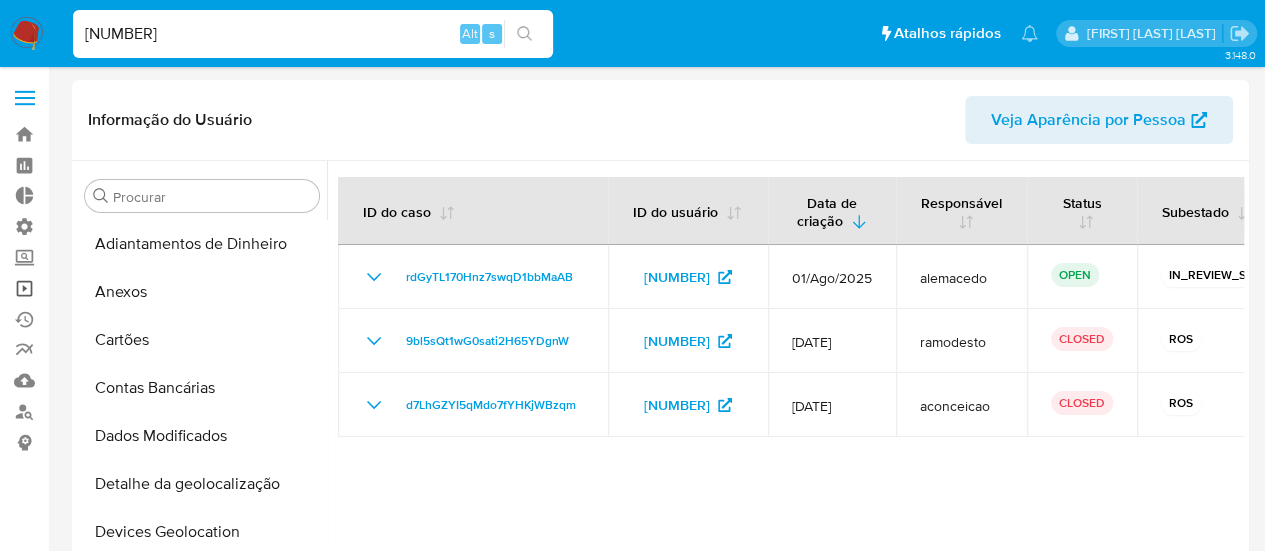 click on "Operações em massa" at bounding box center [119, 288] 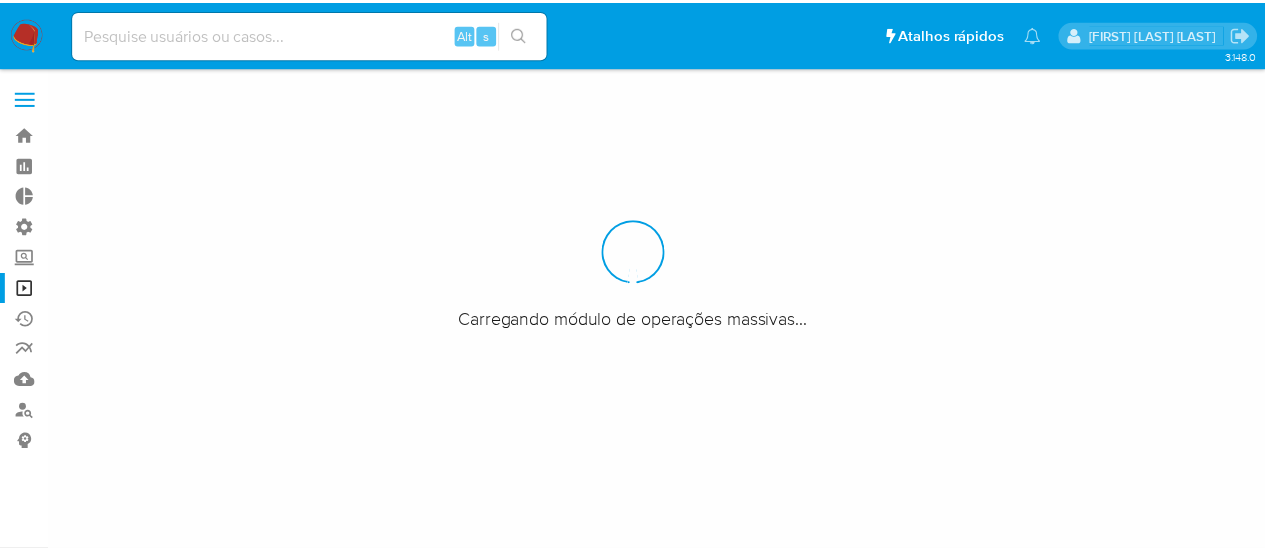 scroll, scrollTop: 0, scrollLeft: 0, axis: both 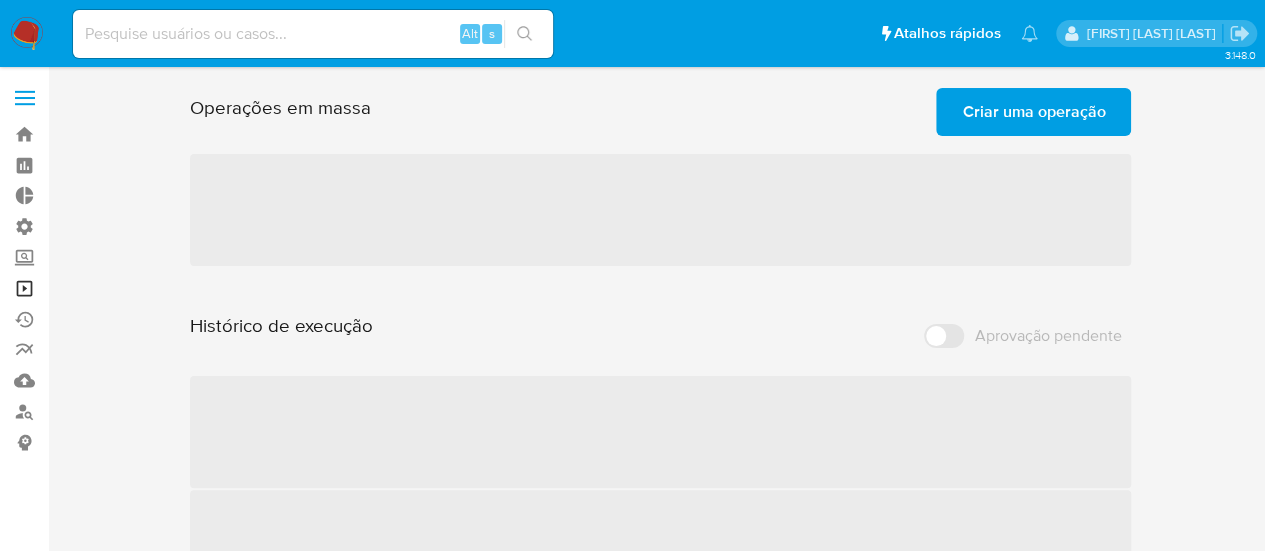 click on "Operações em massa" at bounding box center (119, 288) 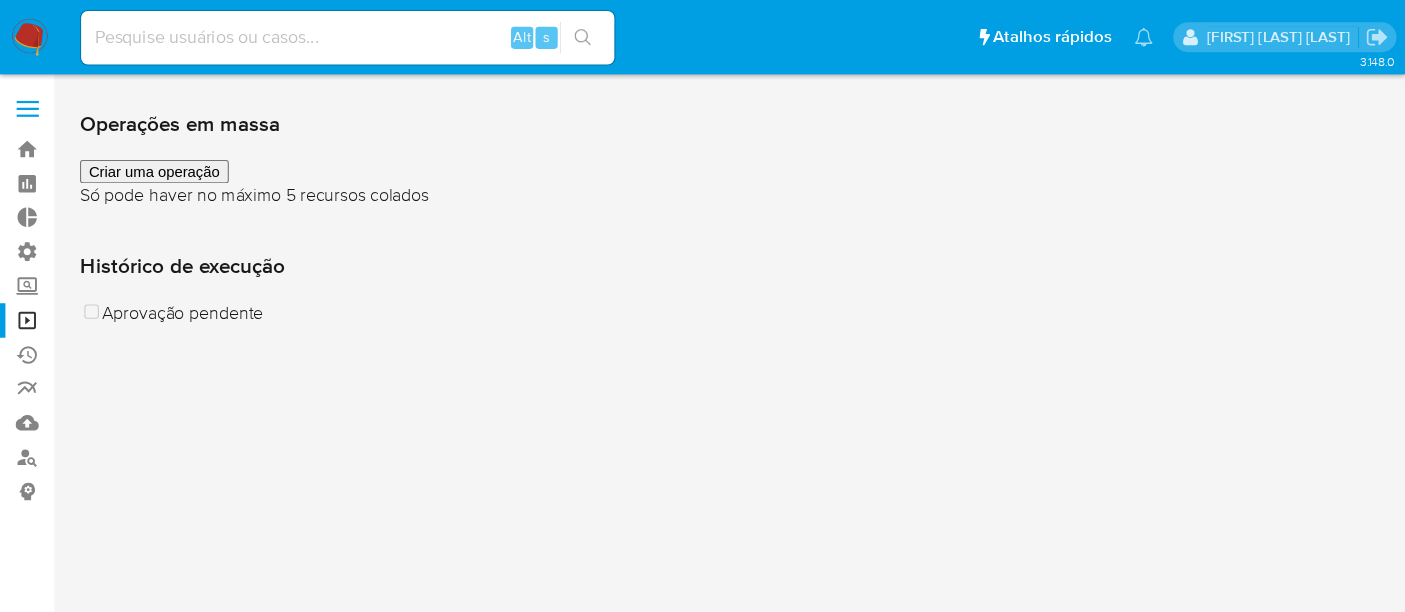 scroll, scrollTop: 0, scrollLeft: 0, axis: both 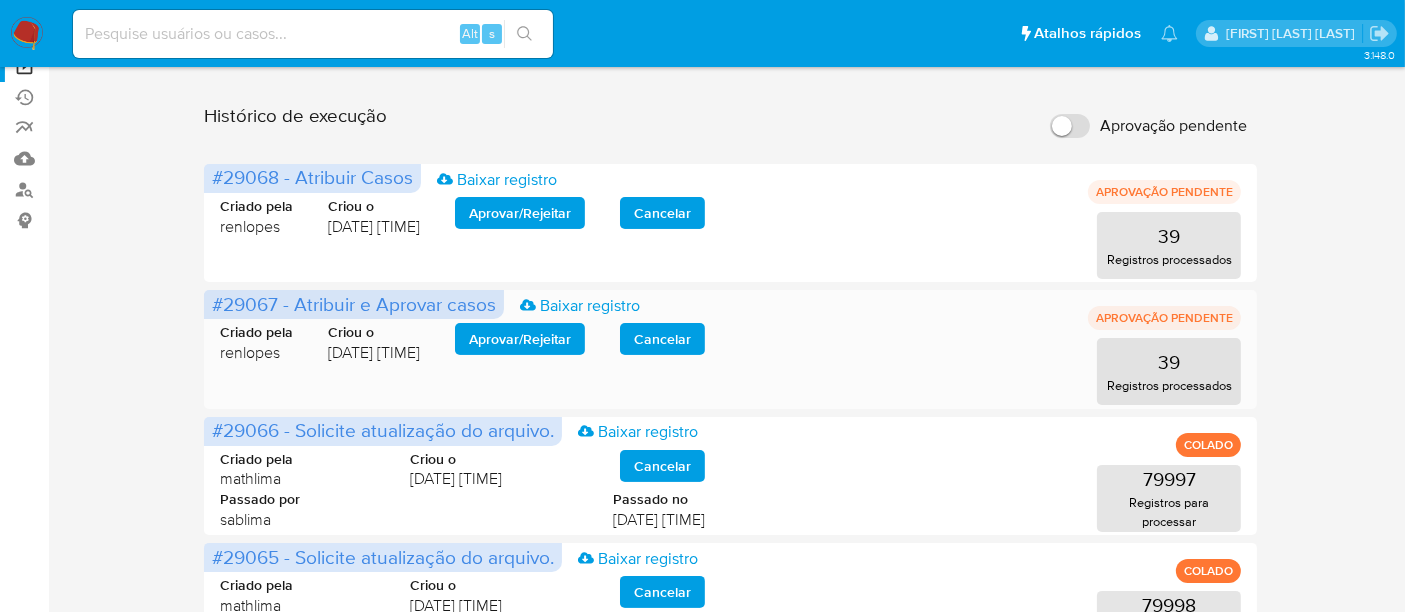 click on "Aprovar  /  Rejeitar" at bounding box center (520, 339) 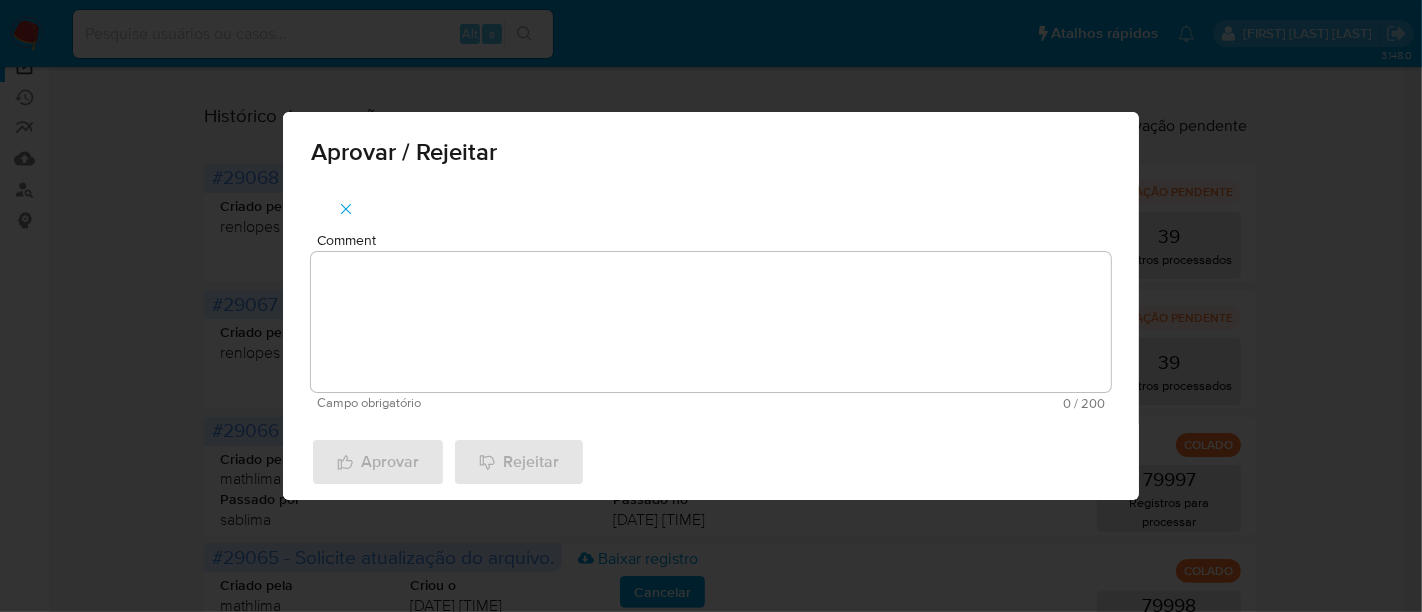 click on "Comment" at bounding box center [711, 322] 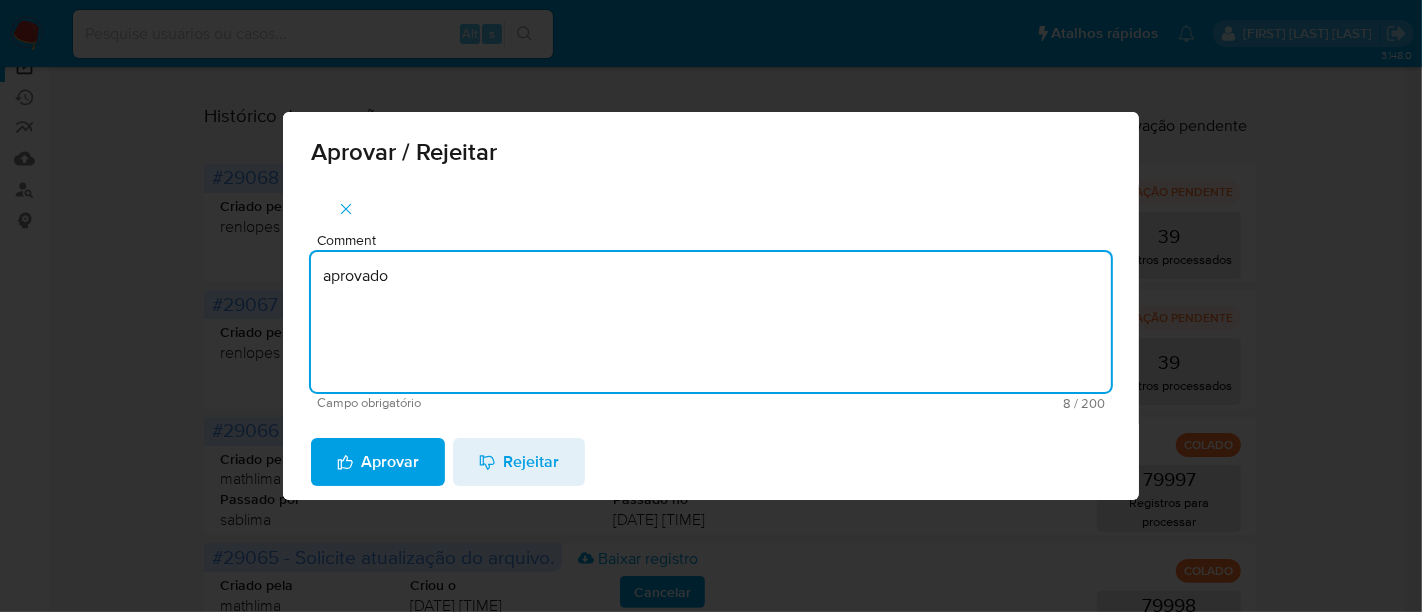 drag, startPoint x: 442, startPoint y: 289, endPoint x: 280, endPoint y: 287, distance: 162.01234 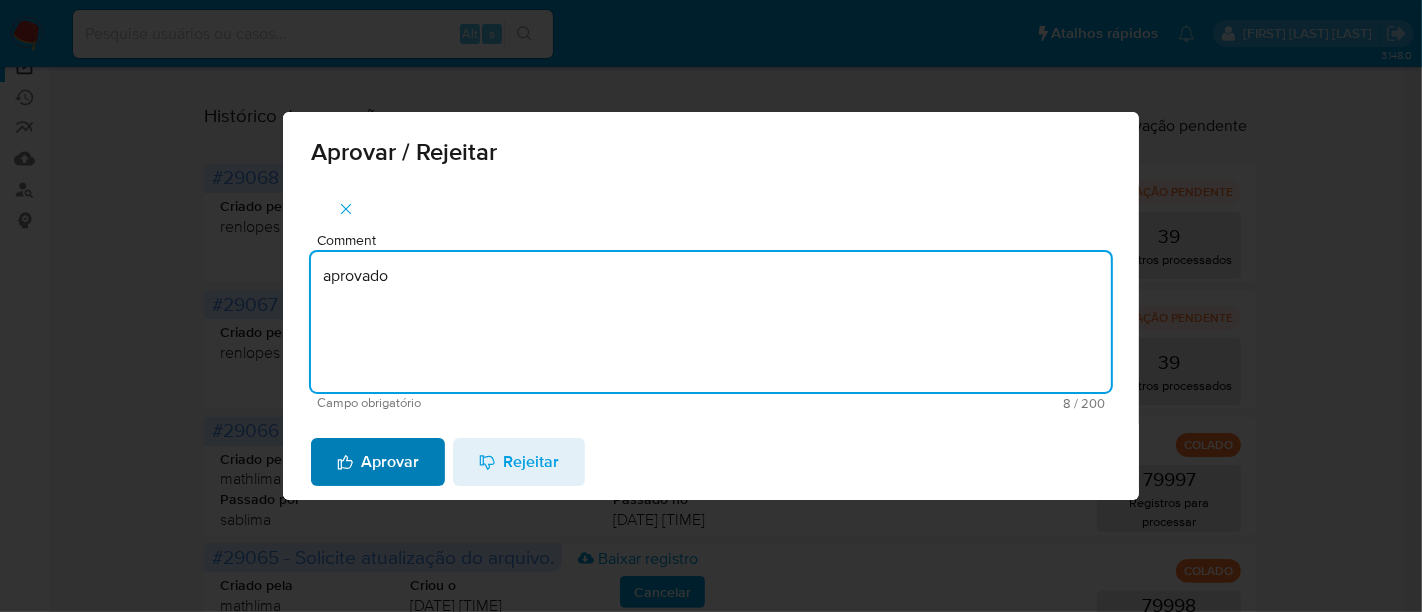 type on "aprovado" 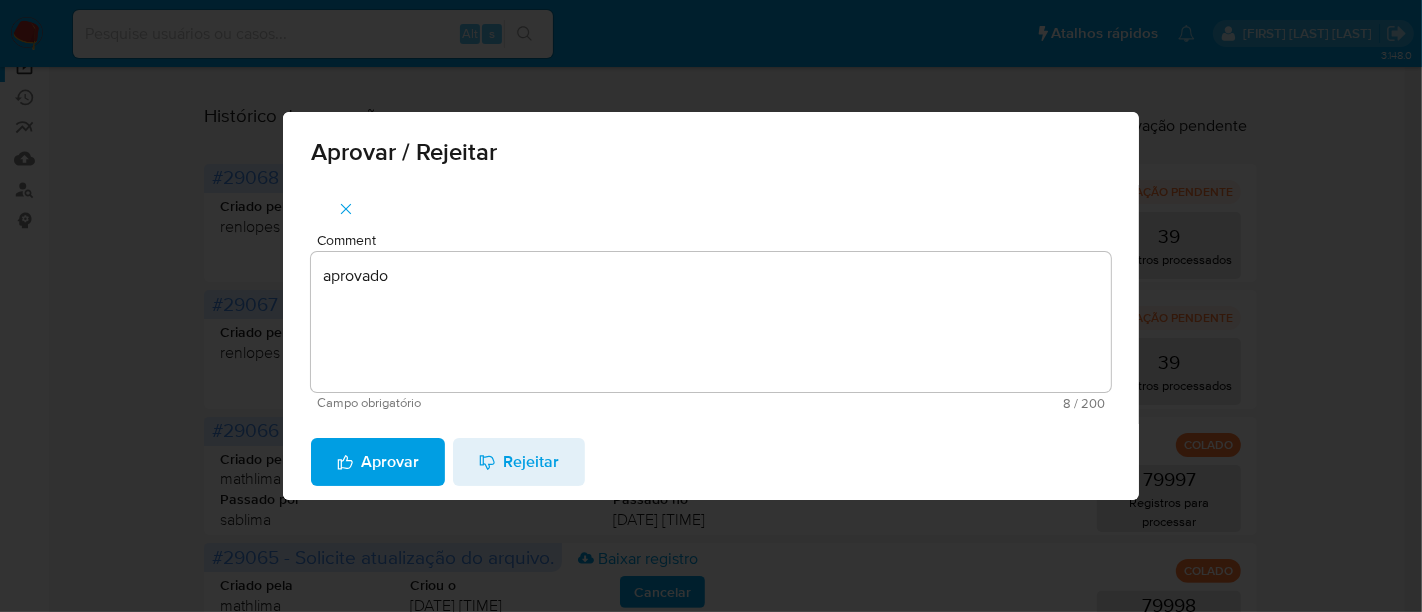 click on "Aprovar" at bounding box center [378, 462] 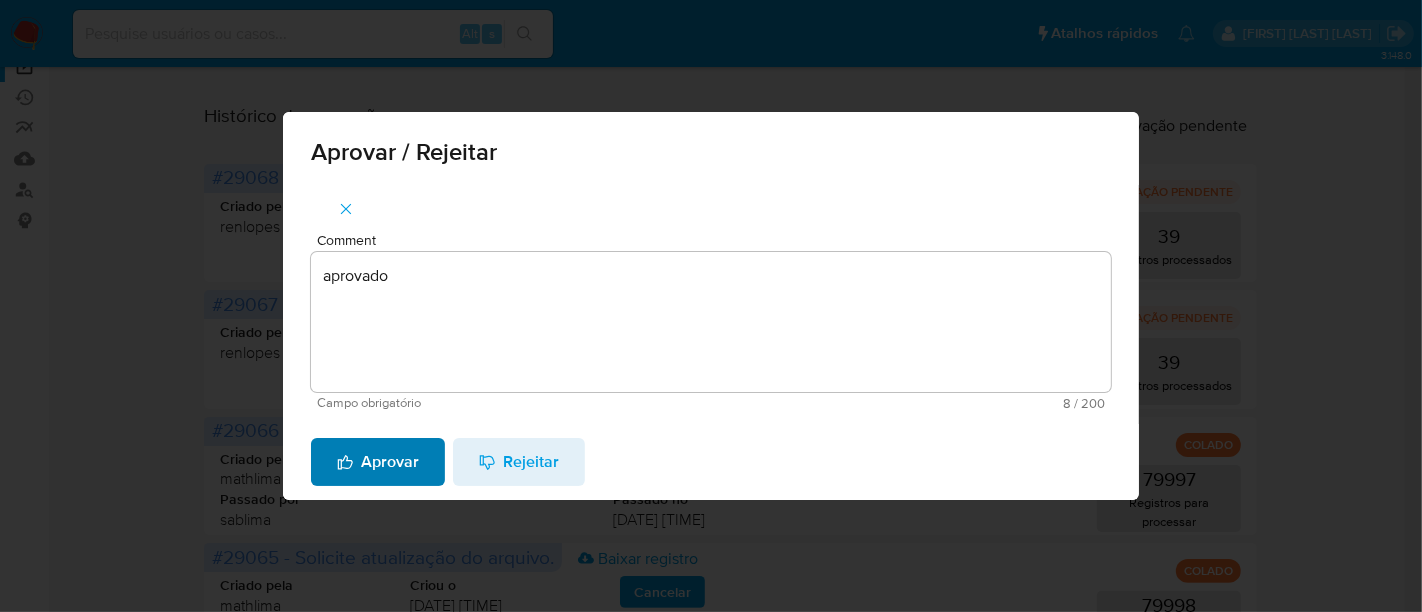 type 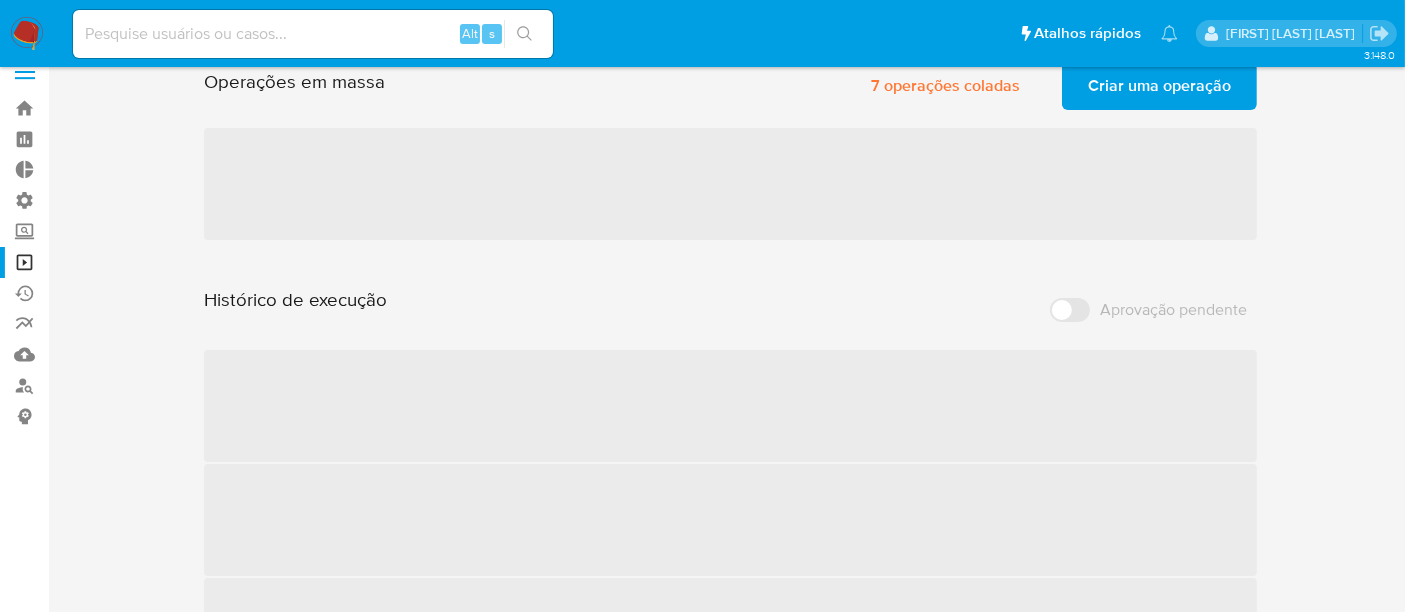 scroll, scrollTop: 0, scrollLeft: 0, axis: both 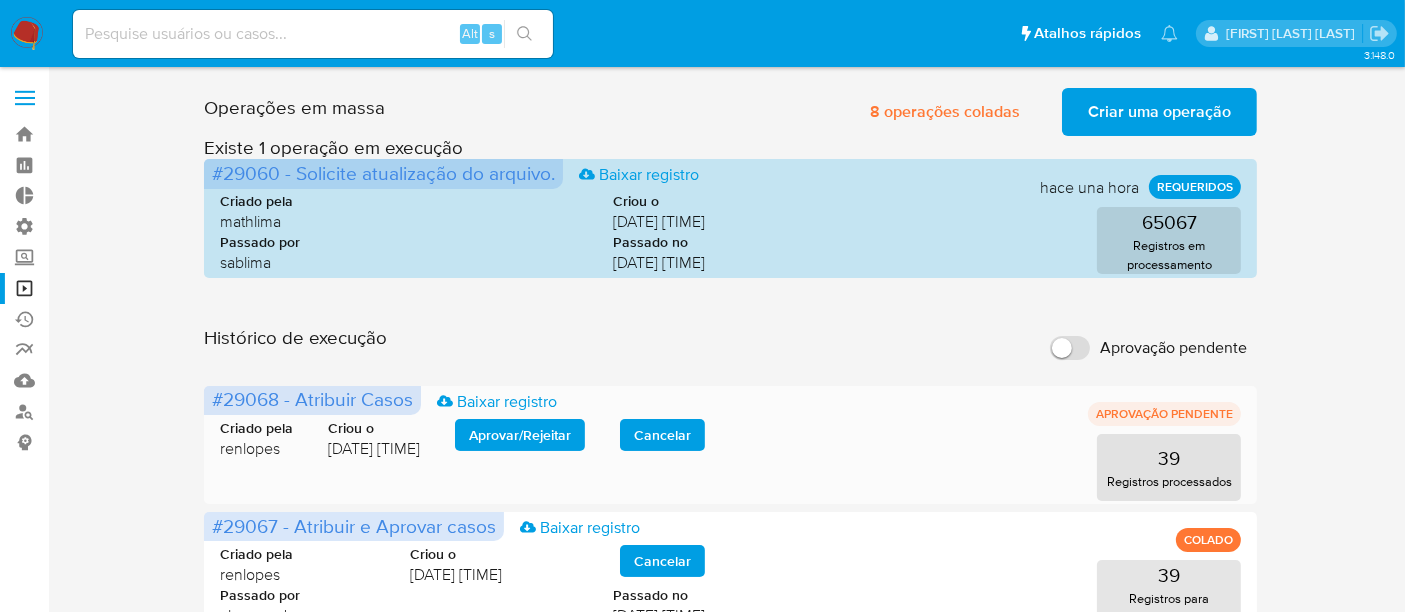 click on "Aprovar  /  Rejeitar" at bounding box center [520, 435] 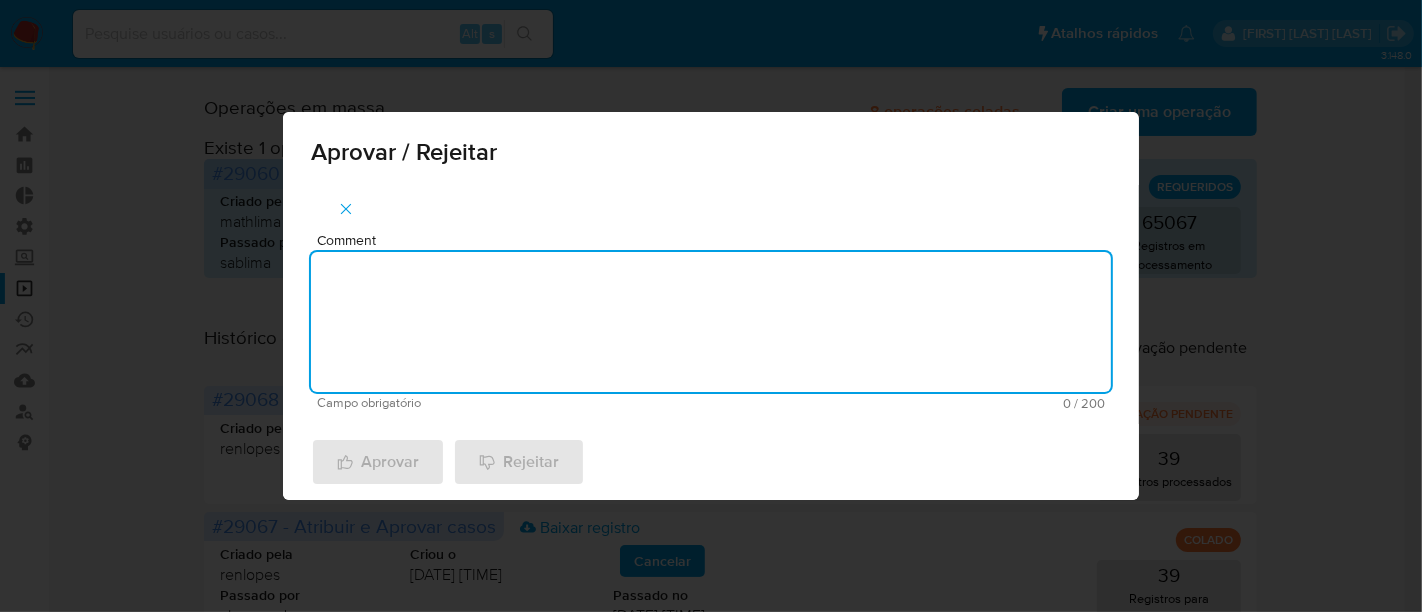 click on "Comment" at bounding box center (711, 322) 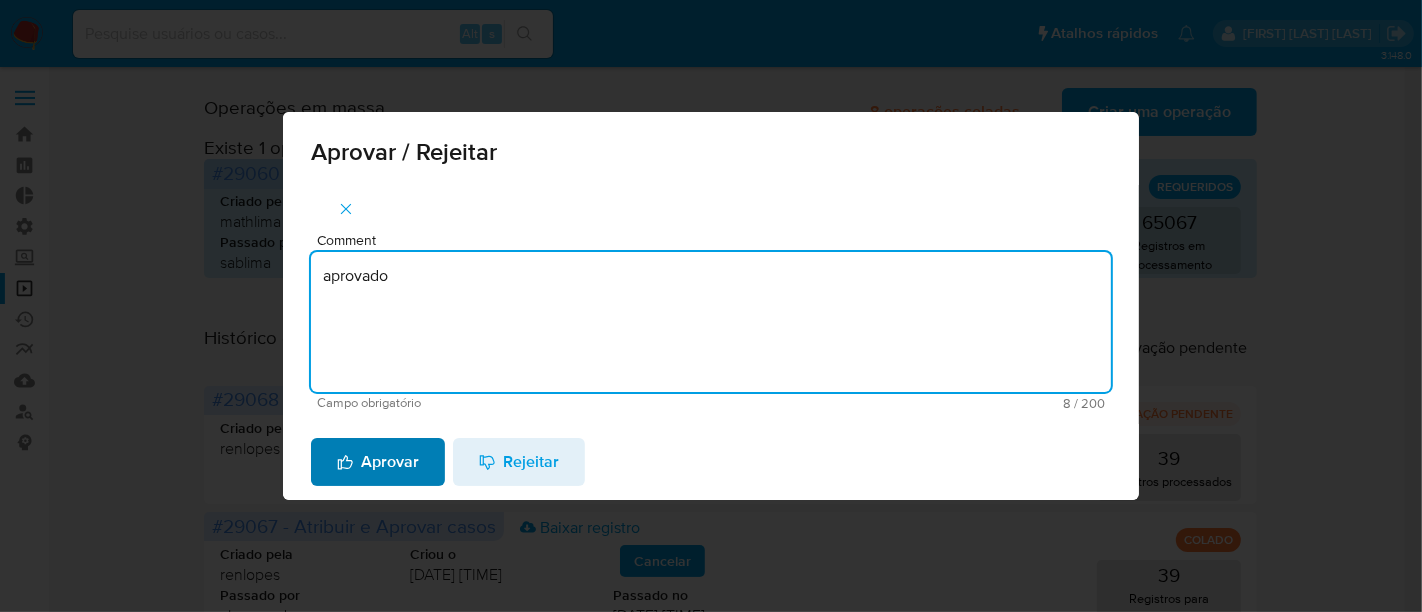 type on "aprovado" 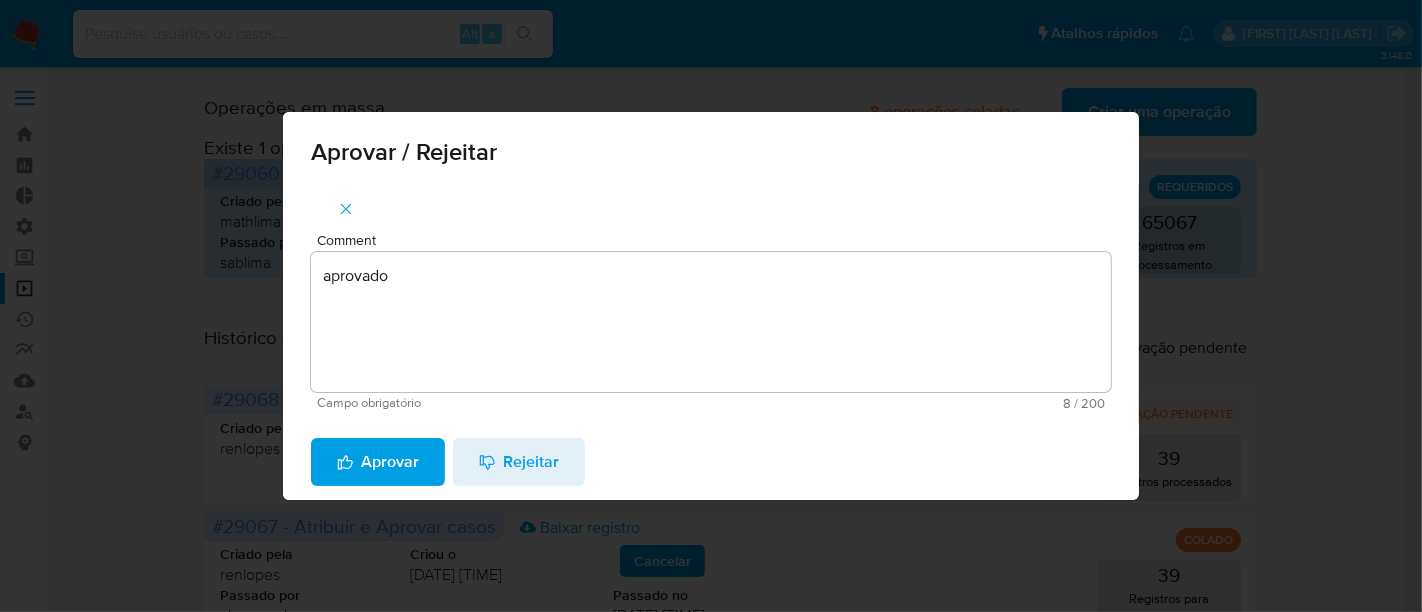 click on "Aprovar" at bounding box center (378, 462) 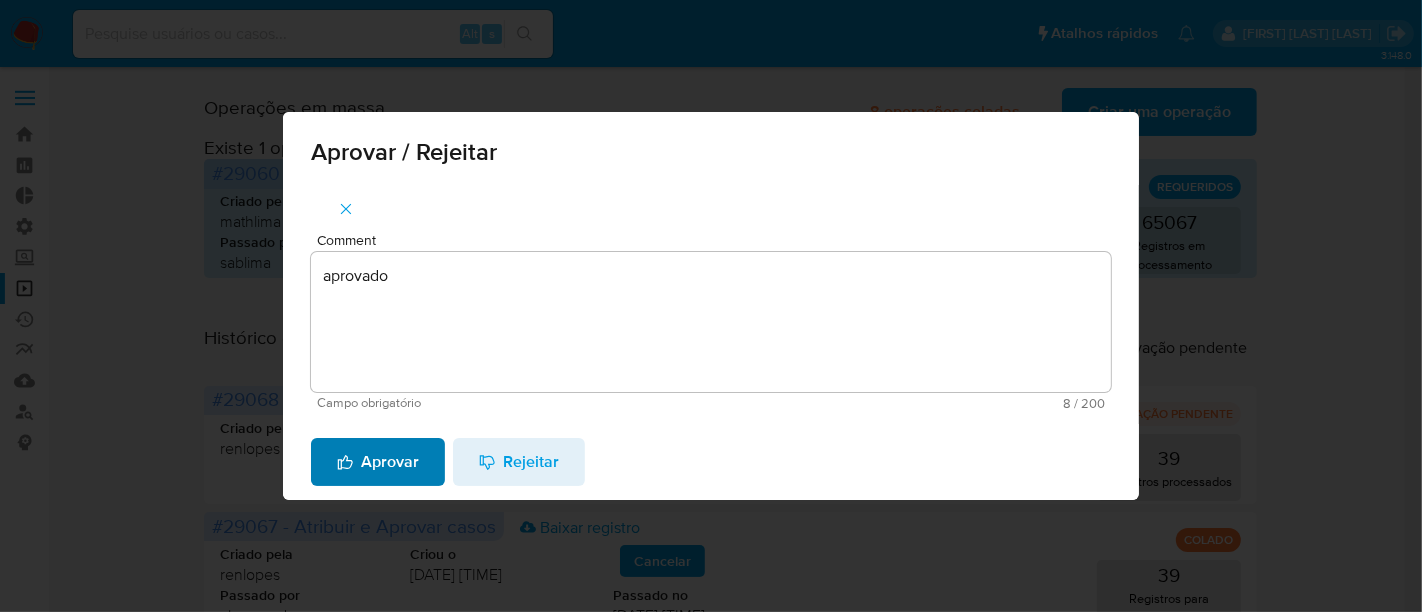 type 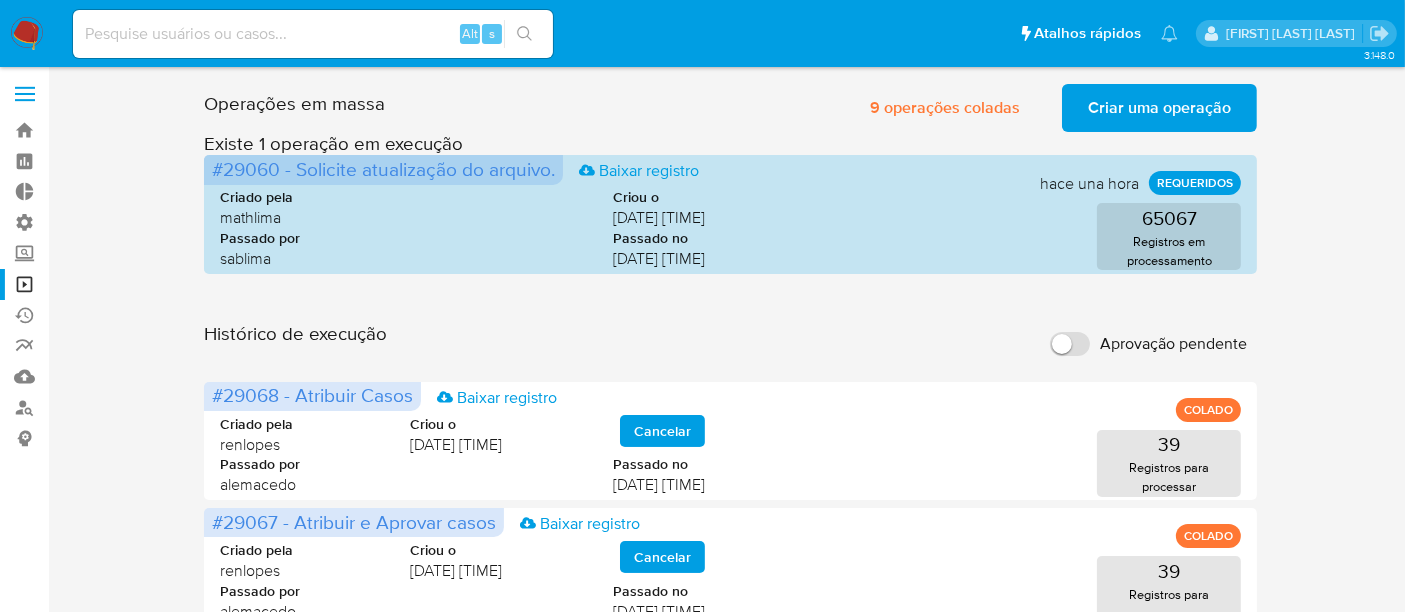 scroll, scrollTop: 0, scrollLeft: 0, axis: both 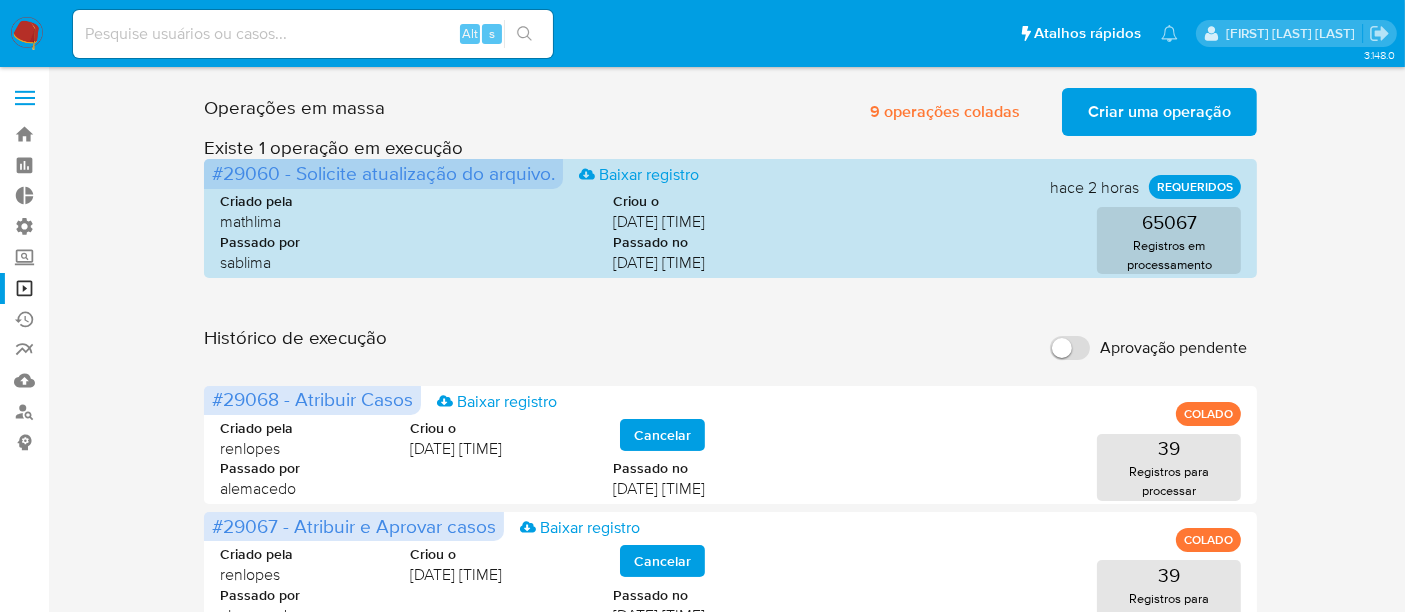 click at bounding box center [313, 34] 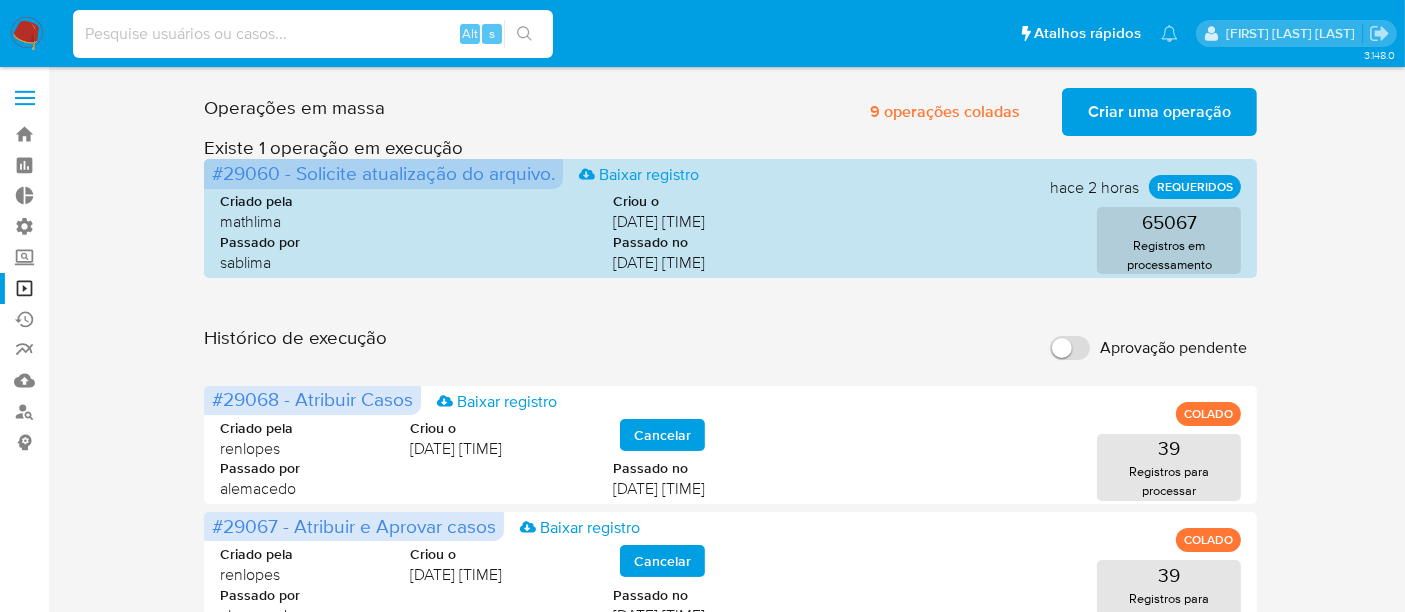 paste on "2KjS36b9oL1AVruCCdUczbX7" 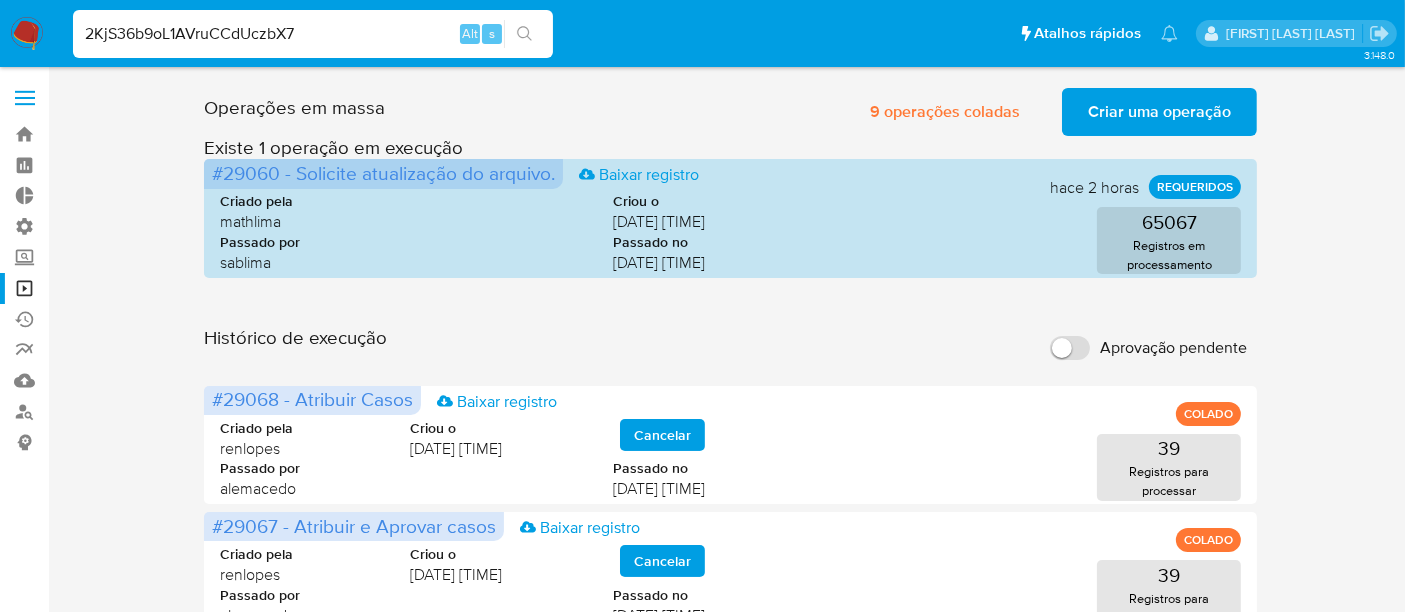 type on "2KjS36b9oL1AVruCCdUczbX7" 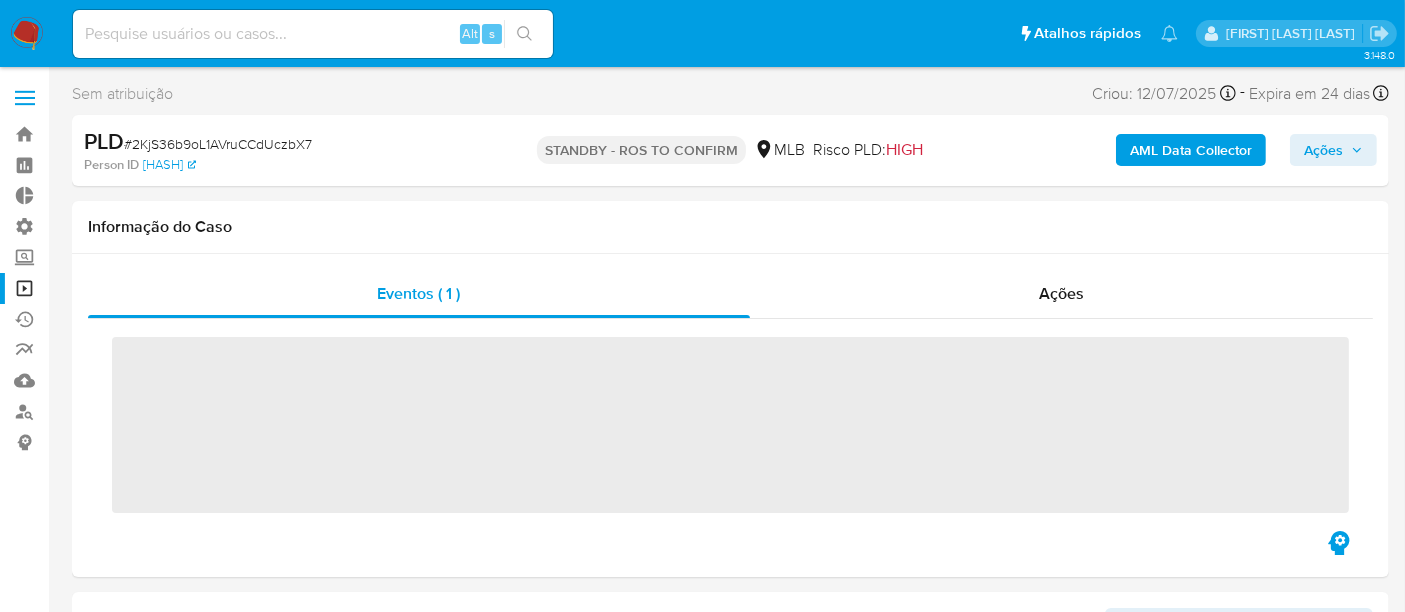 scroll, scrollTop: 844, scrollLeft: 0, axis: vertical 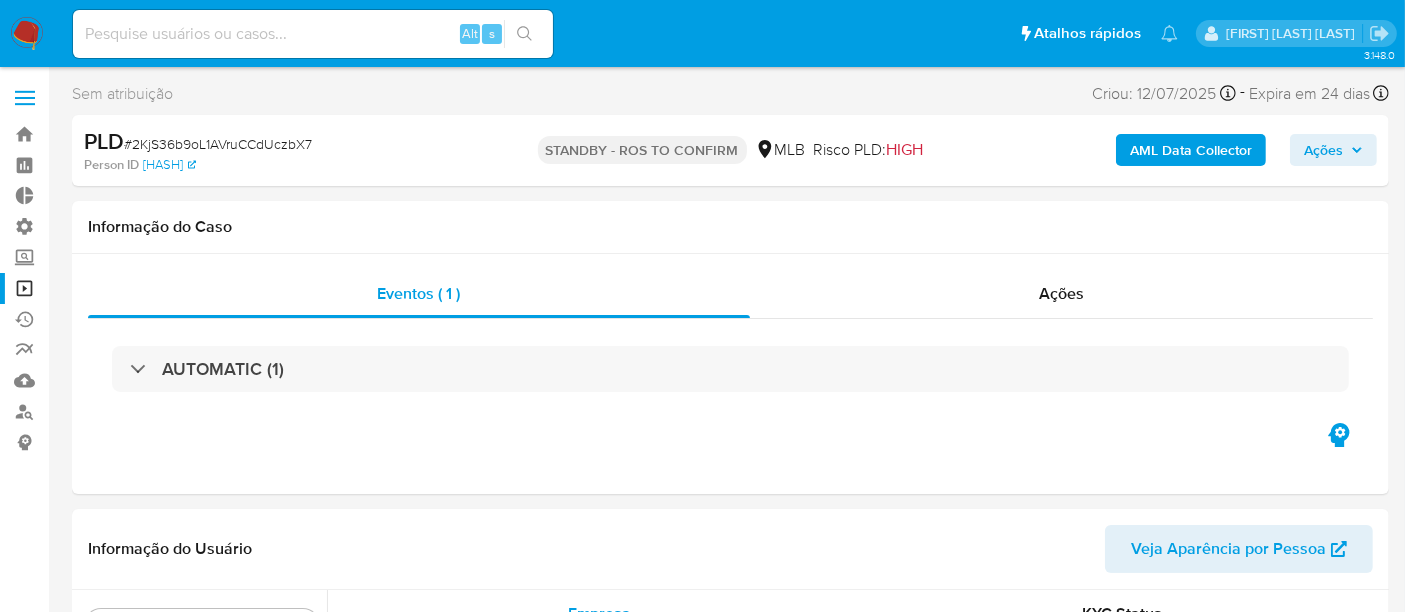 select on "10" 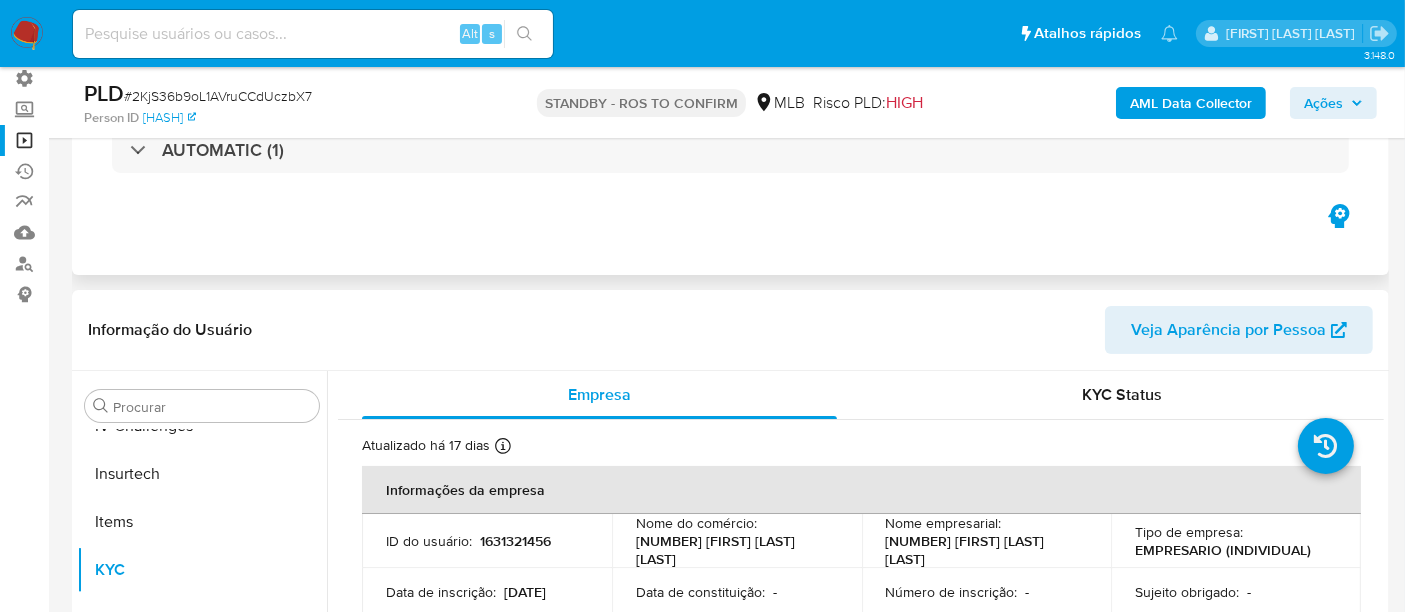 scroll, scrollTop: 222, scrollLeft: 0, axis: vertical 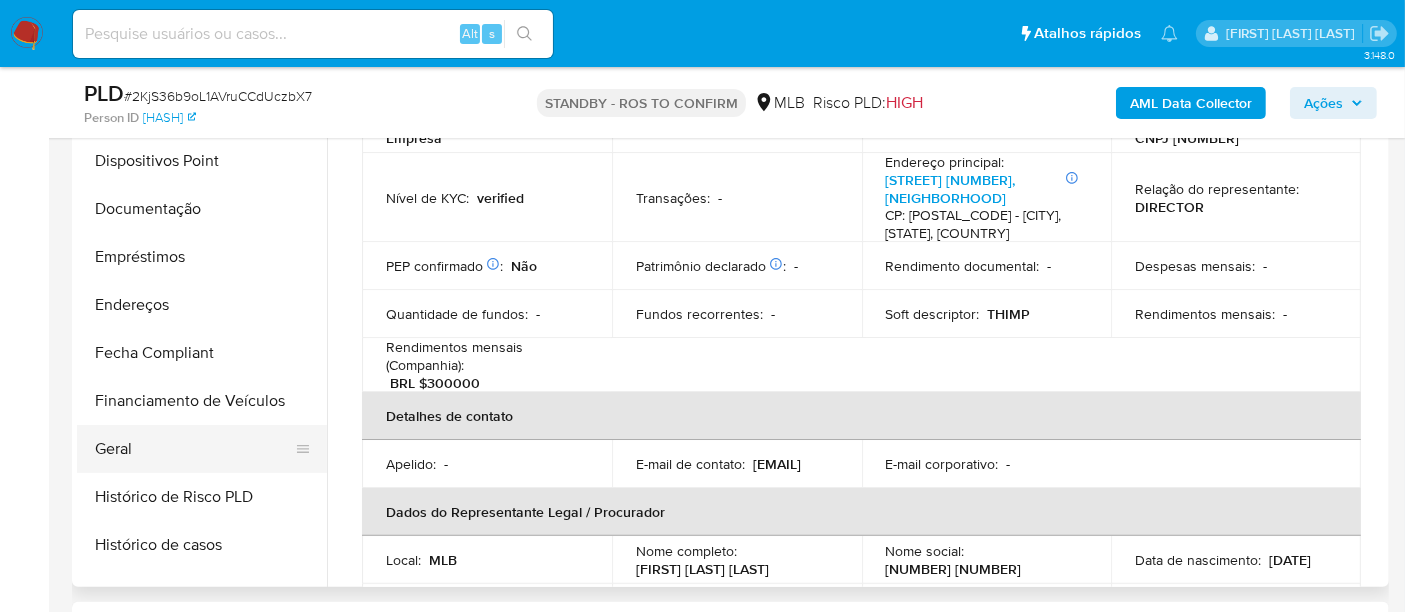 click on "Geral" at bounding box center (194, 449) 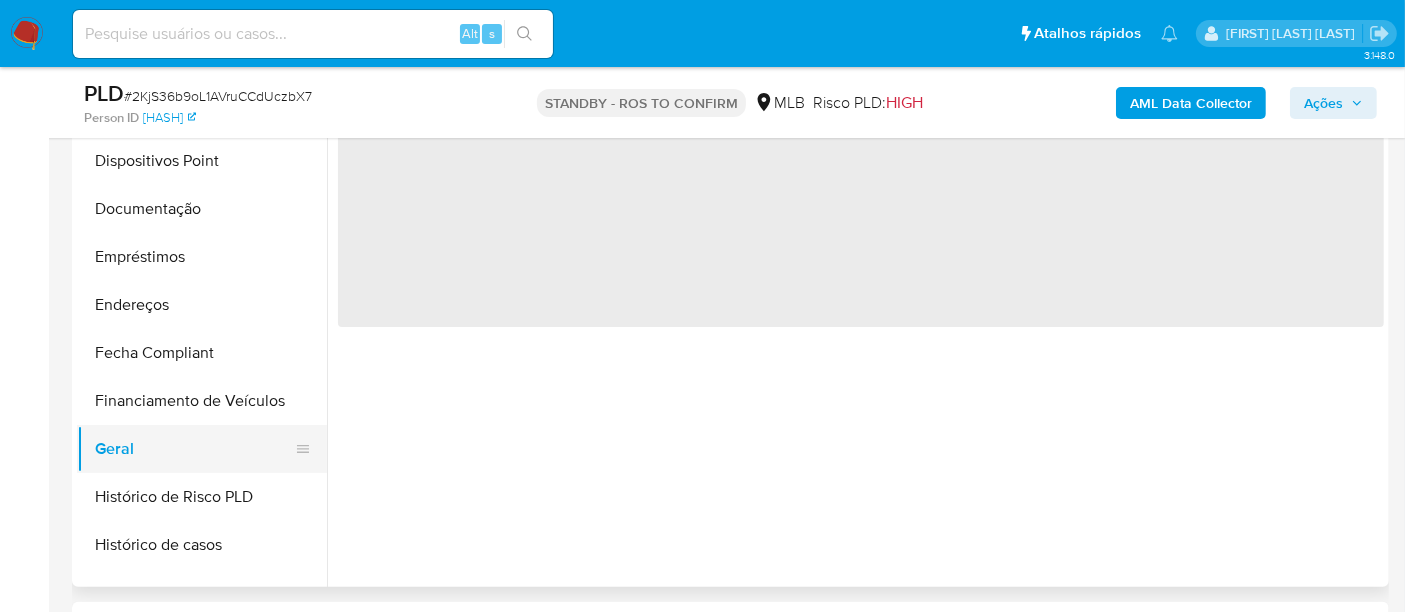 scroll, scrollTop: 0, scrollLeft: 0, axis: both 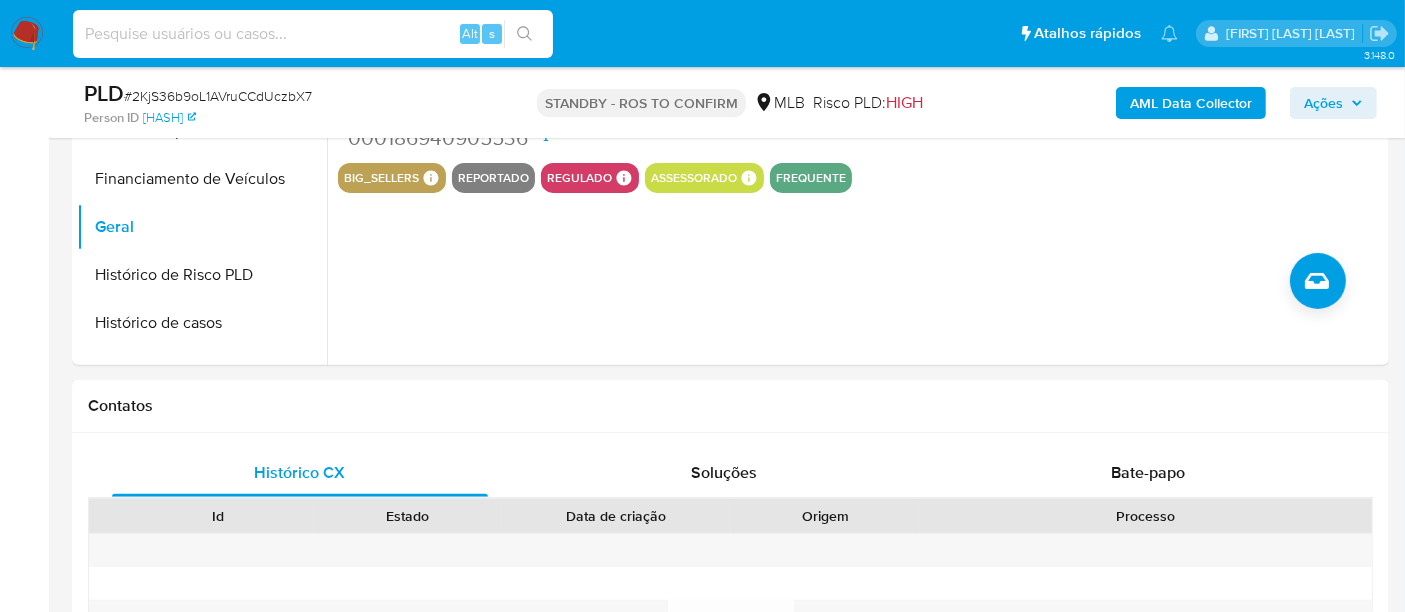 click at bounding box center [313, 34] 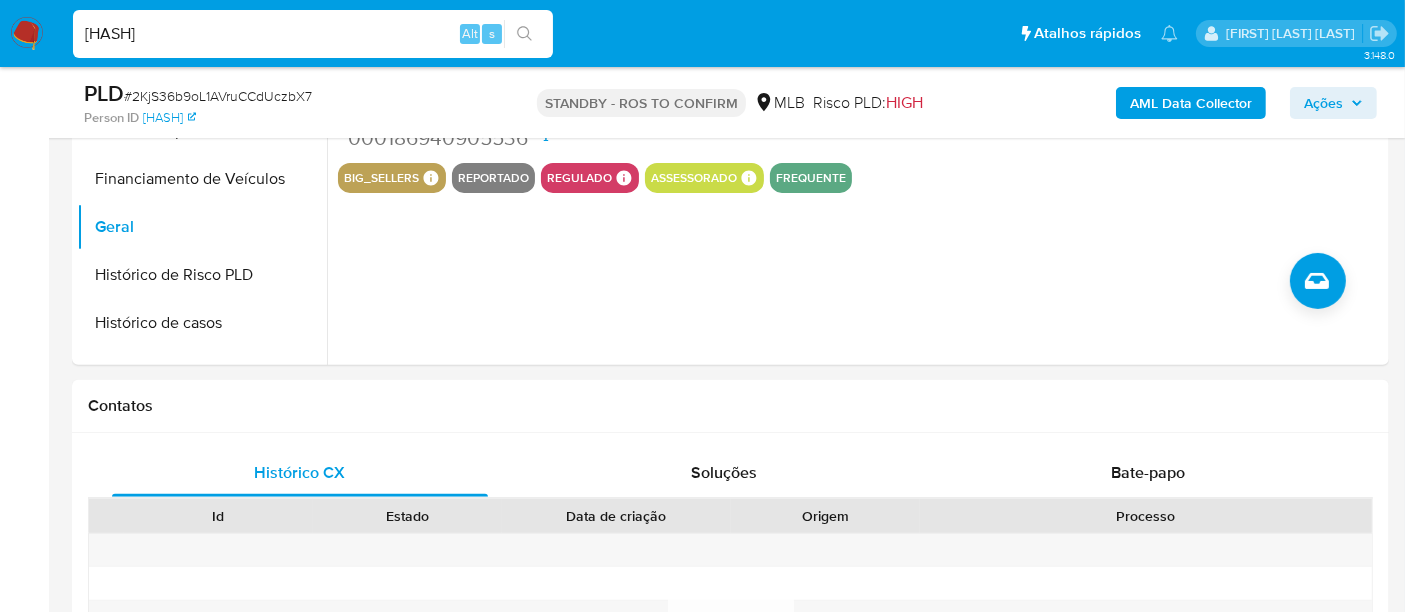 type on "CLLv7MpSstcDShjhaMivphWy" 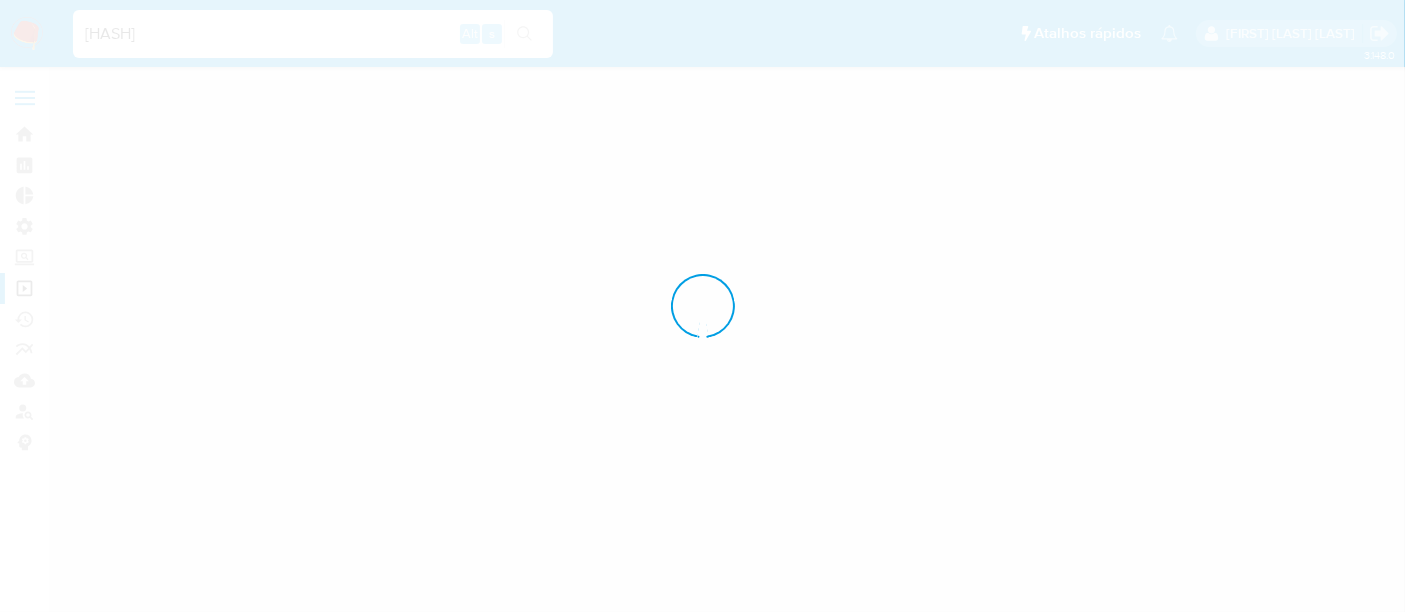 scroll, scrollTop: 0, scrollLeft: 0, axis: both 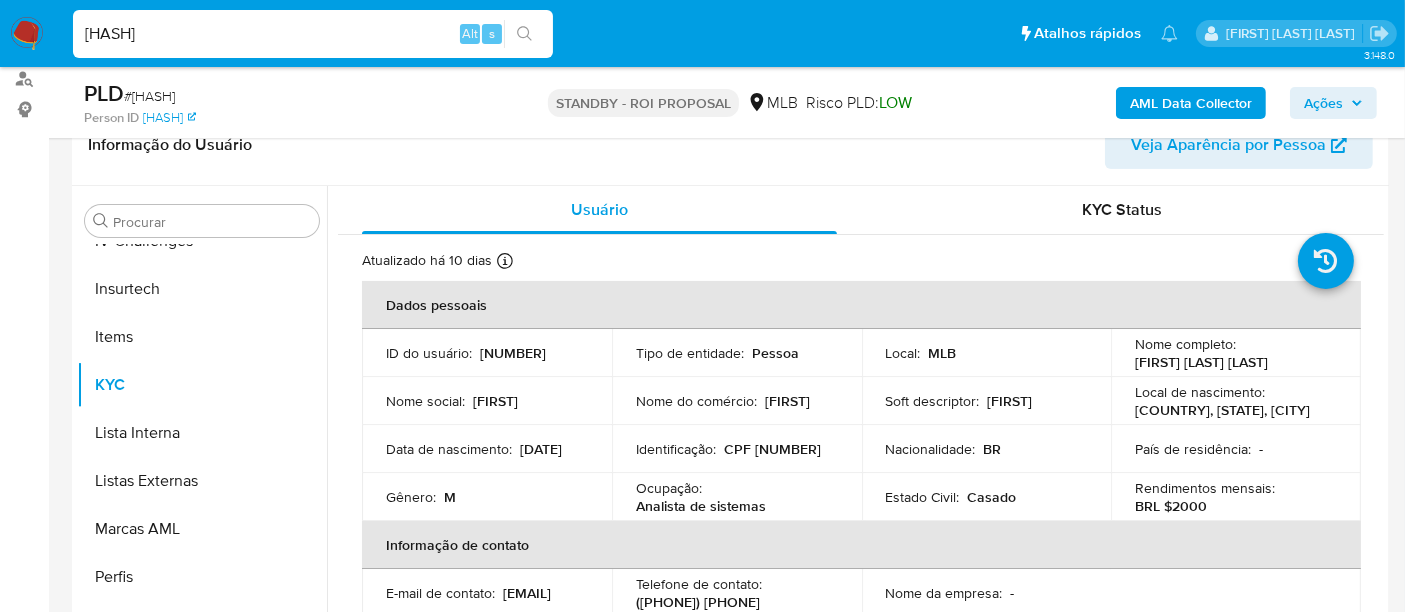 select on "10" 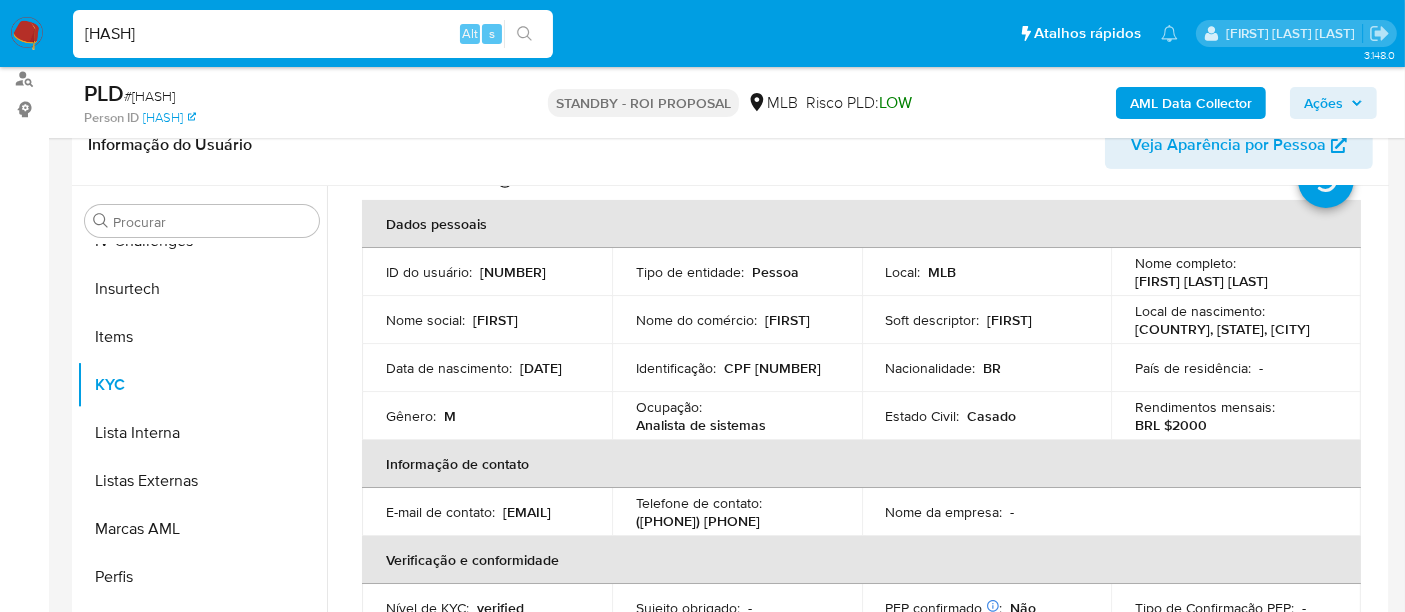 scroll, scrollTop: 111, scrollLeft: 0, axis: vertical 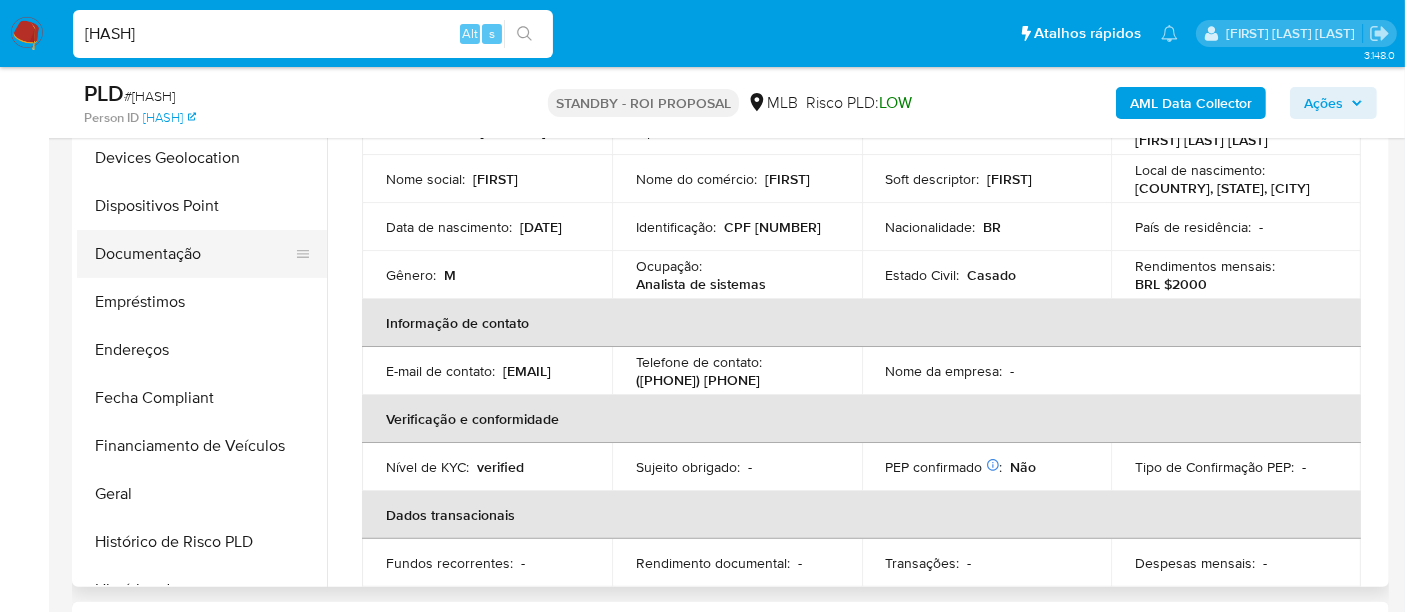 click on "Documentação" at bounding box center [194, 254] 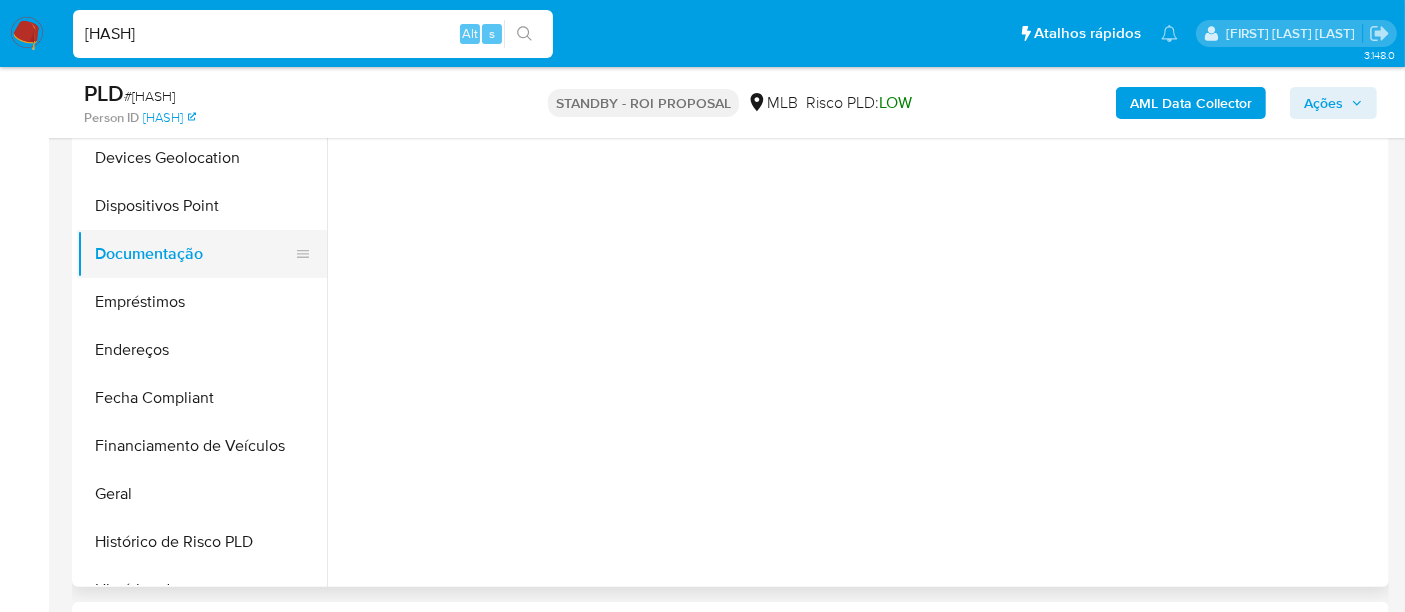 scroll, scrollTop: 0, scrollLeft: 0, axis: both 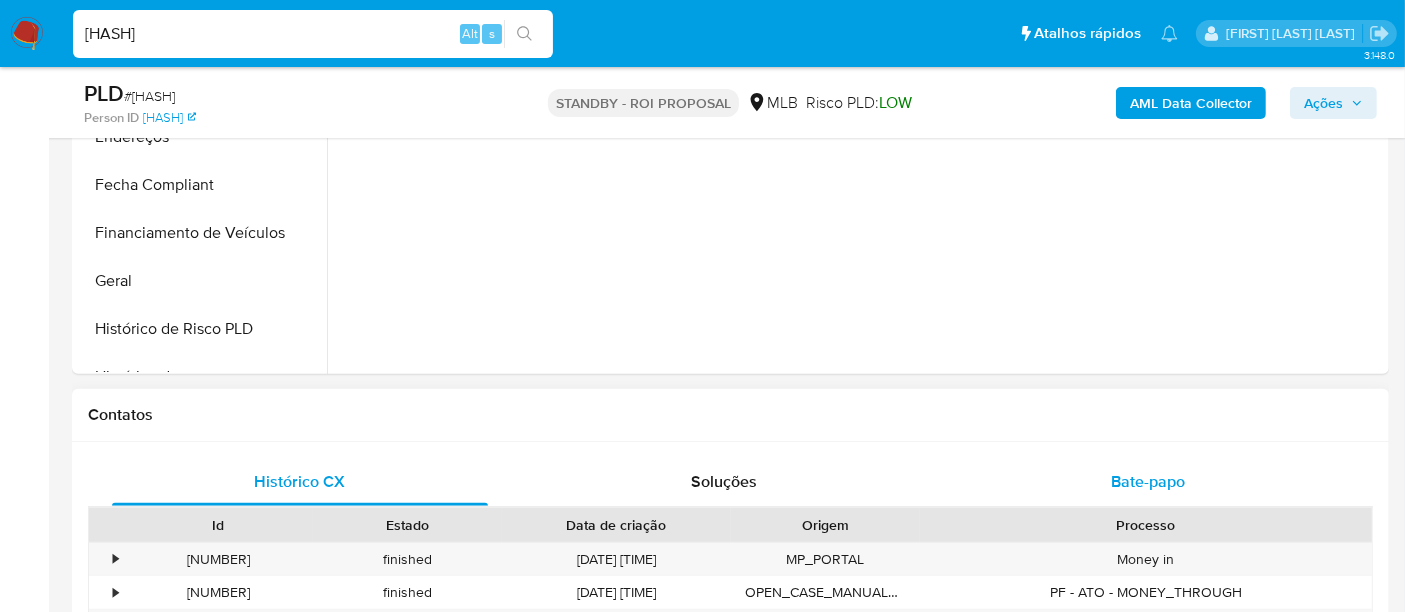 click on "Bate-papo" at bounding box center (1148, 482) 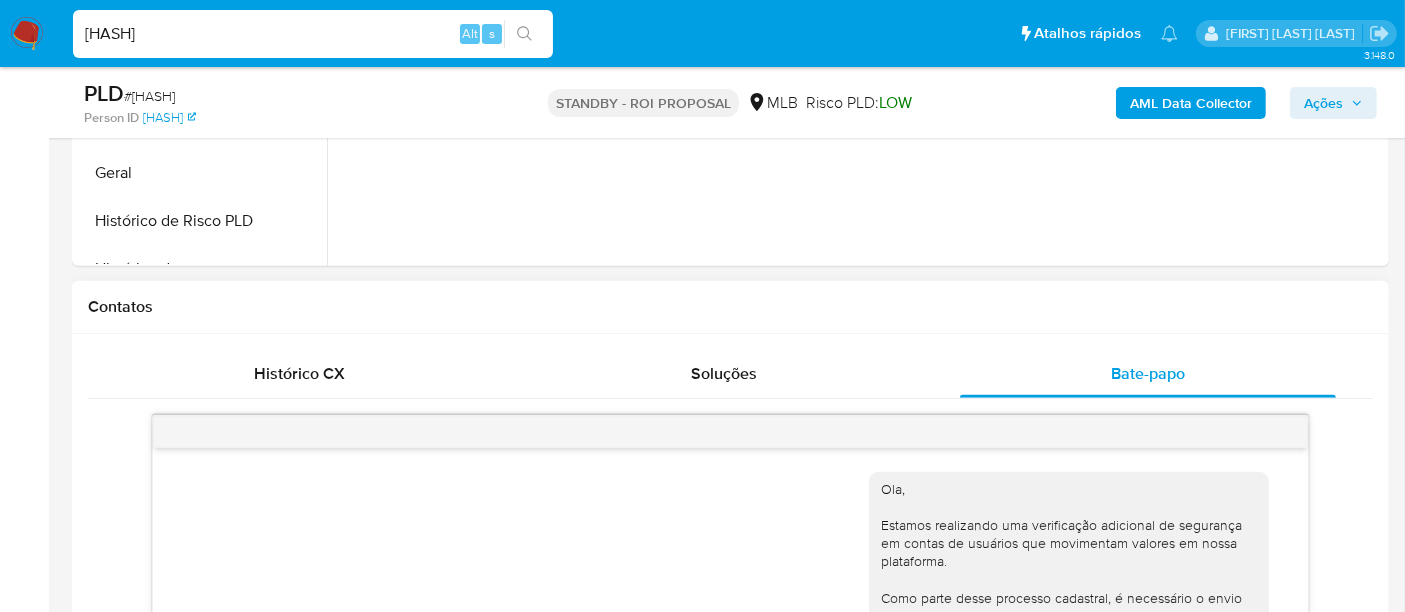 scroll, scrollTop: 871, scrollLeft: 0, axis: vertical 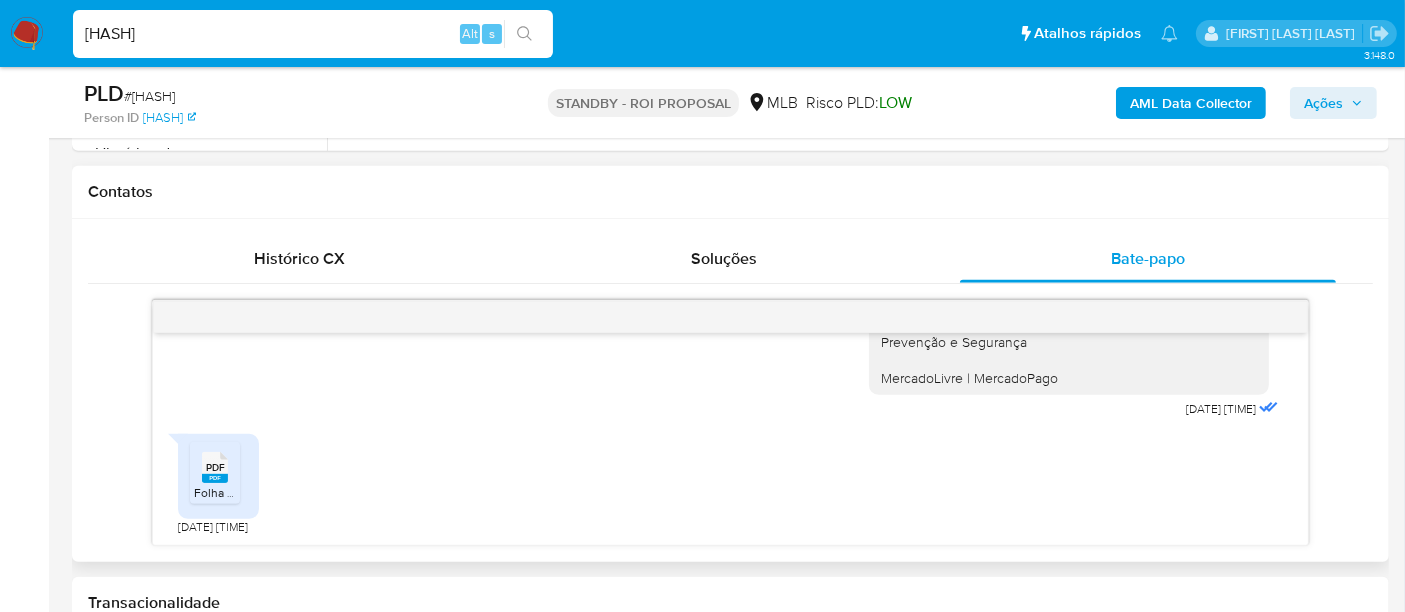 click 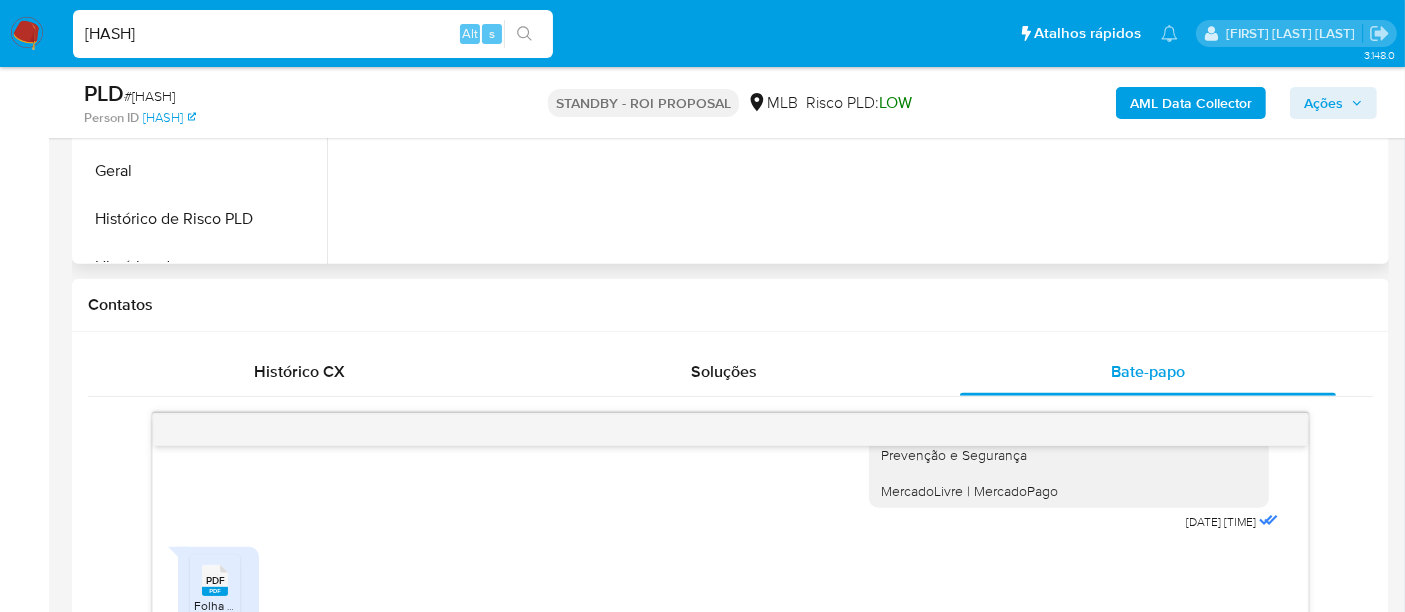 scroll, scrollTop: 657, scrollLeft: 0, axis: vertical 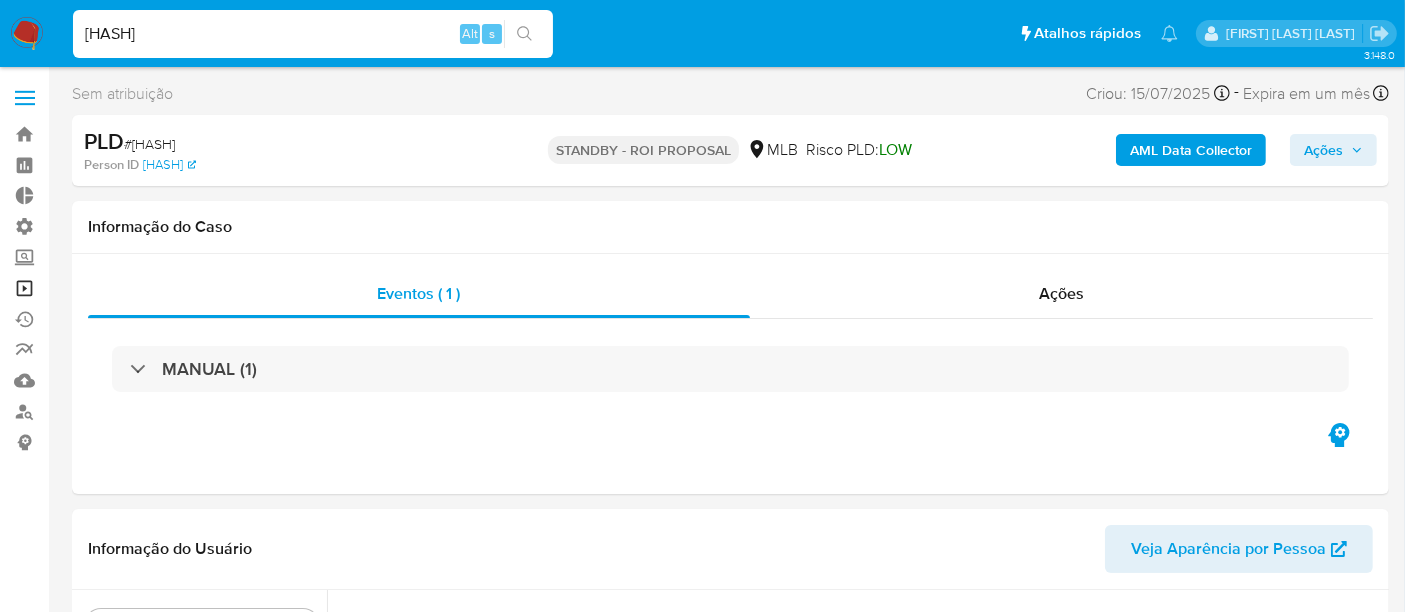 click on "Operações em massa" at bounding box center (119, 288) 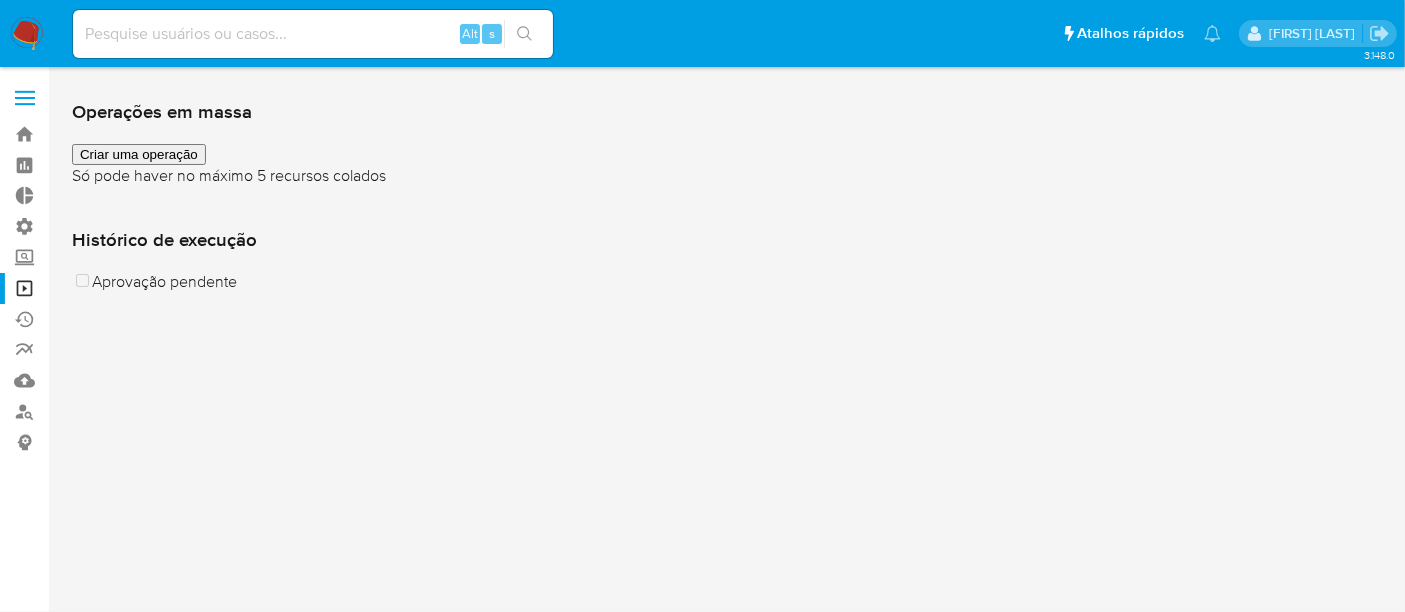 scroll, scrollTop: 111, scrollLeft: 0, axis: vertical 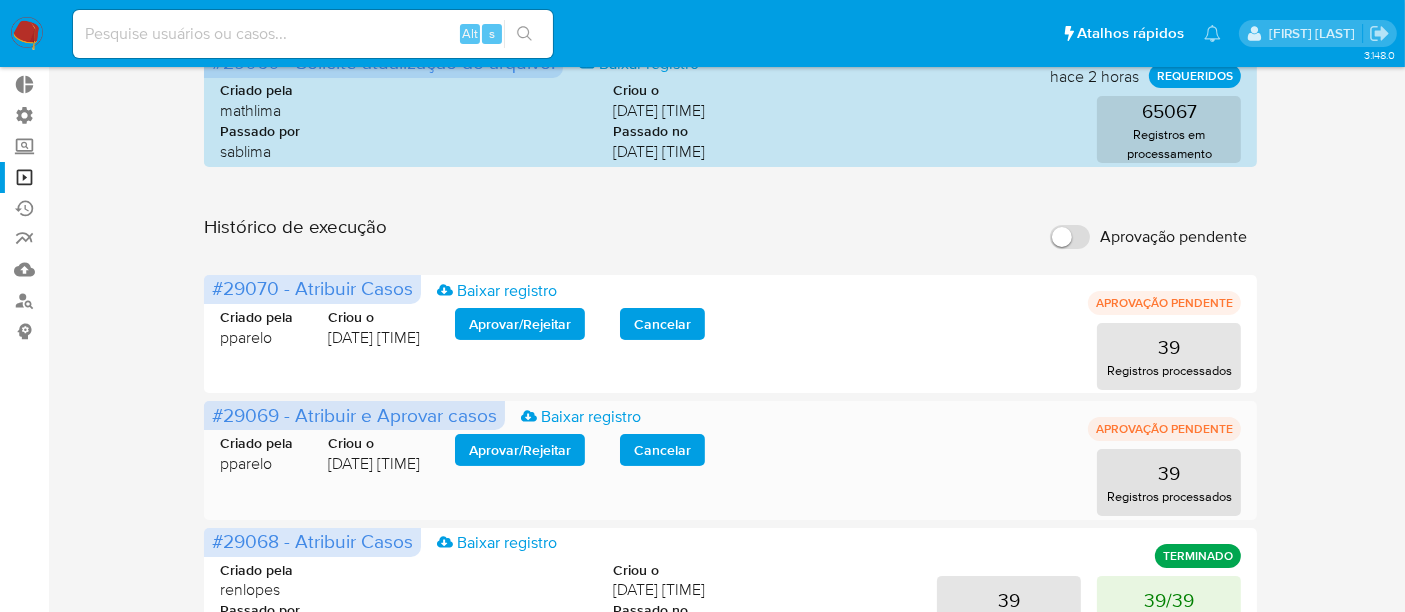 click on "Aprovar  /  Rejeitar" at bounding box center [520, 450] 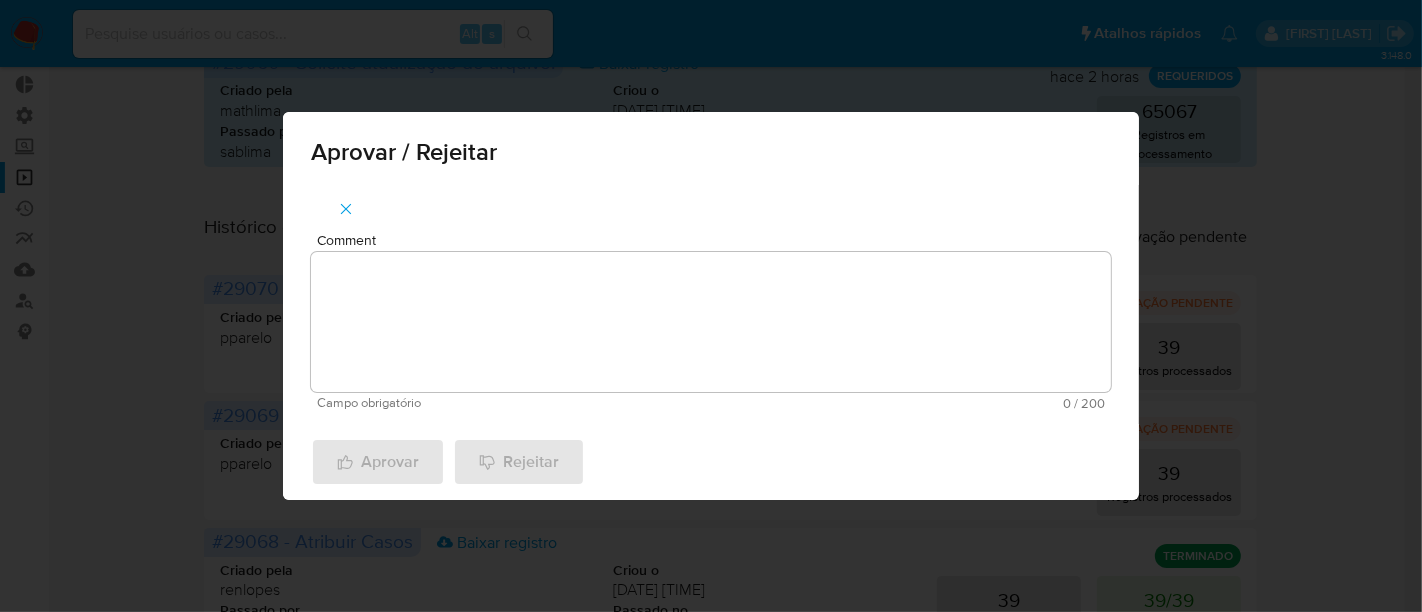 click on "Comment" at bounding box center [711, 322] 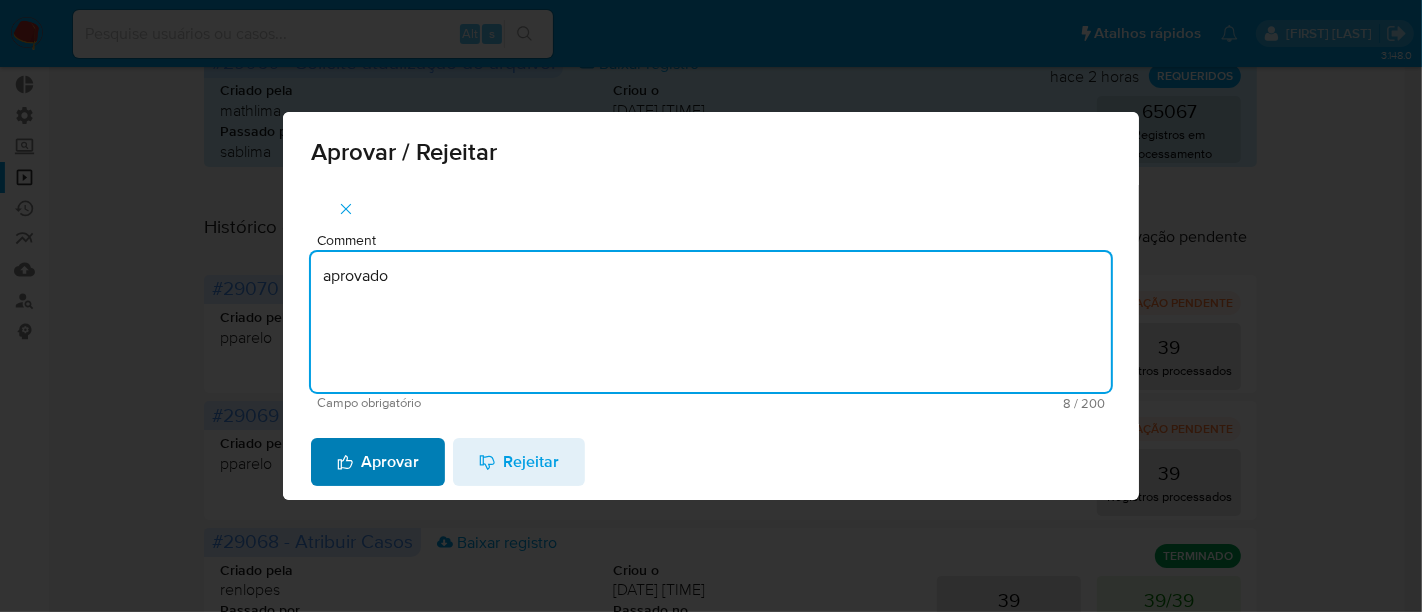 type on "aprovado" 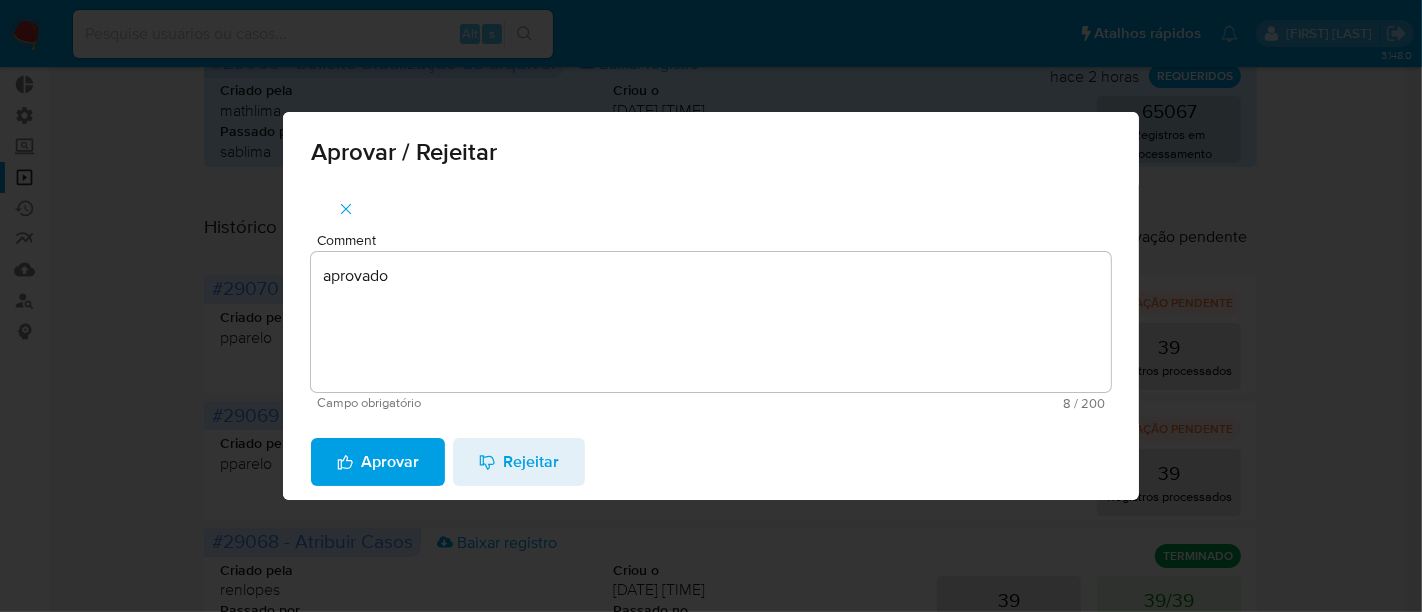 click on "Aprovar" at bounding box center (378, 462) 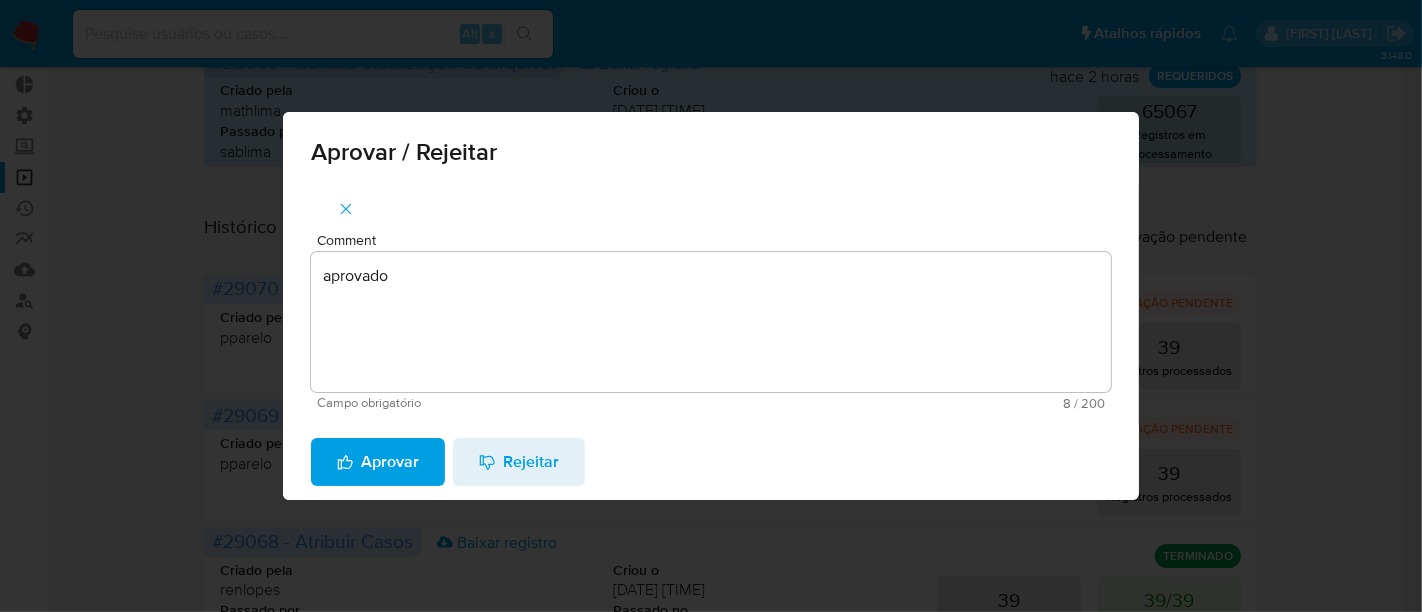 type 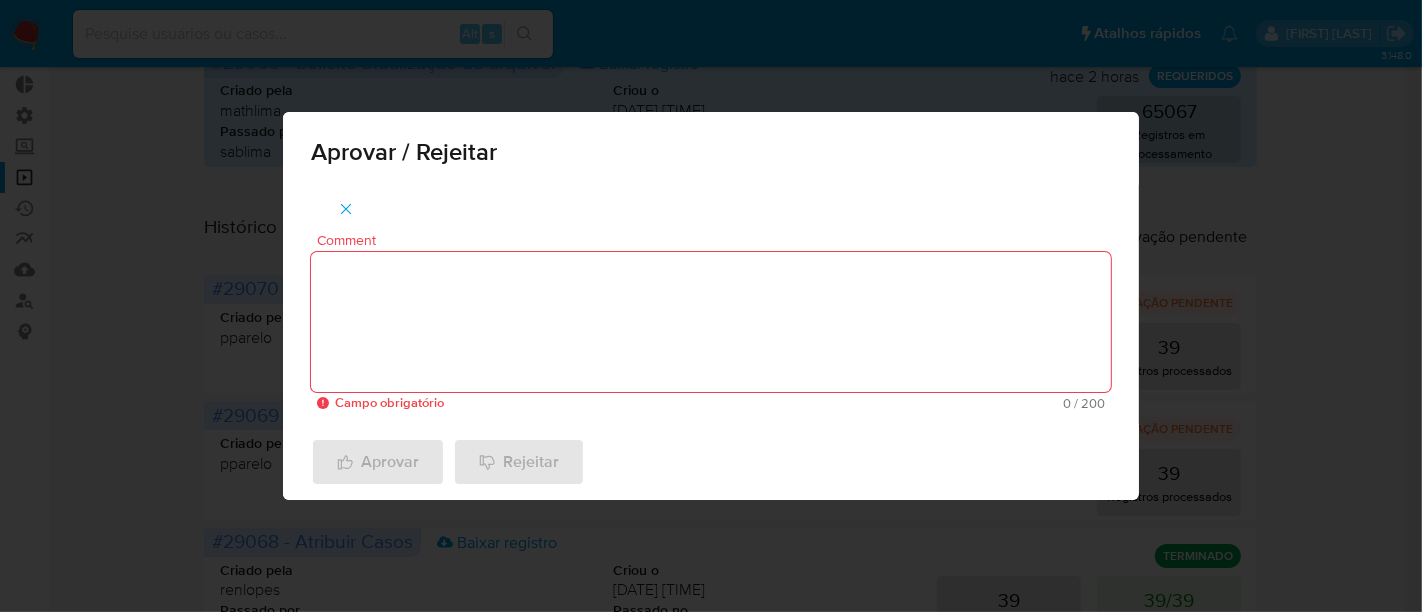 click on "Aprovar / Rejeitar Comment Campo obrigatório 0 / 200 200 caracteres restantes     Aprovar     Rejeitar" at bounding box center [711, 306] 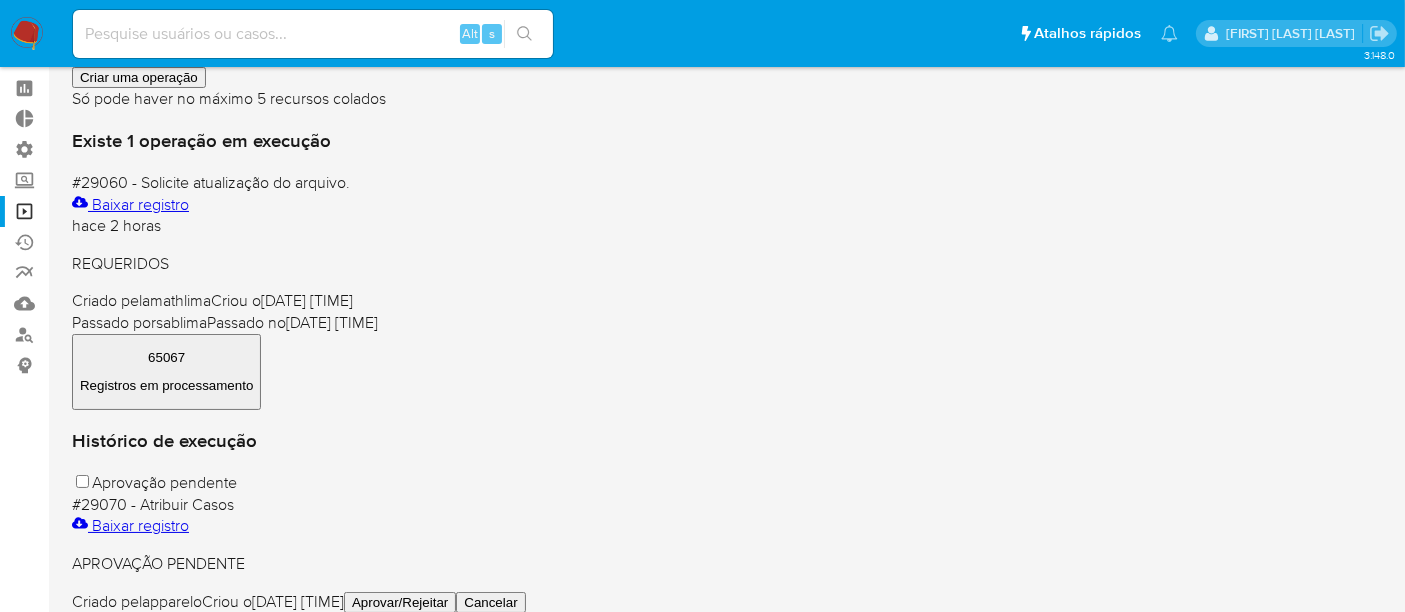 scroll, scrollTop: 111, scrollLeft: 0, axis: vertical 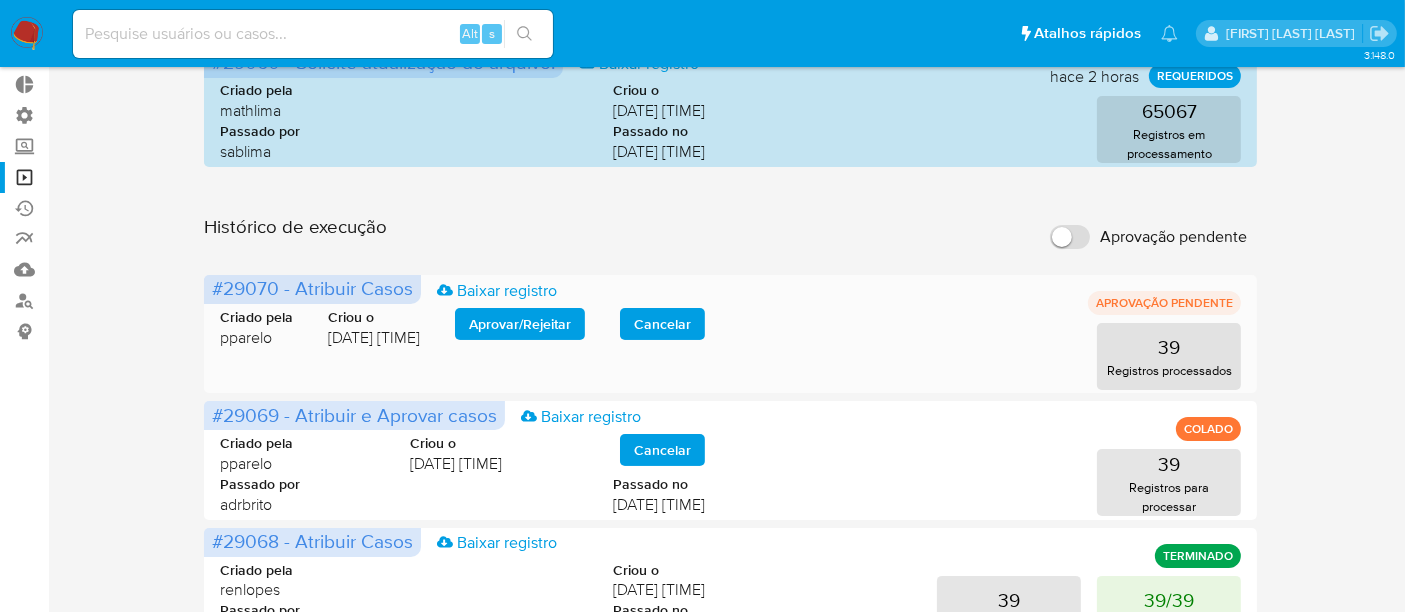 click on "Aprovar  /  Rejeitar" at bounding box center [520, 324] 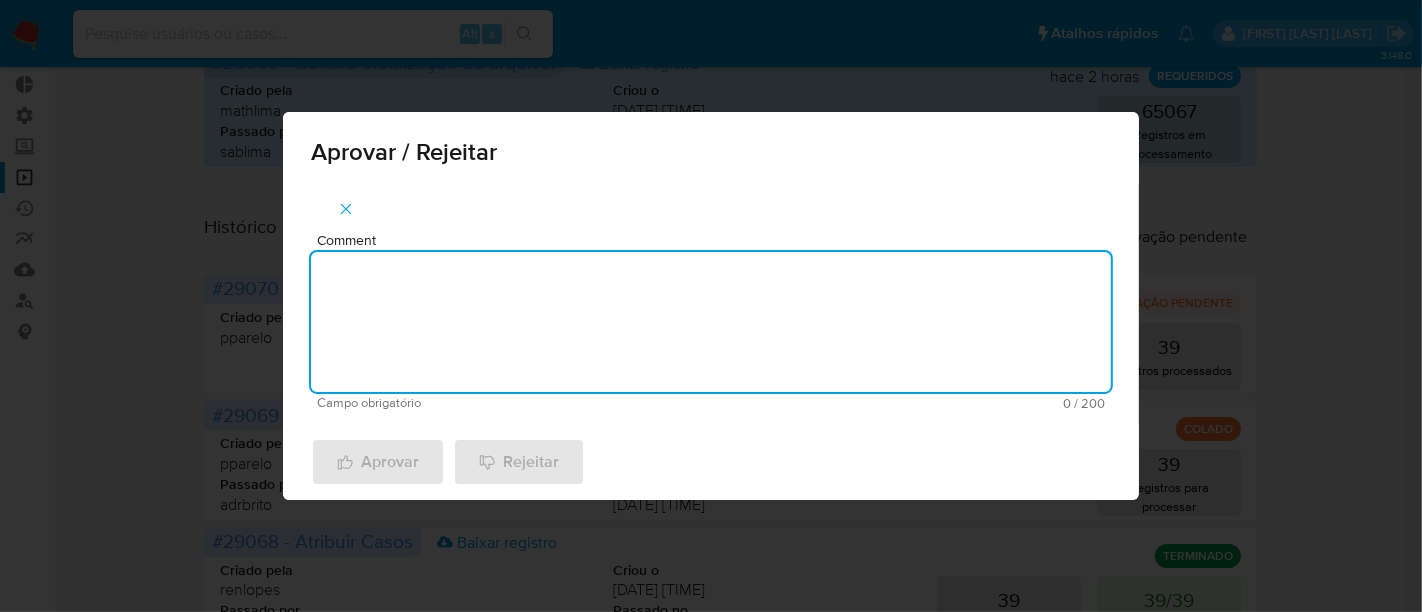 click on "Comment" at bounding box center [711, 322] 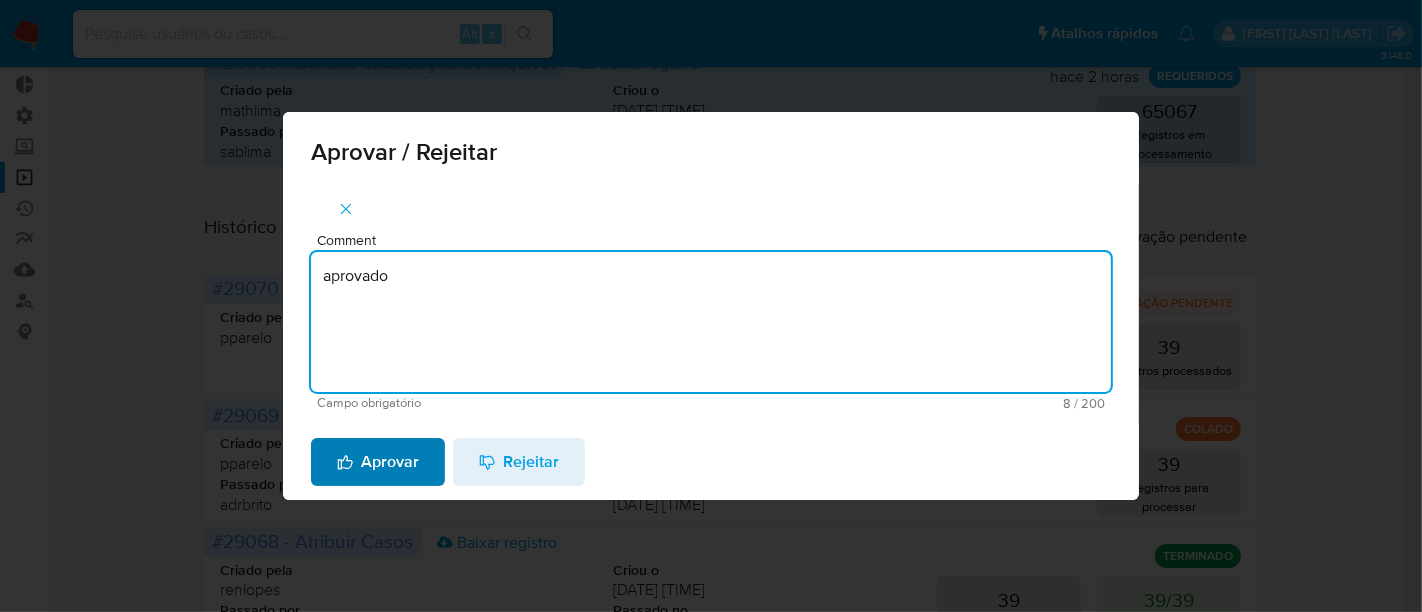type on "aprovado" 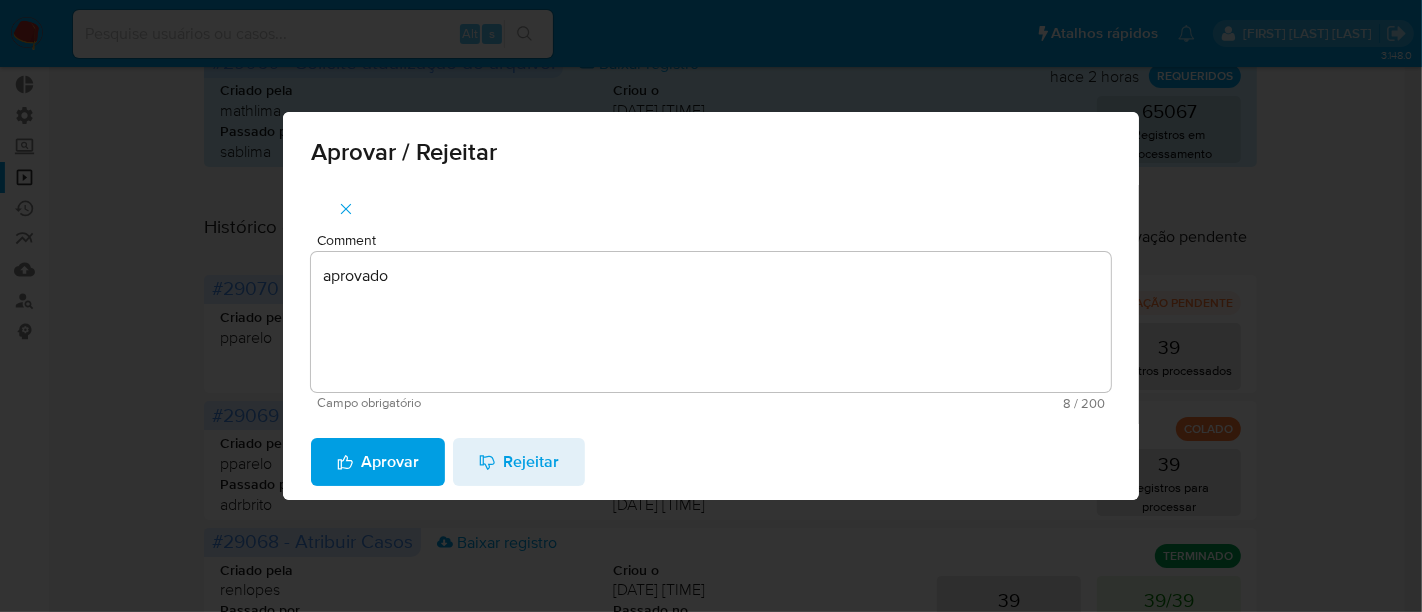 click on "Aprovar" at bounding box center (378, 462) 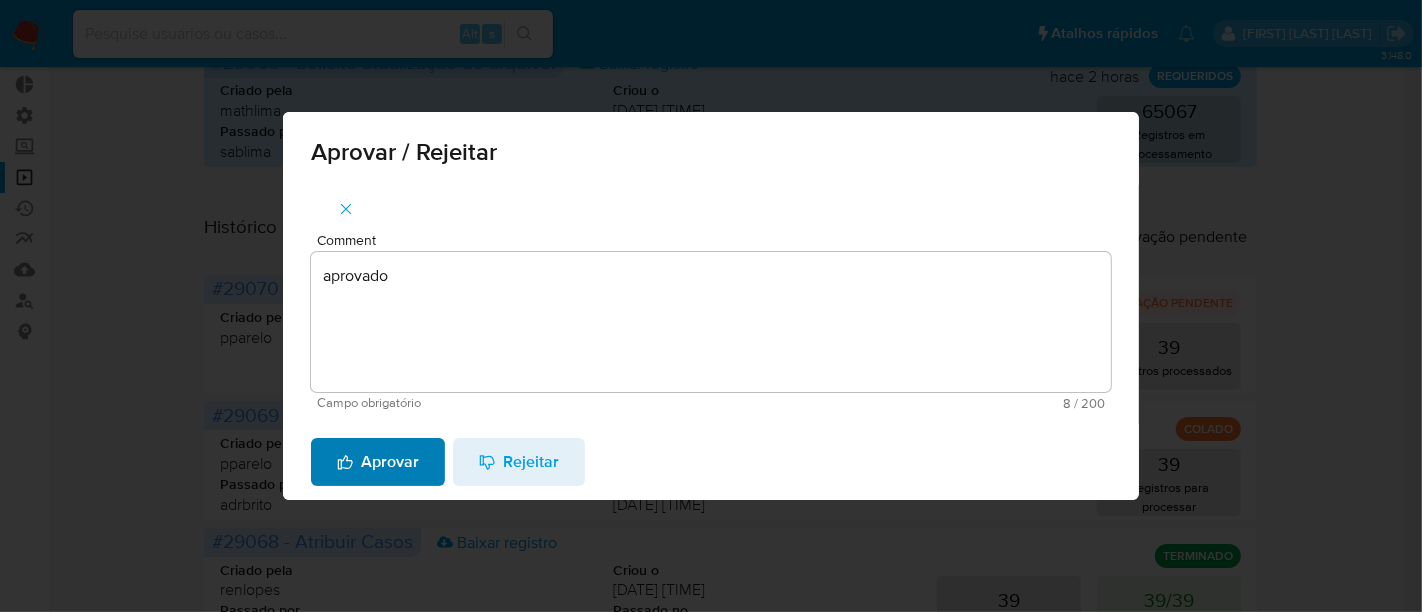 type 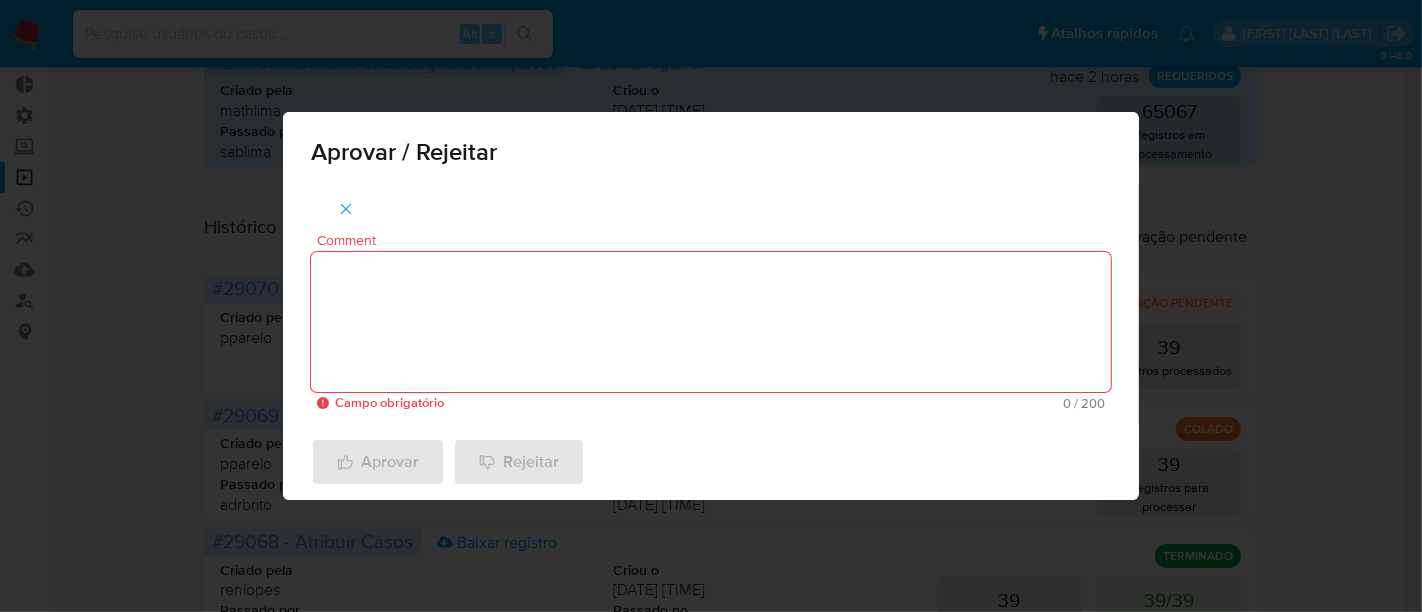 click 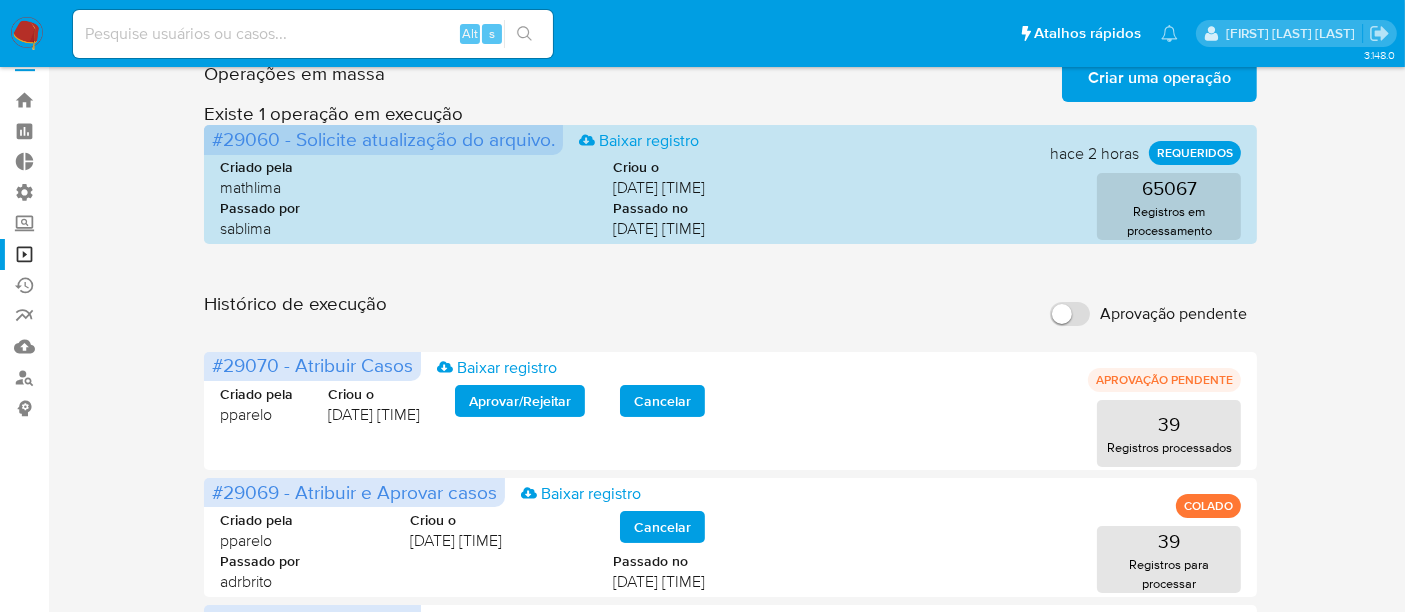 scroll, scrollTop: 0, scrollLeft: 0, axis: both 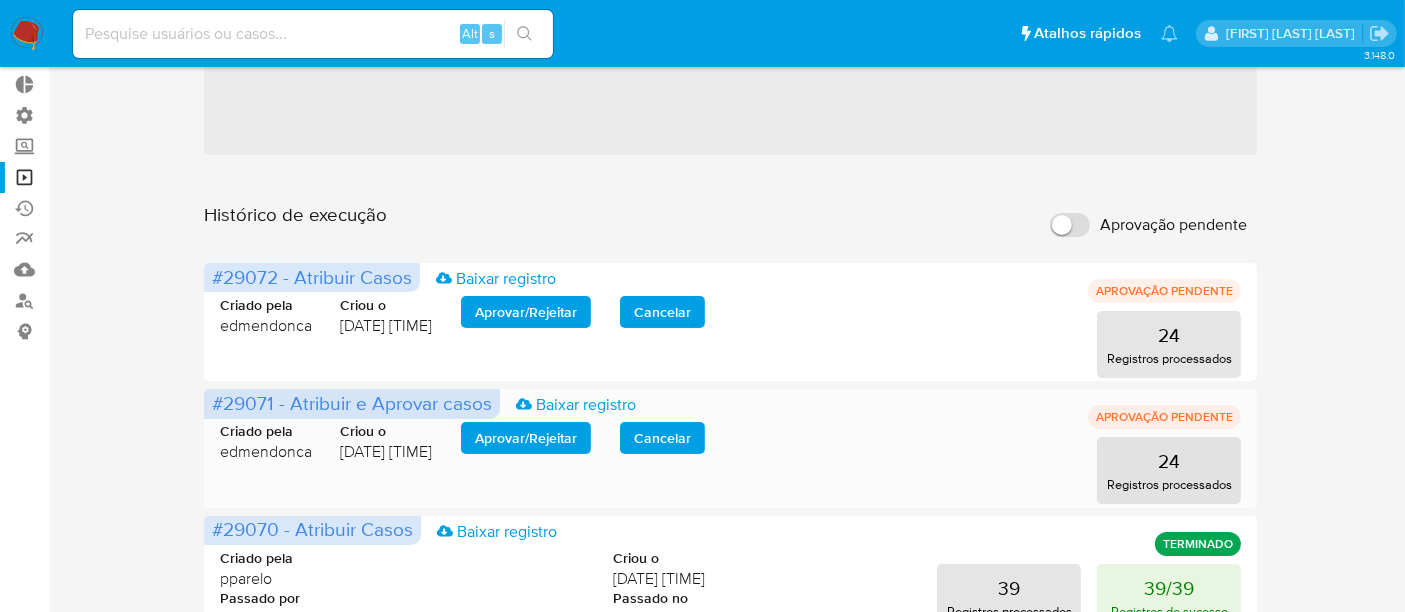 click on "Aprovar  /  Rejeitar" at bounding box center (526, 438) 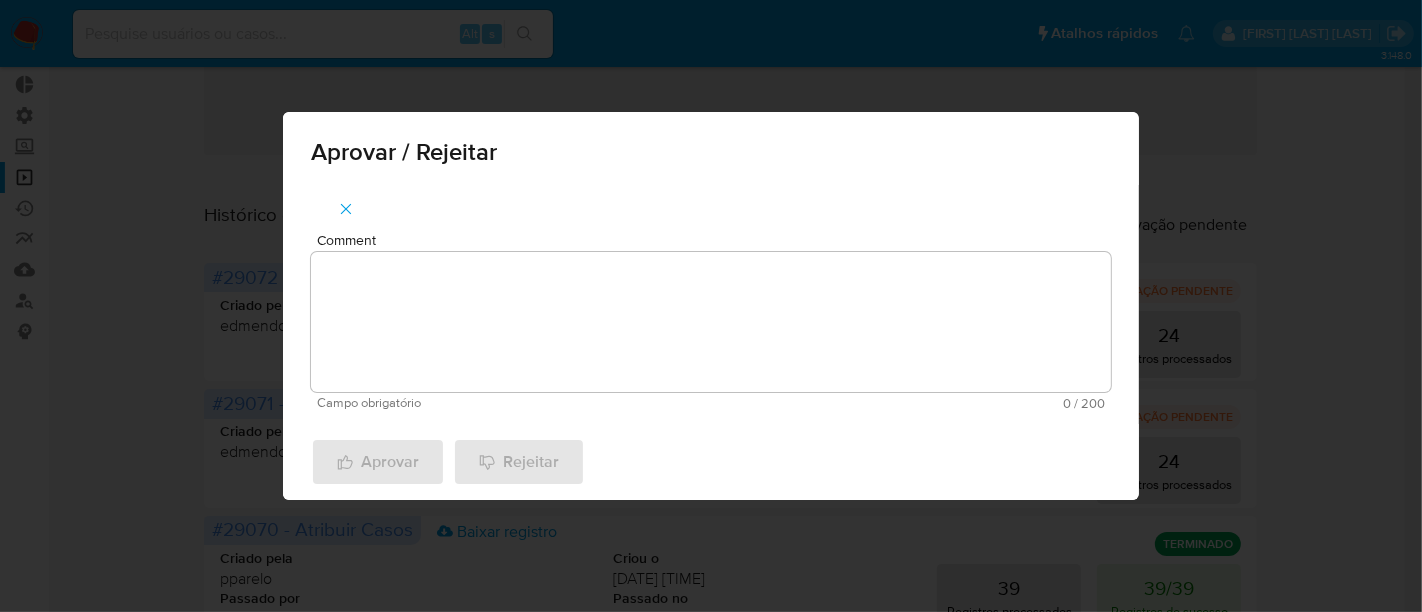 click on "Comment" at bounding box center [711, 322] 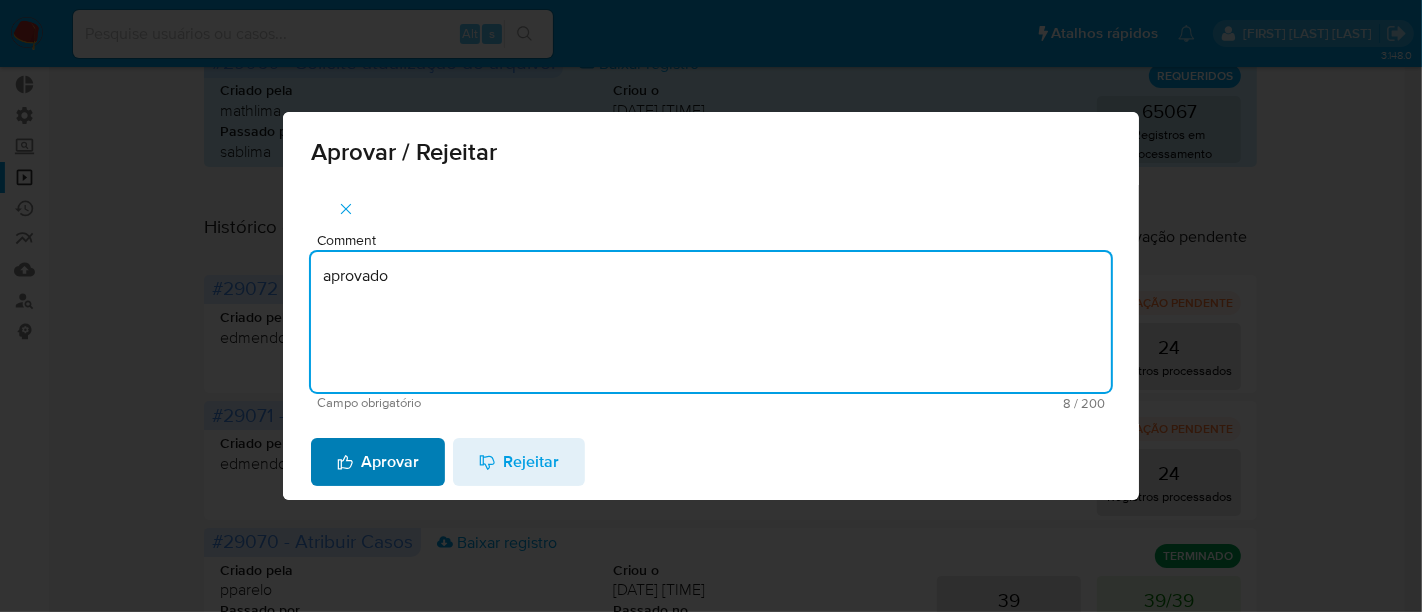 type on "aprovado" 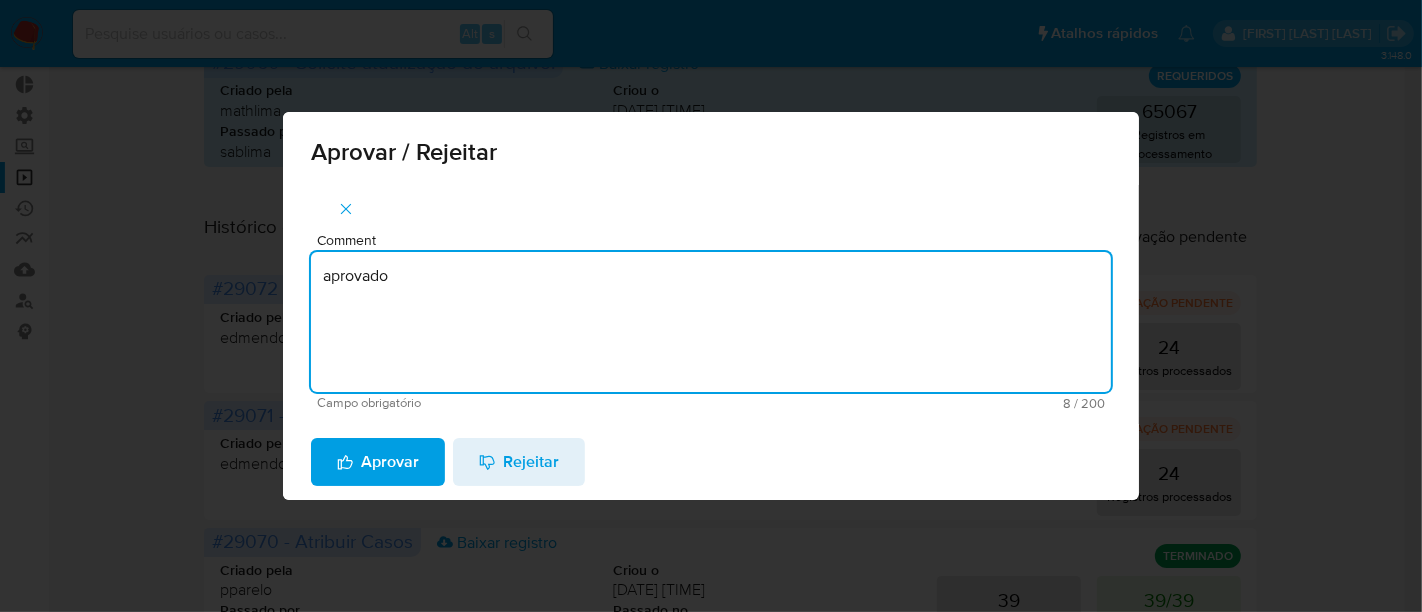 click on "Aprovar" at bounding box center (378, 462) 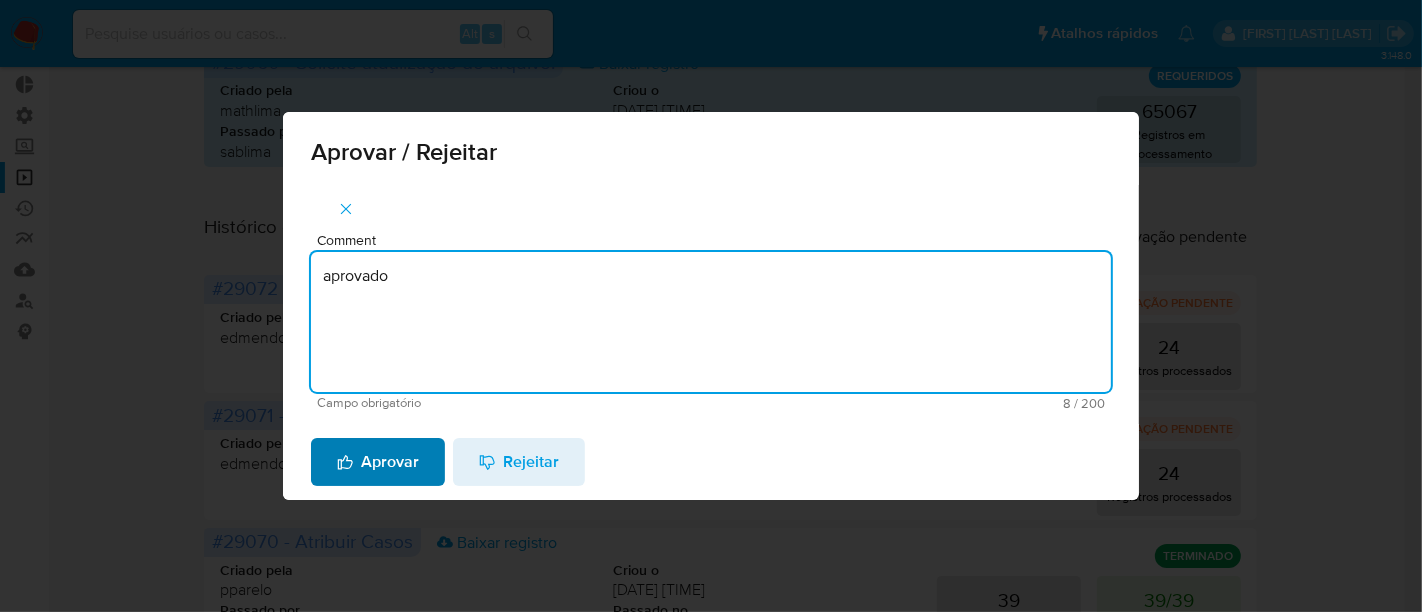 type 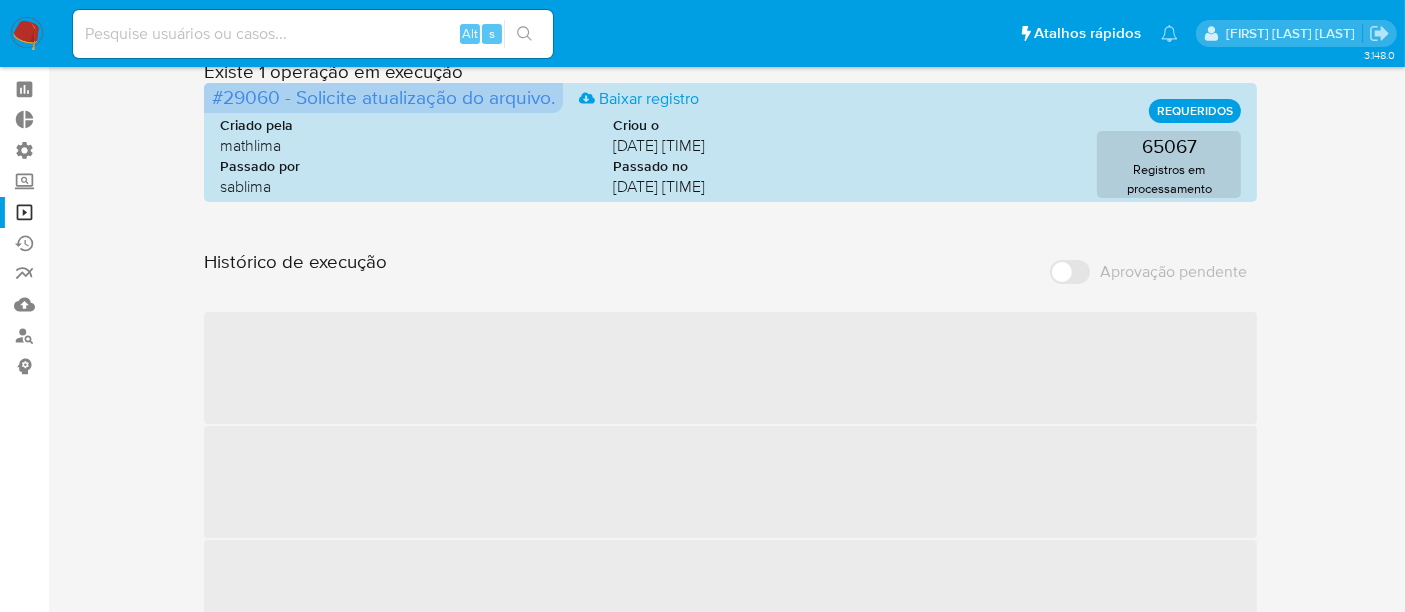 scroll, scrollTop: 222, scrollLeft: 0, axis: vertical 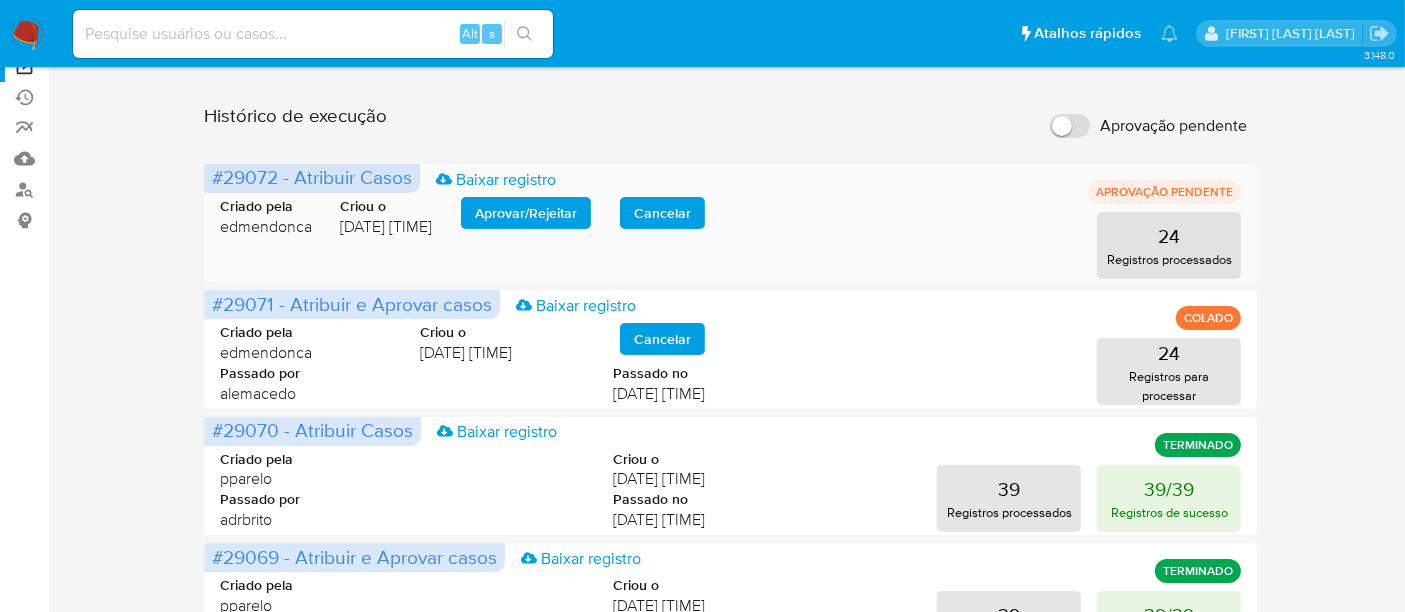 click on "Aprovar  /  Rejeitar" at bounding box center [526, 213] 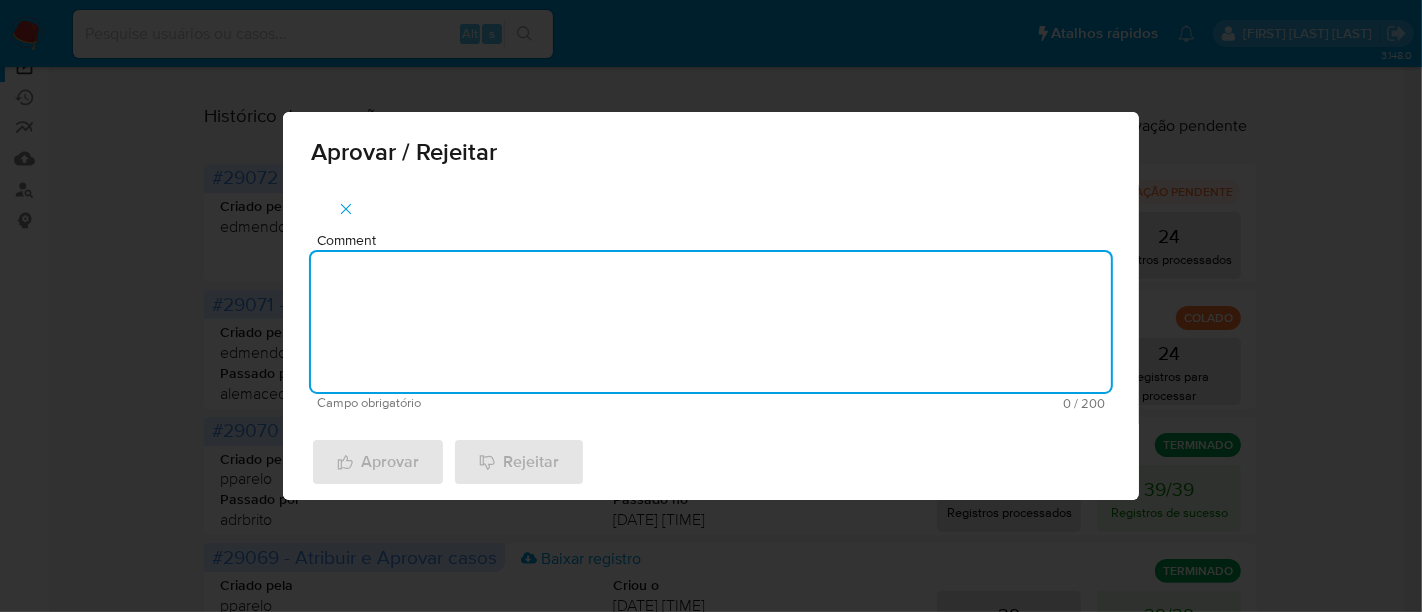 click on "Comment" at bounding box center (711, 322) 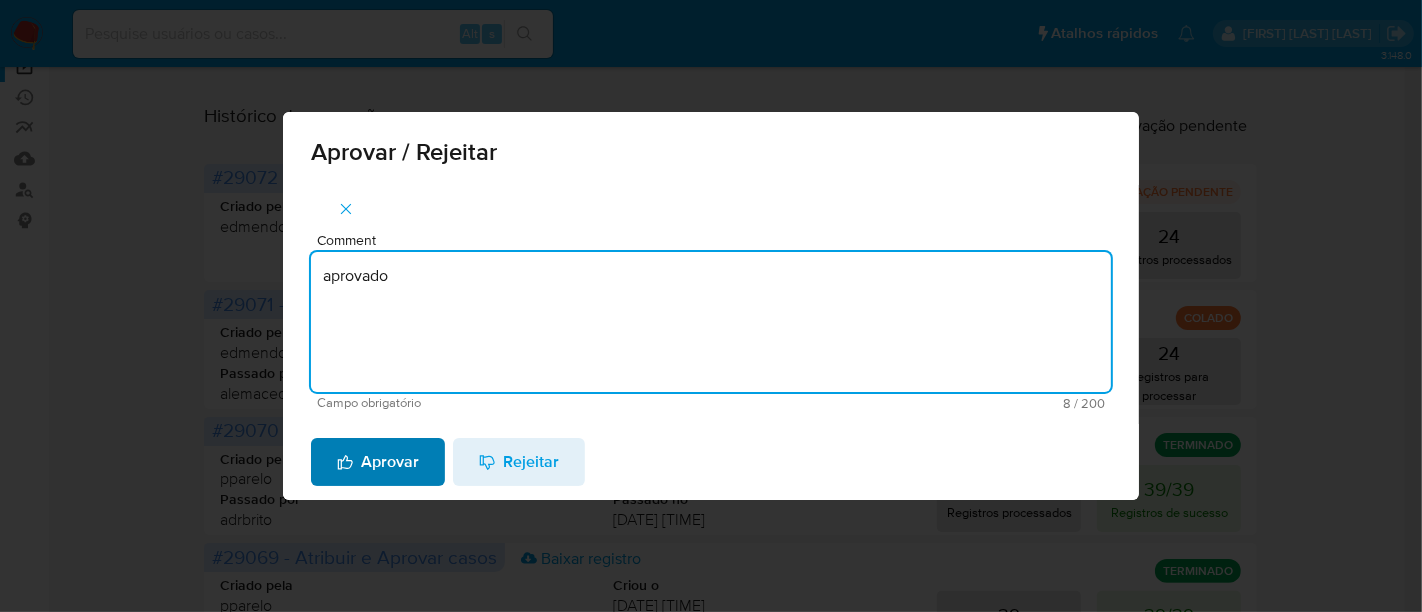 type on "aprovado" 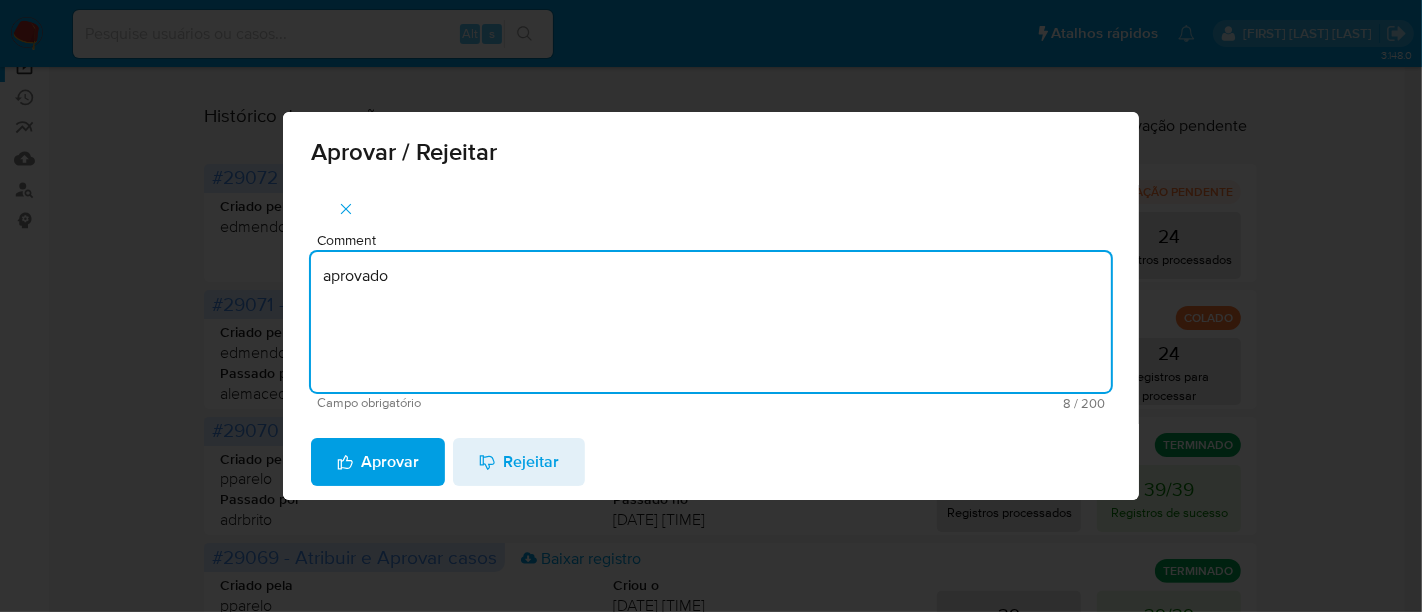 click on "Aprovar" at bounding box center [378, 462] 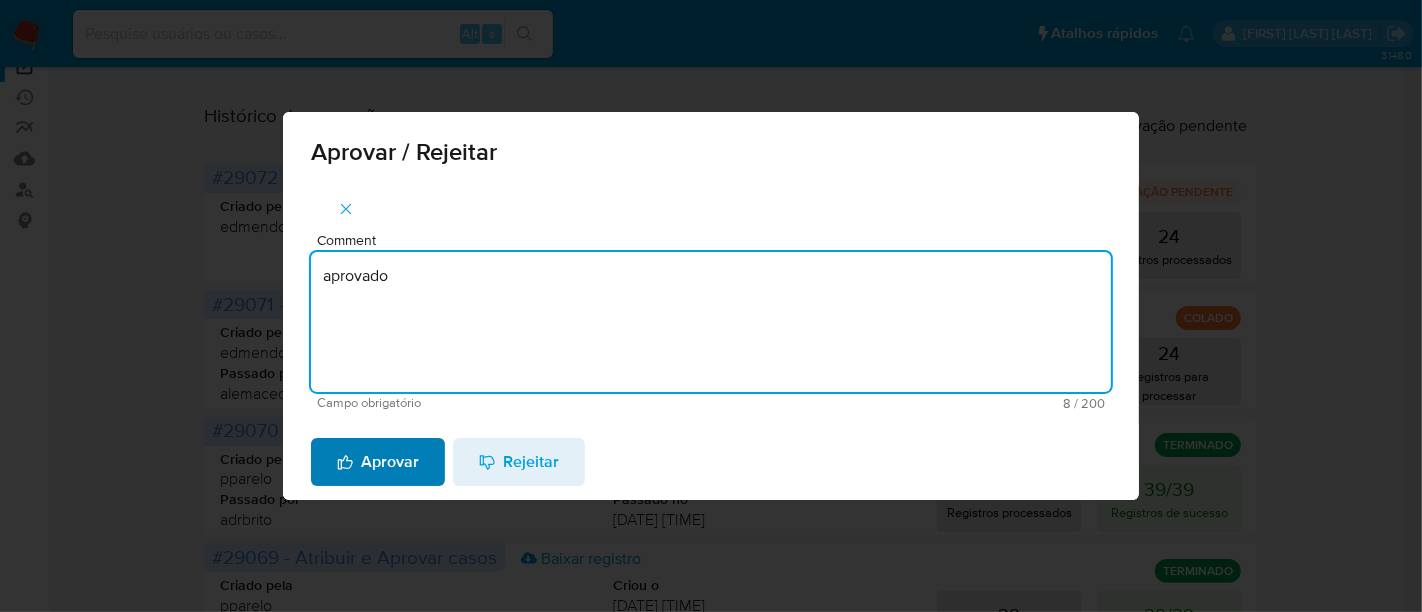 type 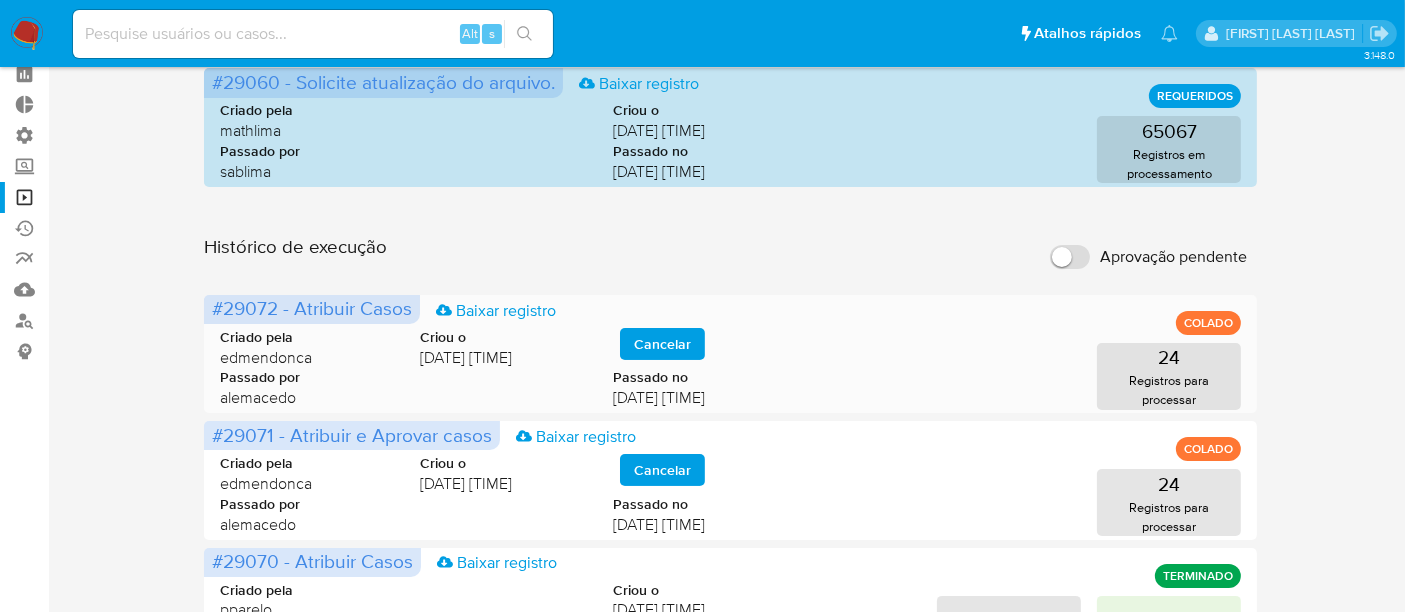 scroll, scrollTop: 0, scrollLeft: 0, axis: both 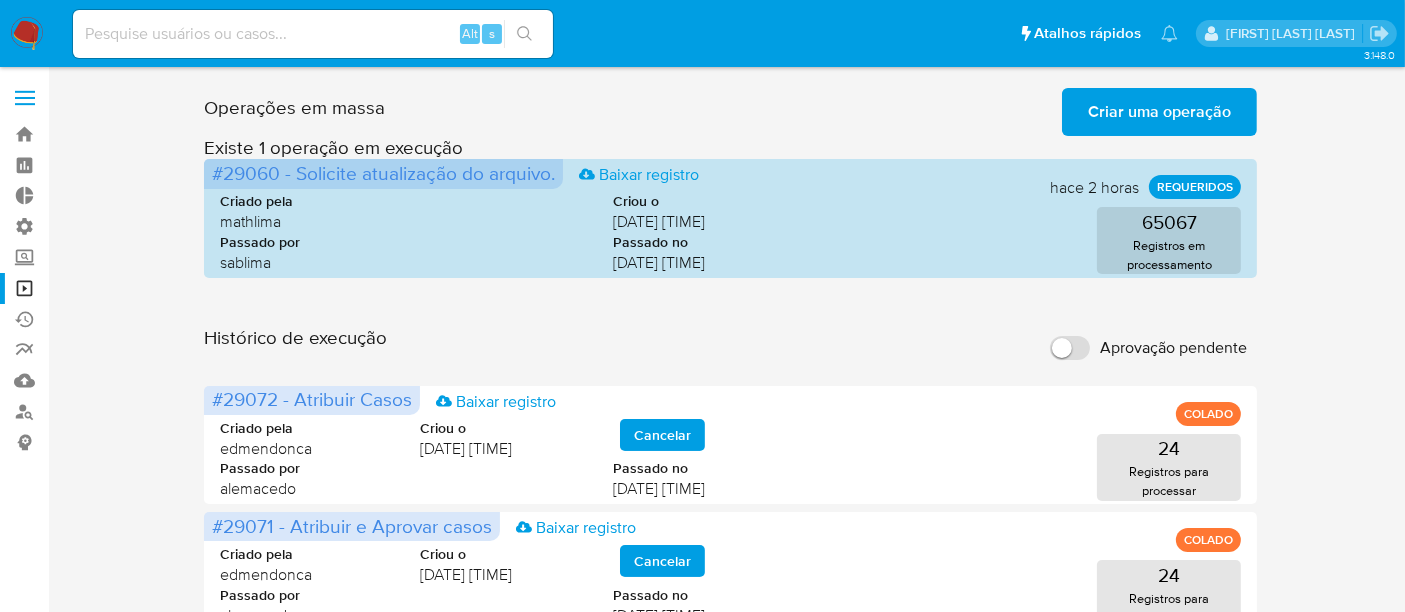 click at bounding box center (313, 34) 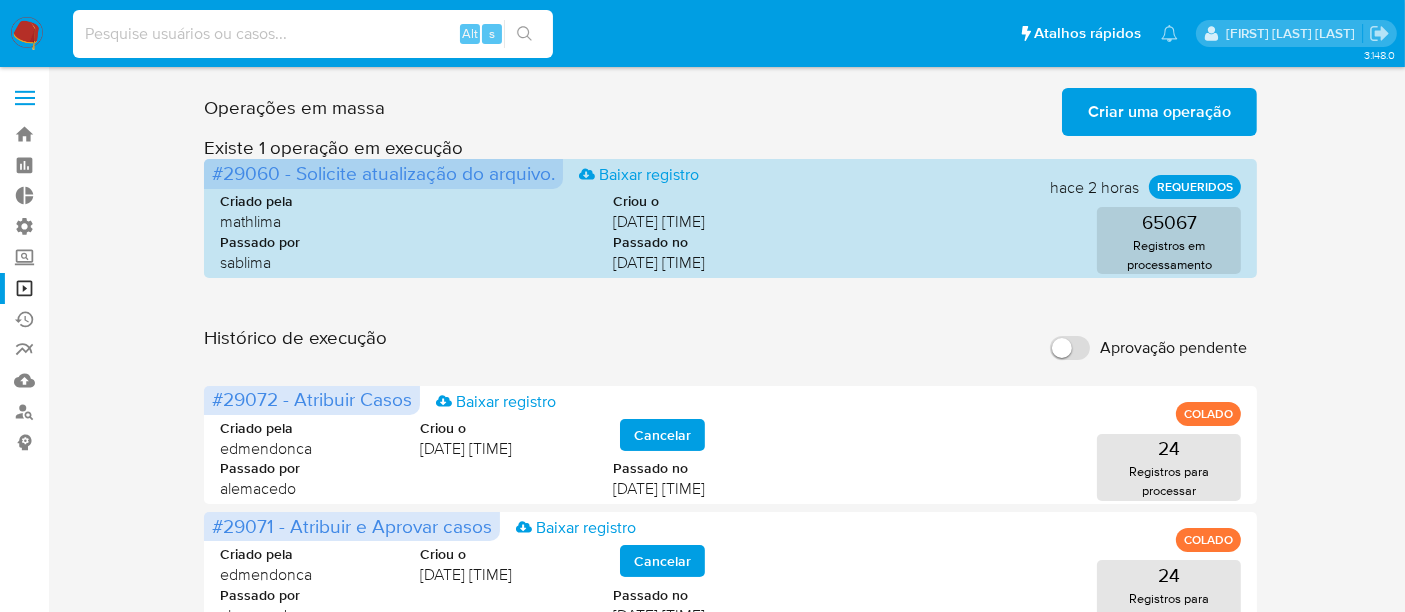 paste on "4V3yvaJNAApFDebH6VapFSFo" 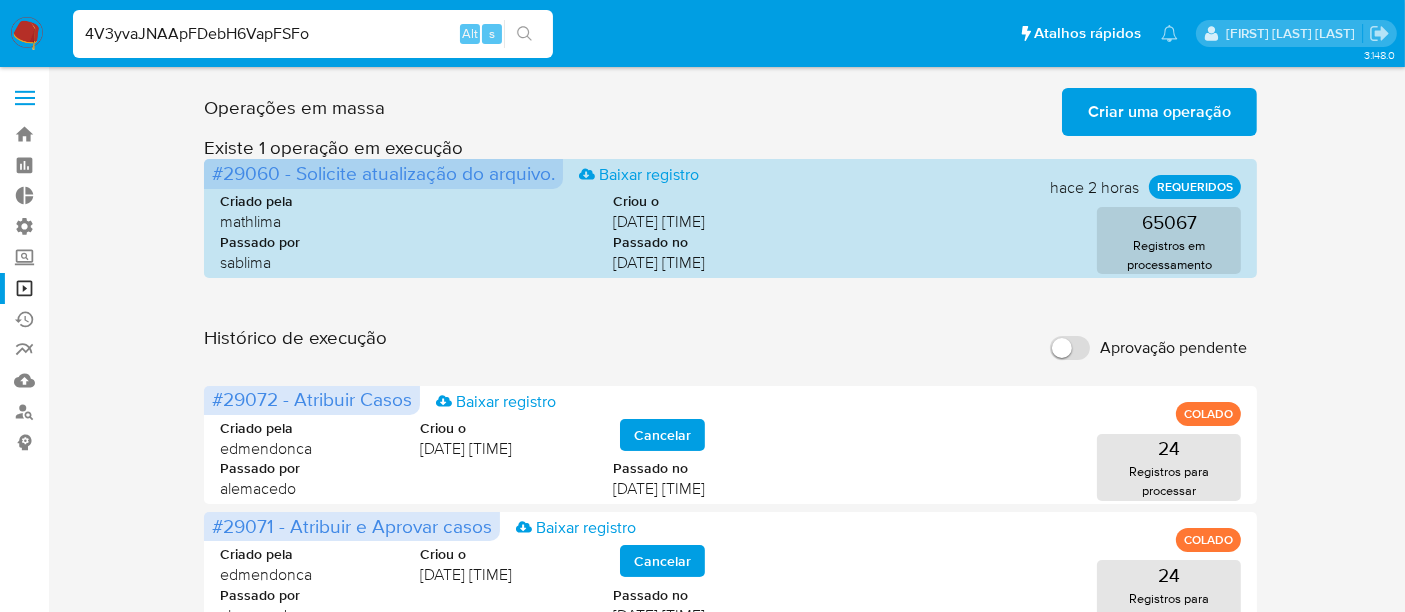 type on "4V3yvaJNAApFDebH6VapFSFo" 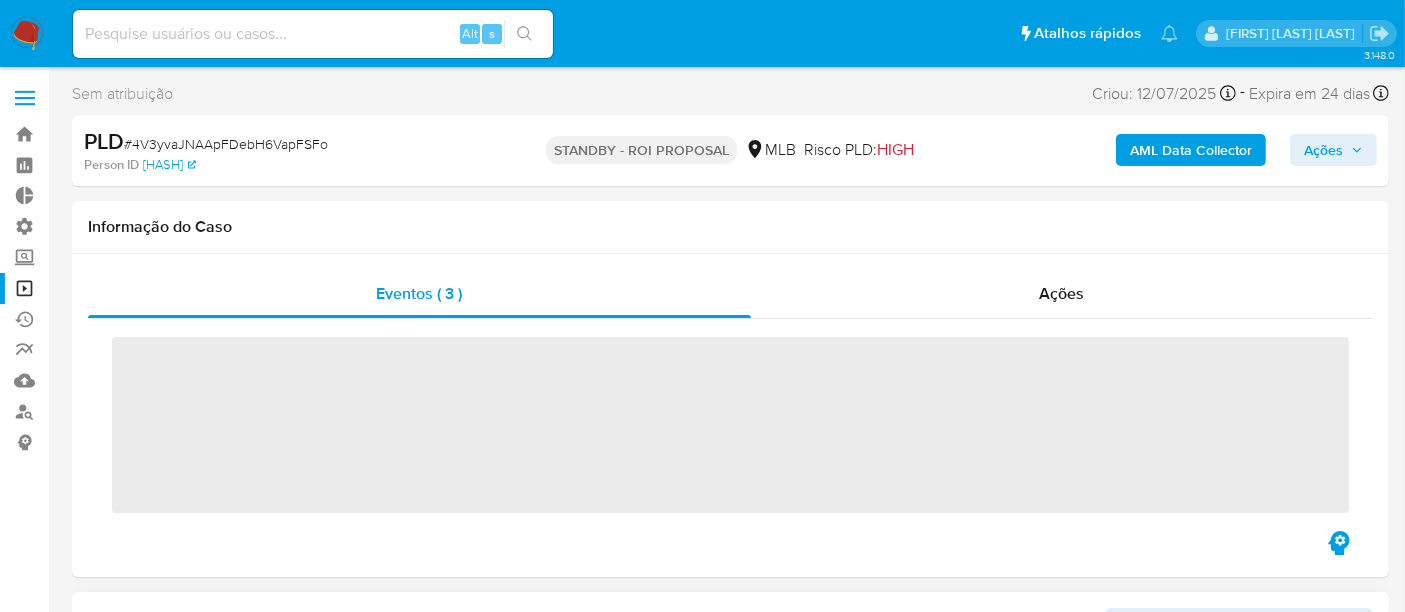 scroll, scrollTop: 844, scrollLeft: 0, axis: vertical 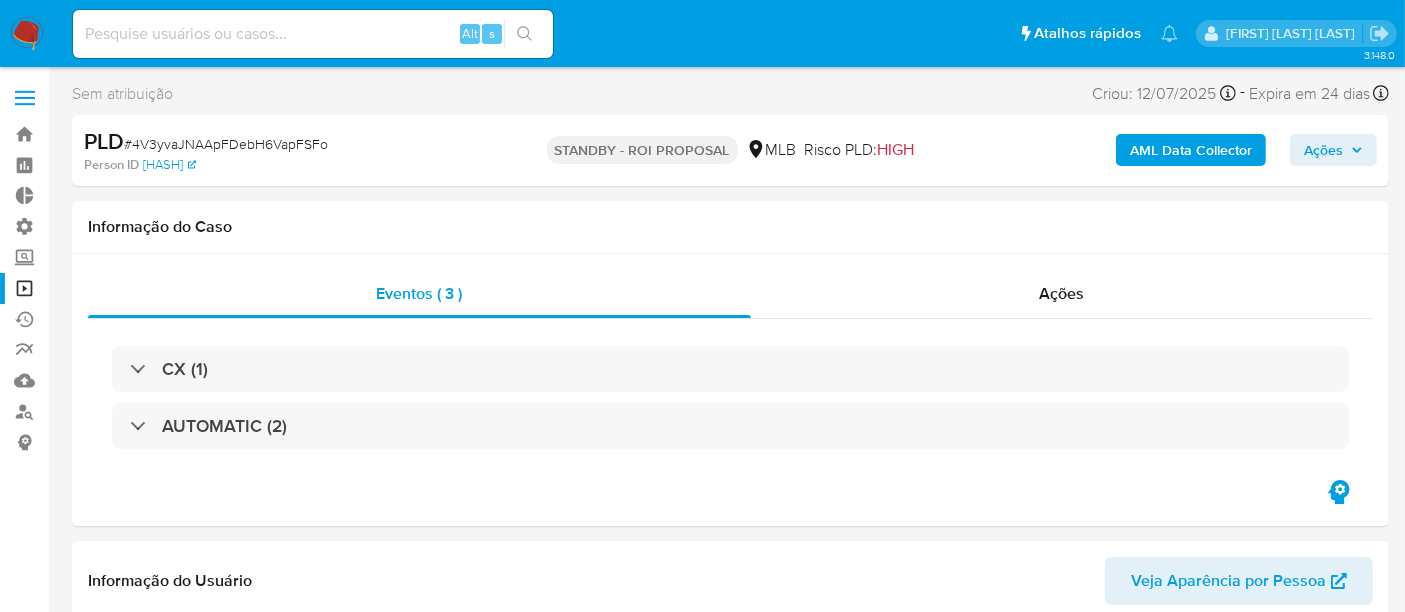 select on "10" 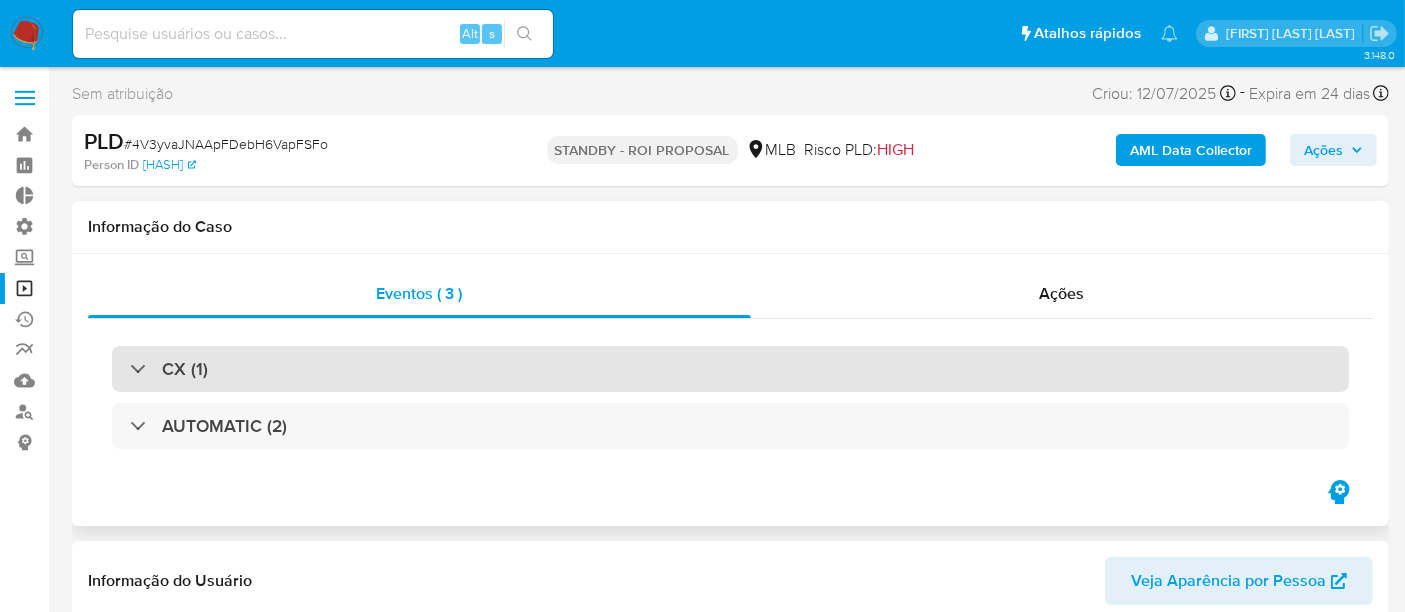 click on "CX (1)" at bounding box center [169, 369] 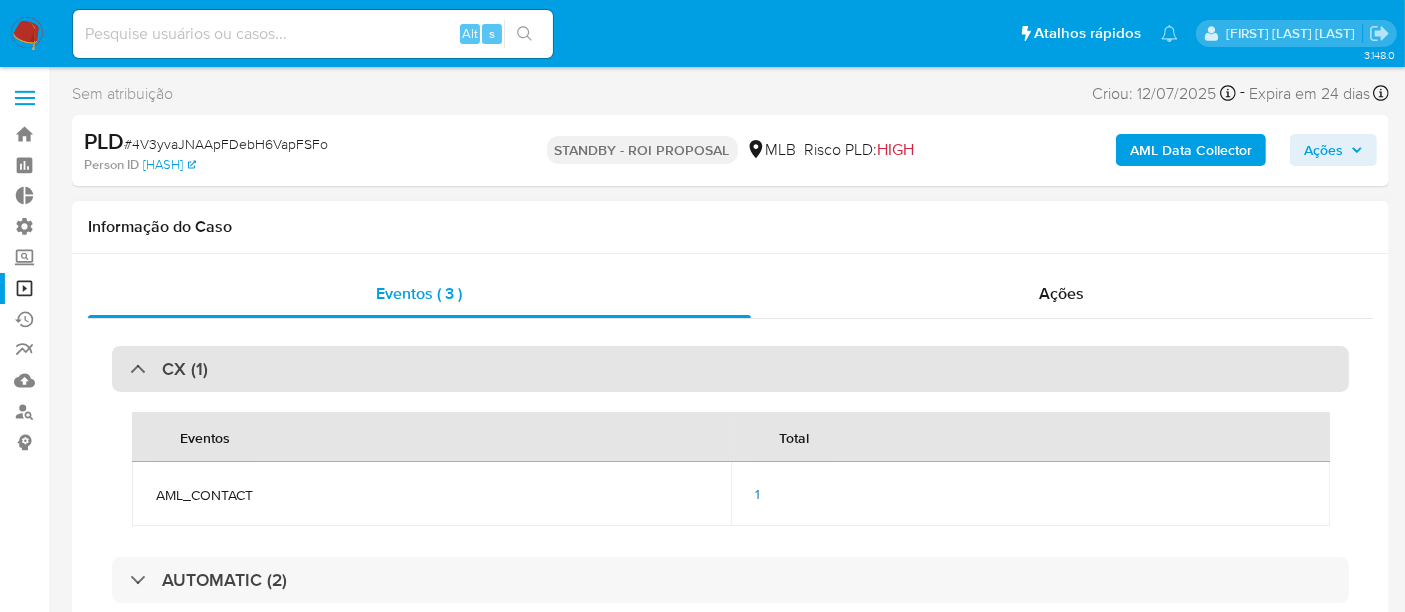click on "CX (1)" at bounding box center (169, 369) 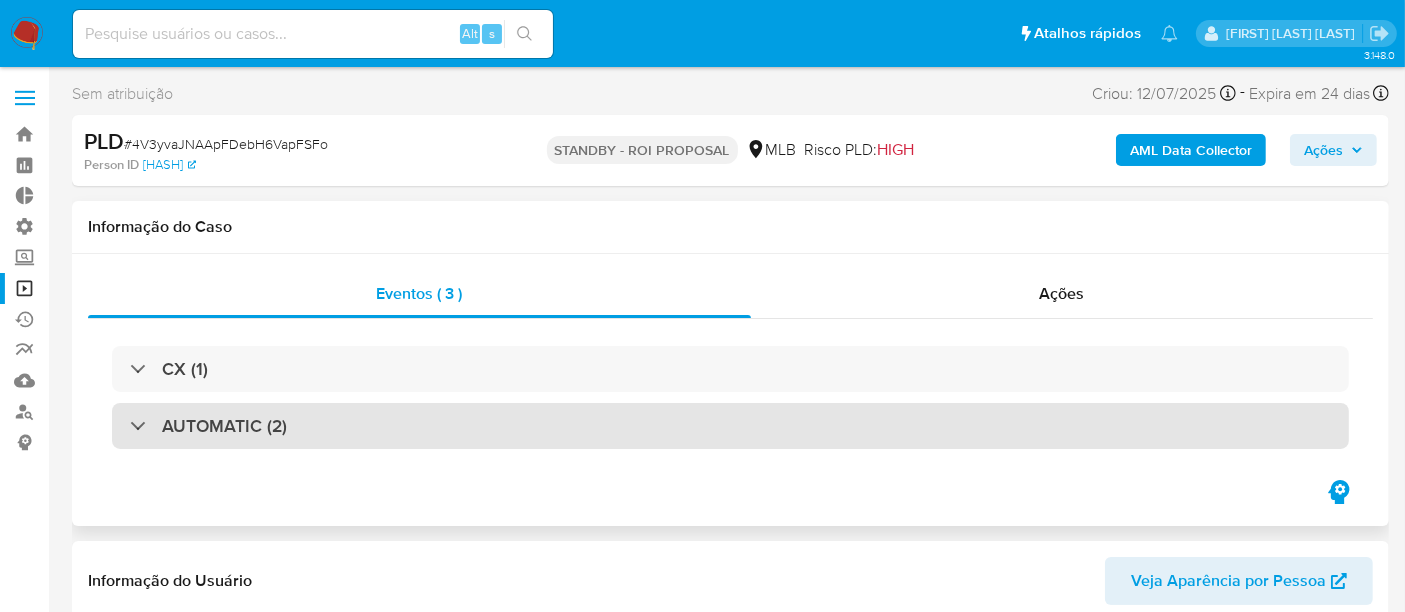 click on "AUTOMATIC (2)" at bounding box center (208, 426) 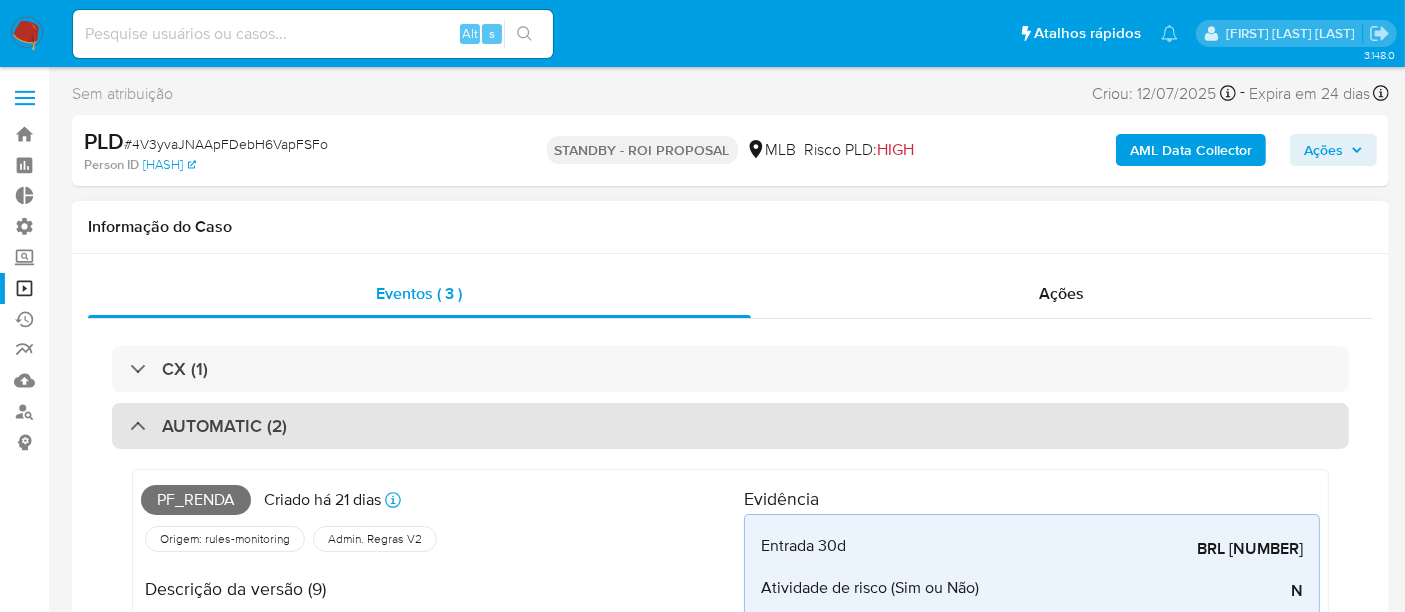 click on "AUTOMATIC (2)" at bounding box center (208, 426) 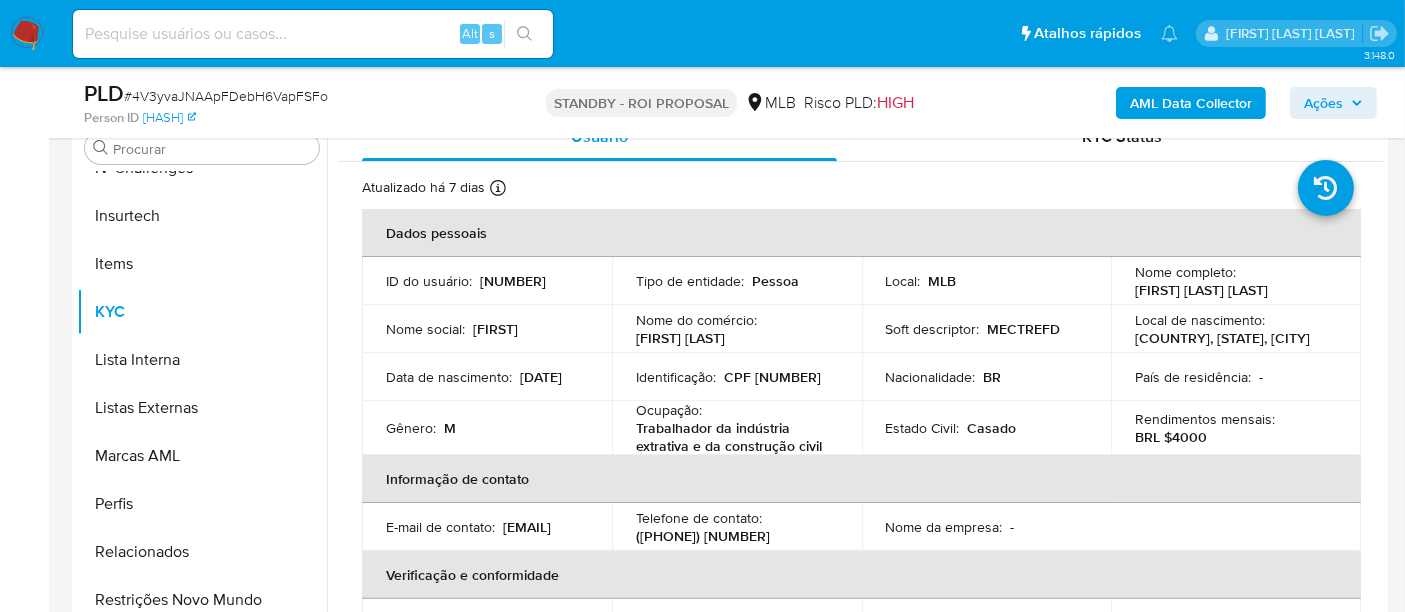 scroll, scrollTop: 444, scrollLeft: 0, axis: vertical 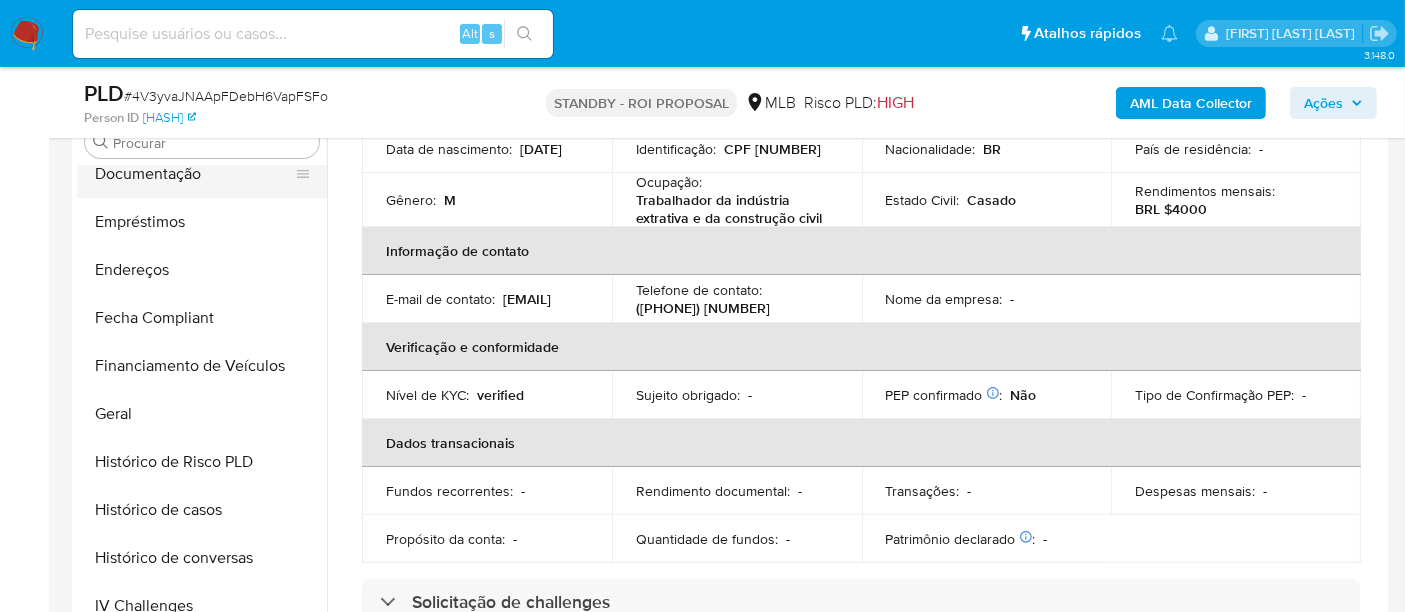 click on "Documentação" at bounding box center [194, 174] 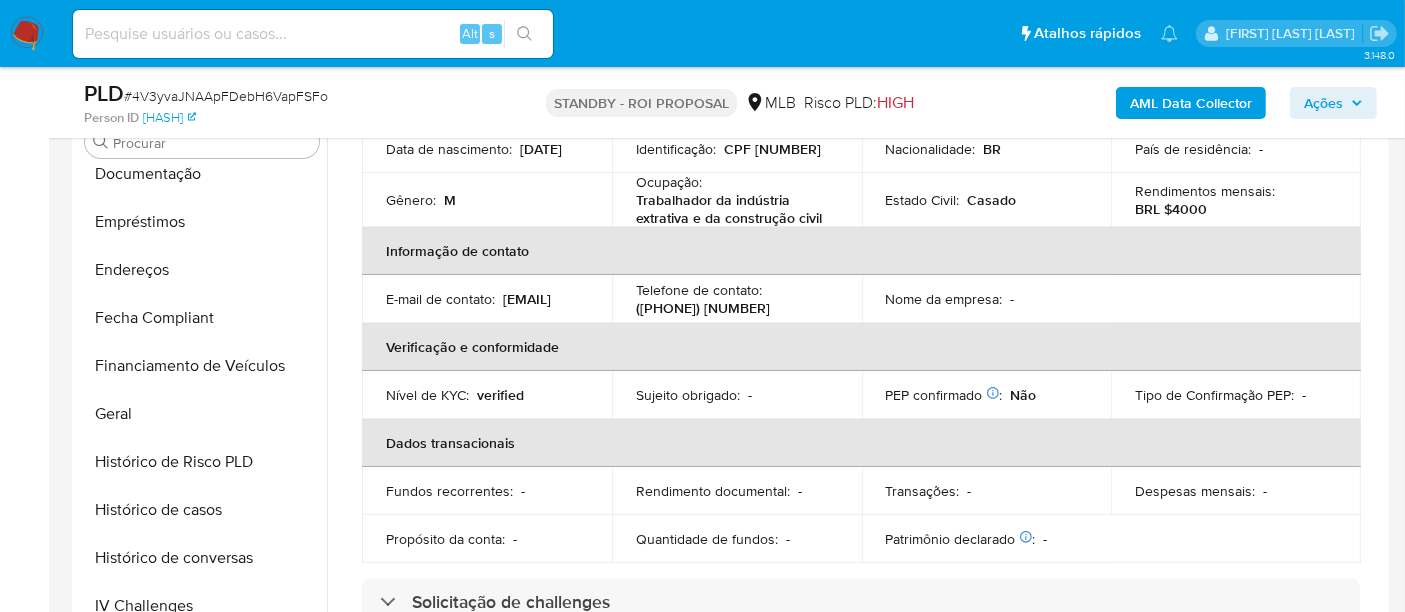 scroll, scrollTop: 0, scrollLeft: 0, axis: both 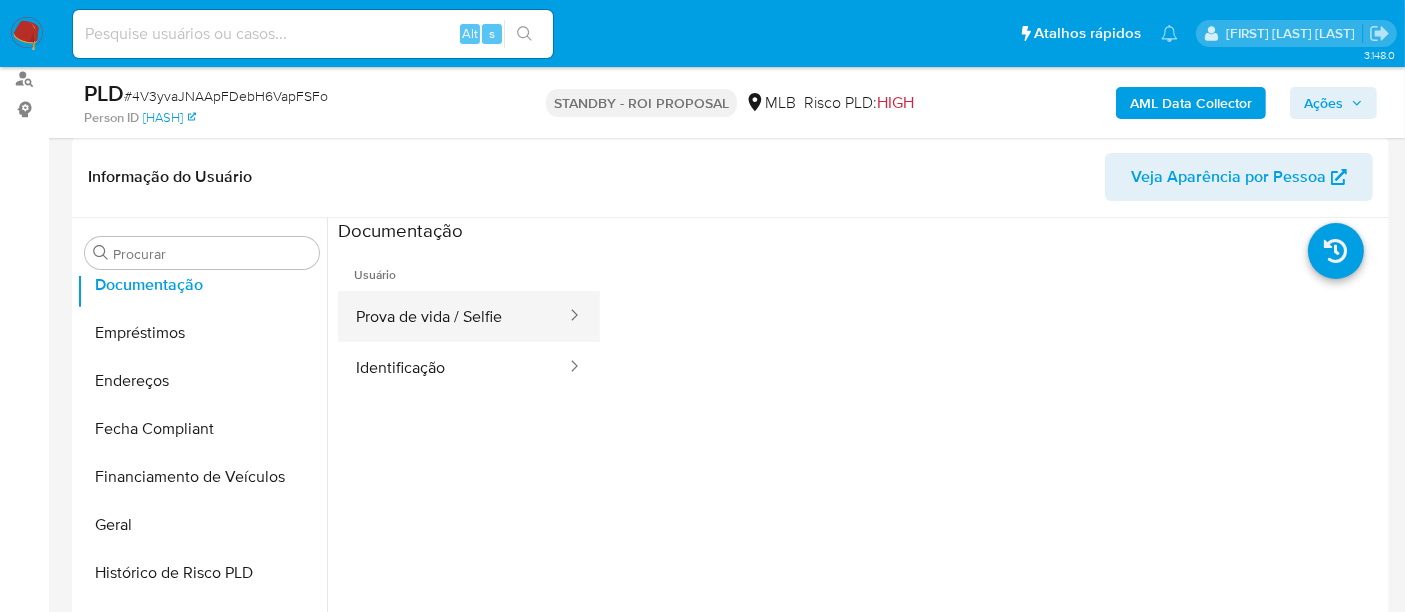 click on "Prova de vida / Selfie" at bounding box center (453, 316) 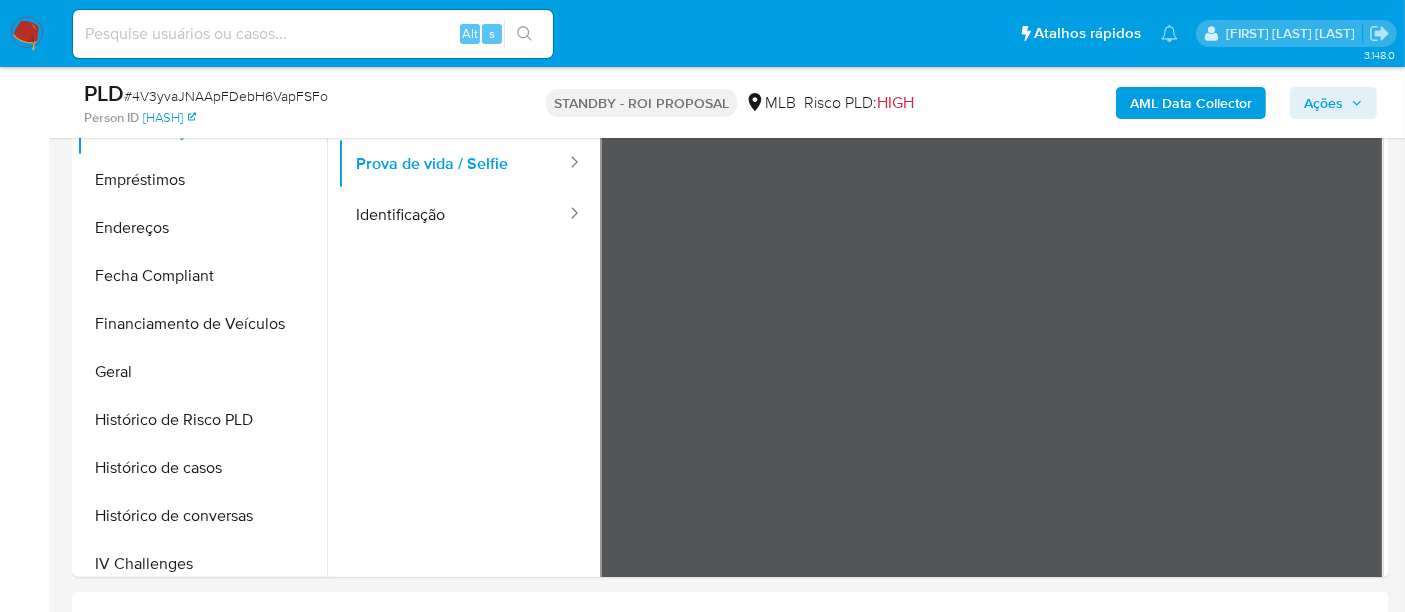 scroll, scrollTop: 482, scrollLeft: 0, axis: vertical 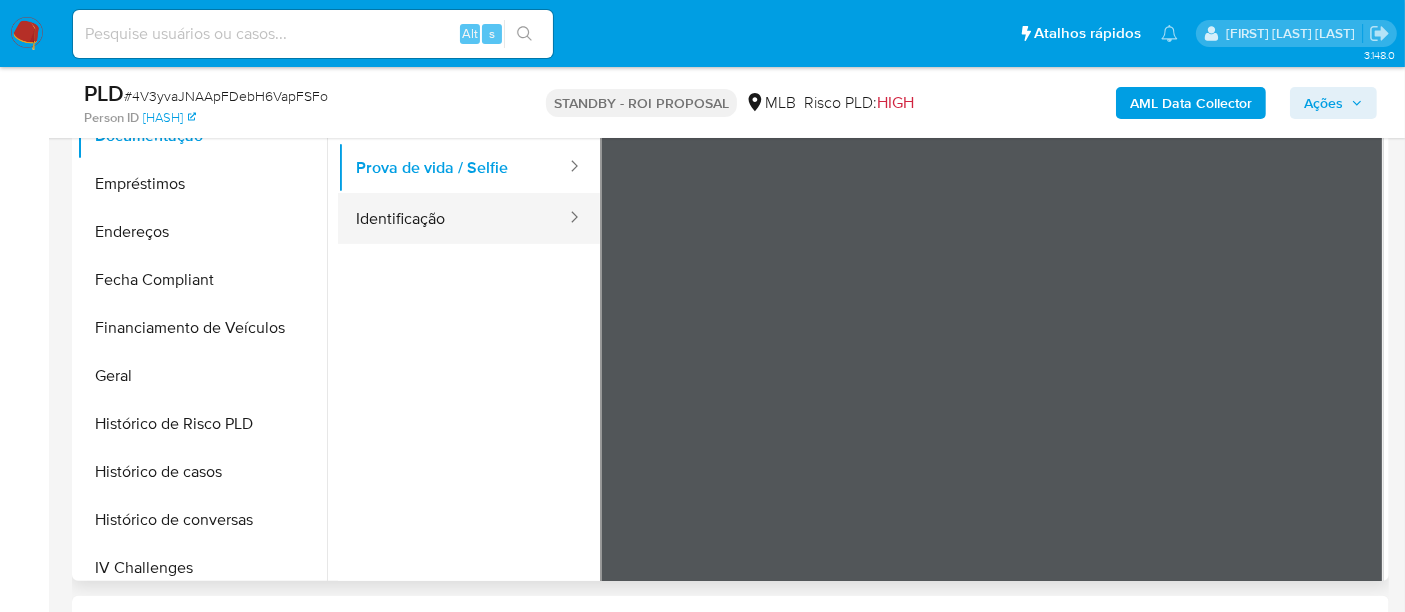 click on "Identificação" at bounding box center (453, 218) 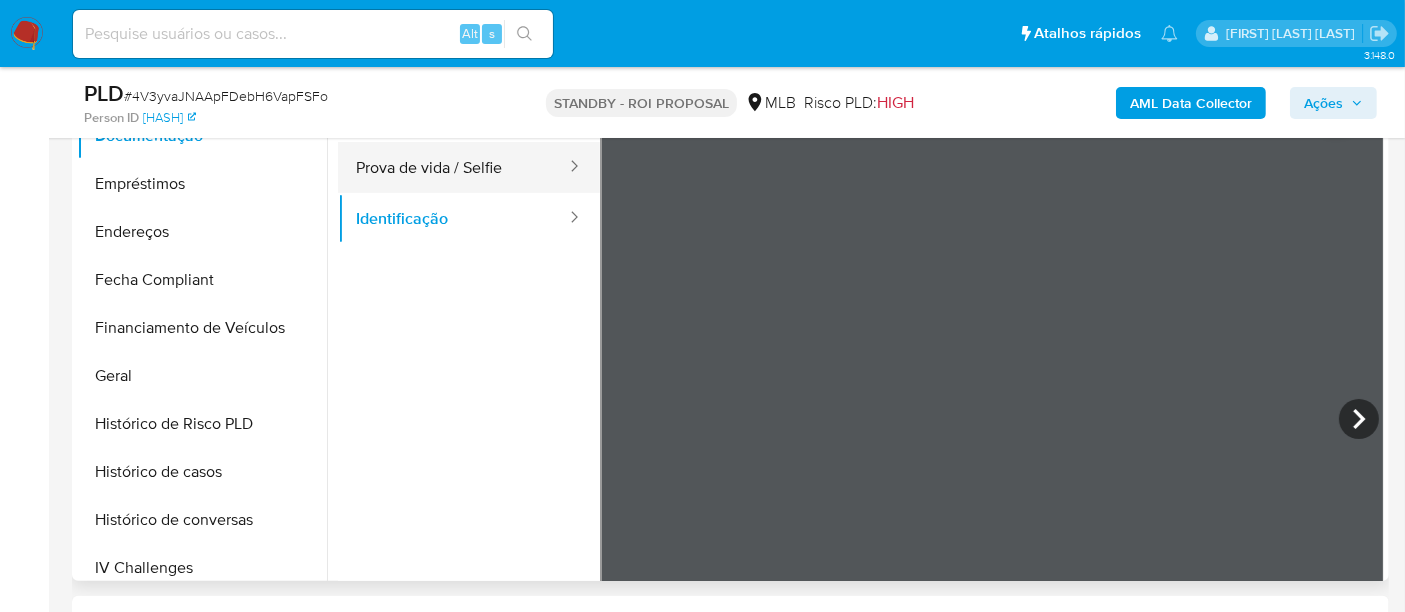 click on "Prova de vida / Selfie" at bounding box center (453, 167) 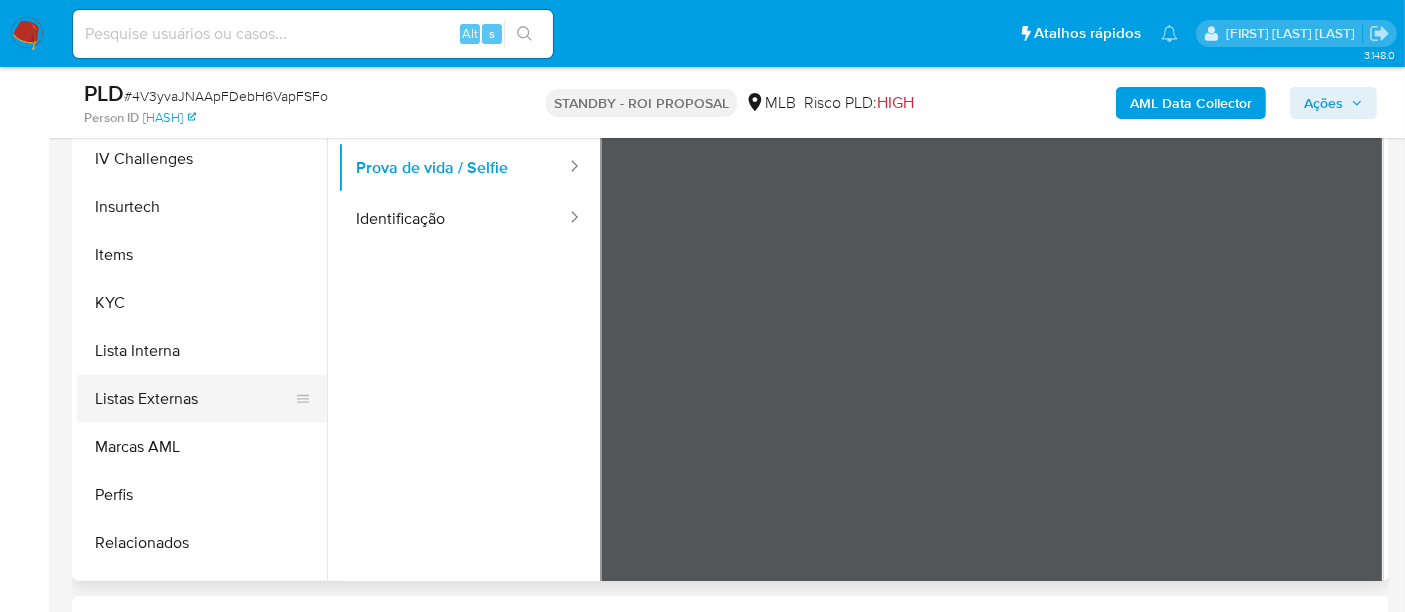 scroll, scrollTop: 844, scrollLeft: 0, axis: vertical 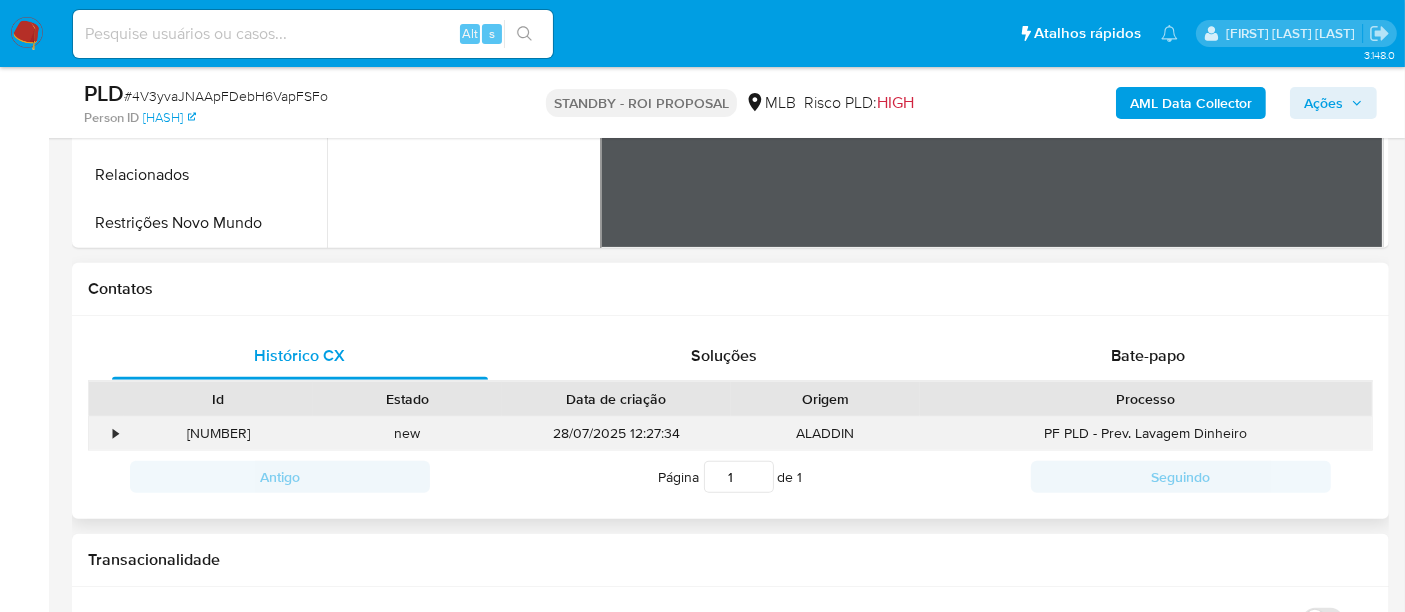 click on "•" at bounding box center (106, 433) 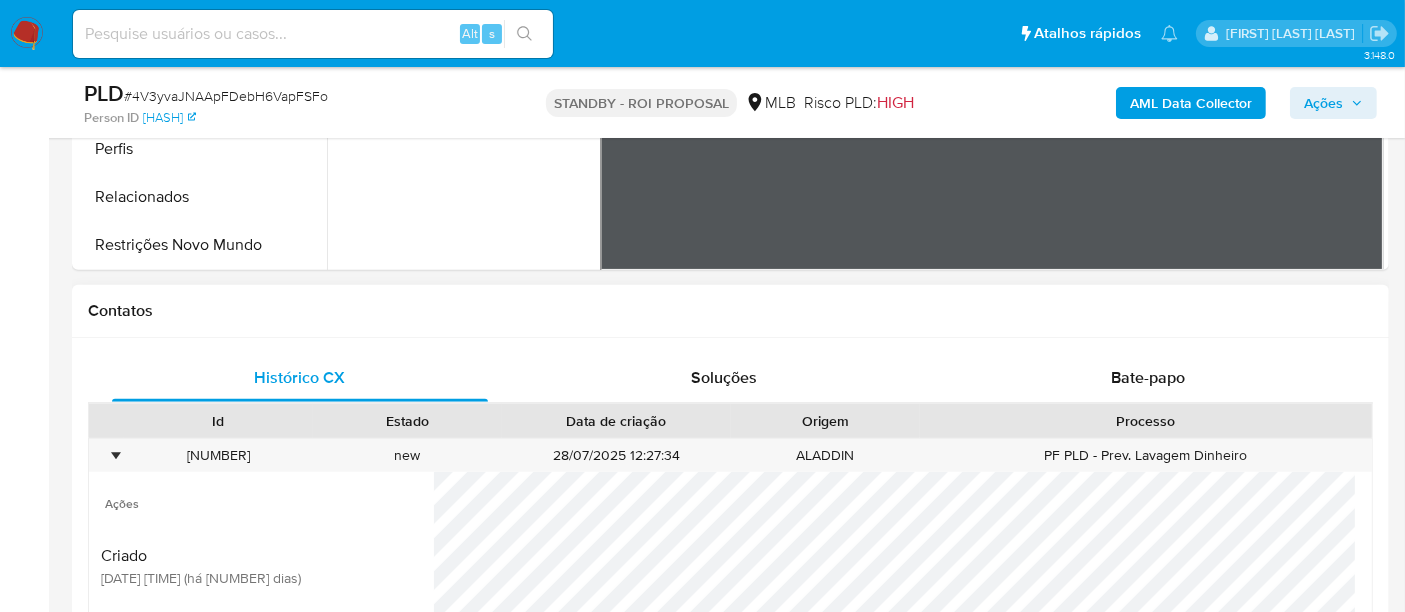 scroll, scrollTop: 926, scrollLeft: 0, axis: vertical 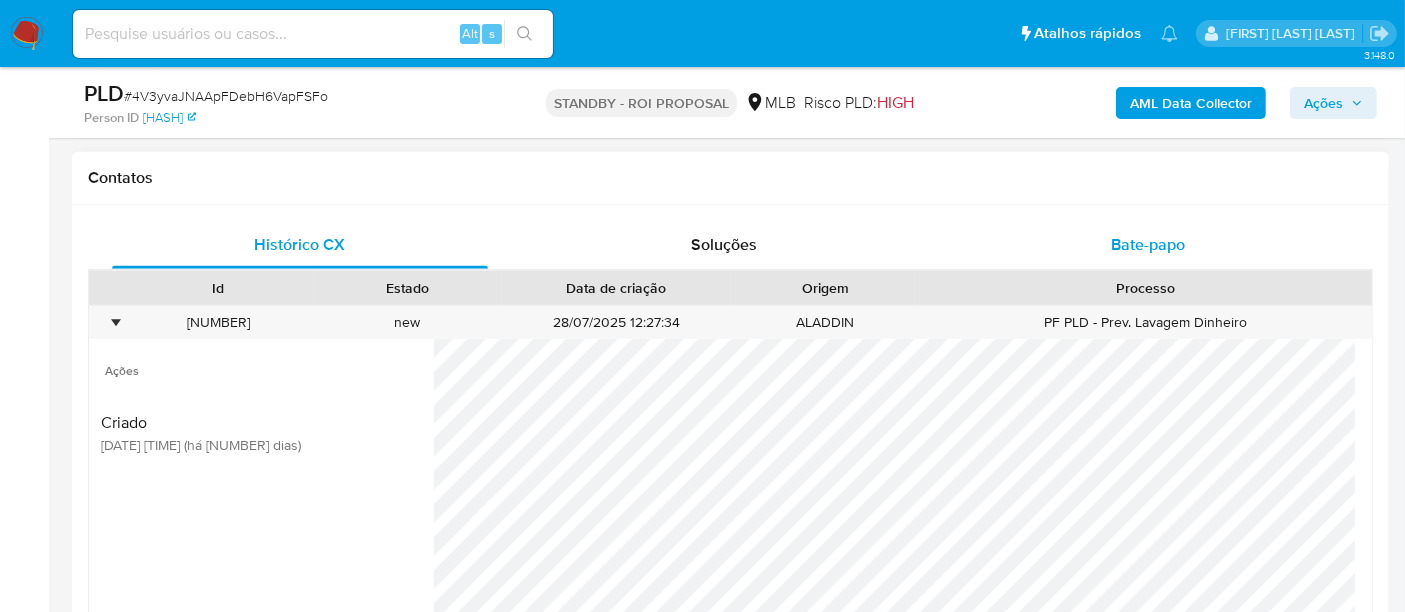click on "Bate-papo" at bounding box center (1148, 244) 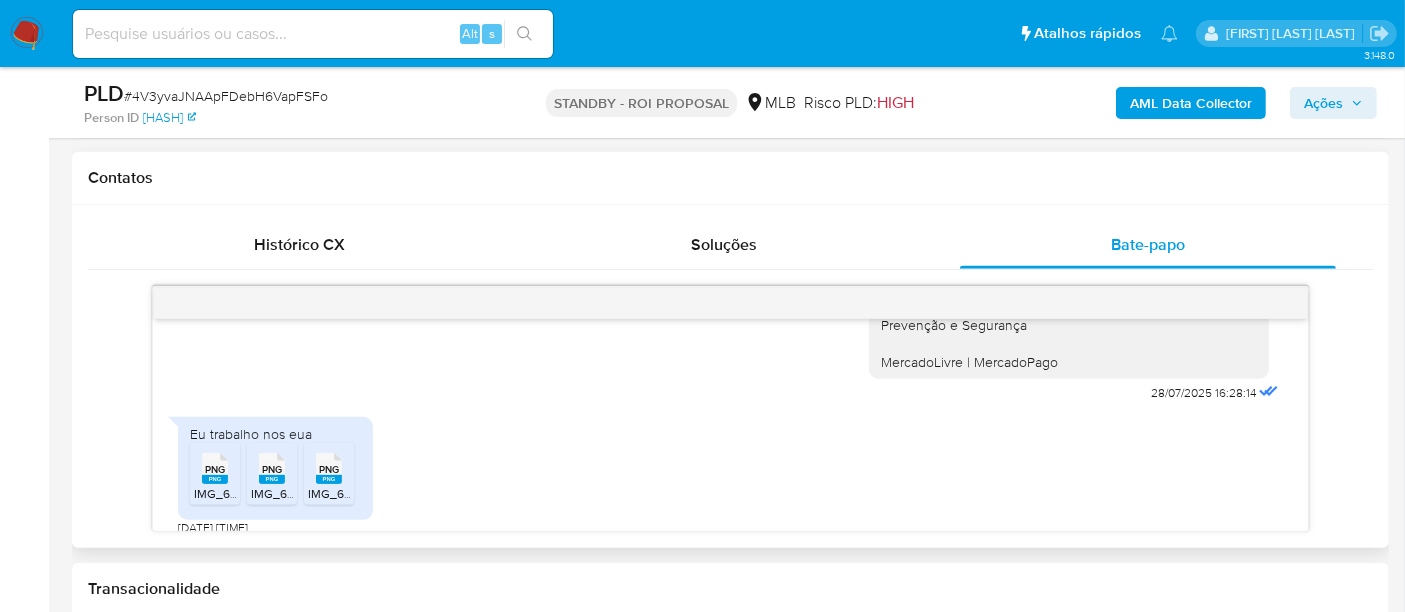 scroll, scrollTop: 637, scrollLeft: 0, axis: vertical 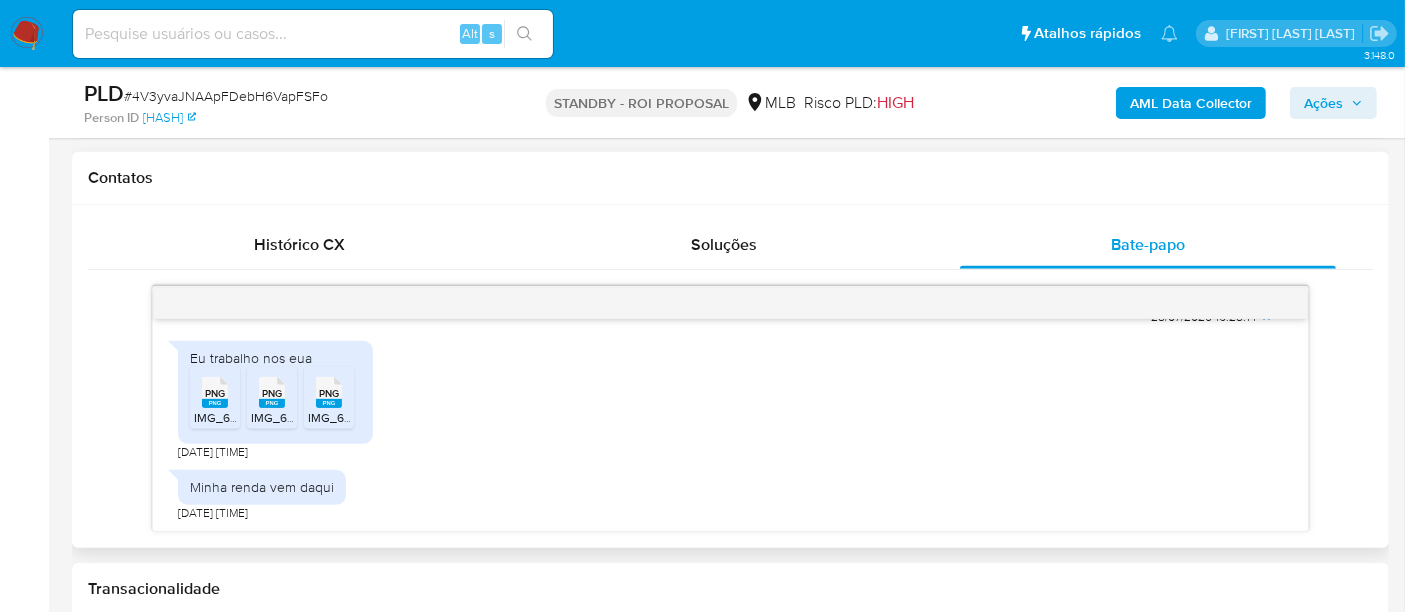 click on "PNG" at bounding box center [215, 393] 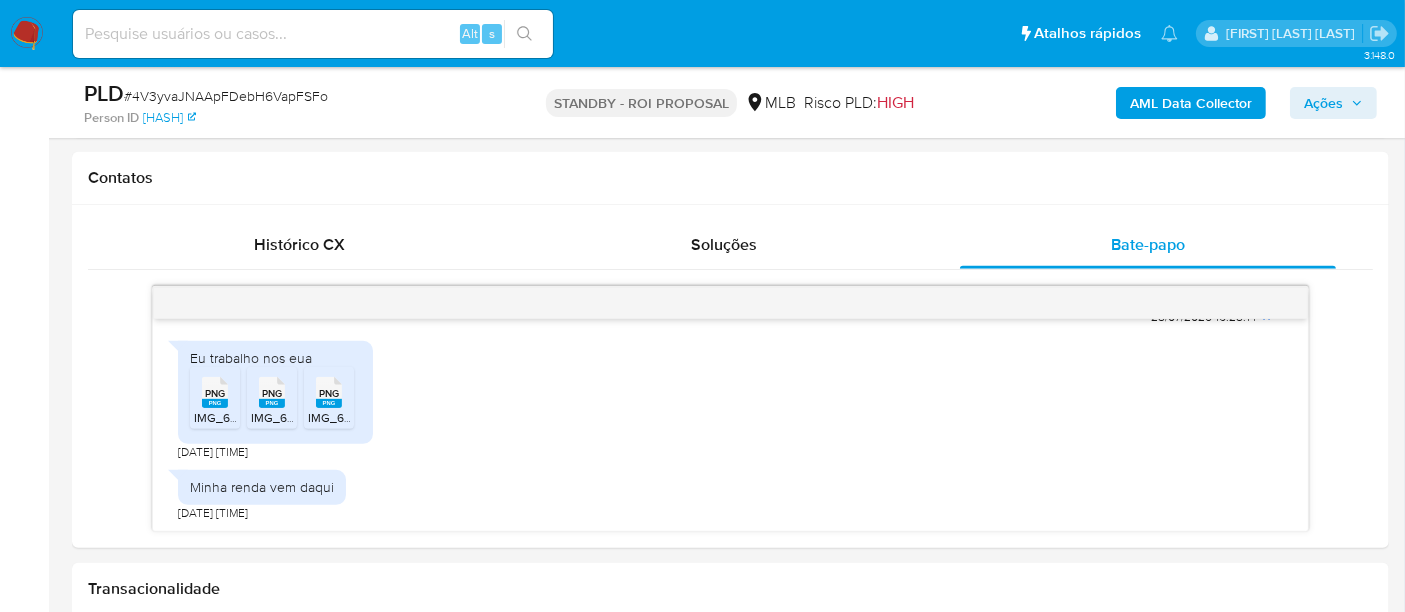 click at bounding box center [313, 34] 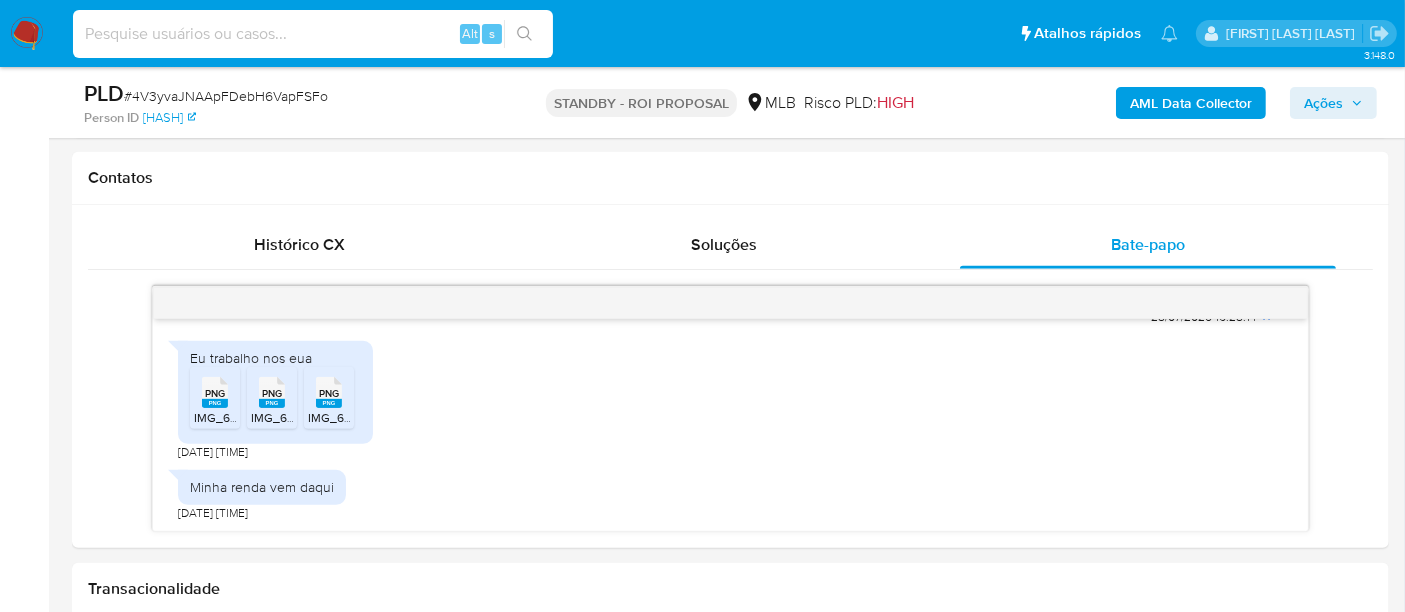 paste on "[NUMBER]" 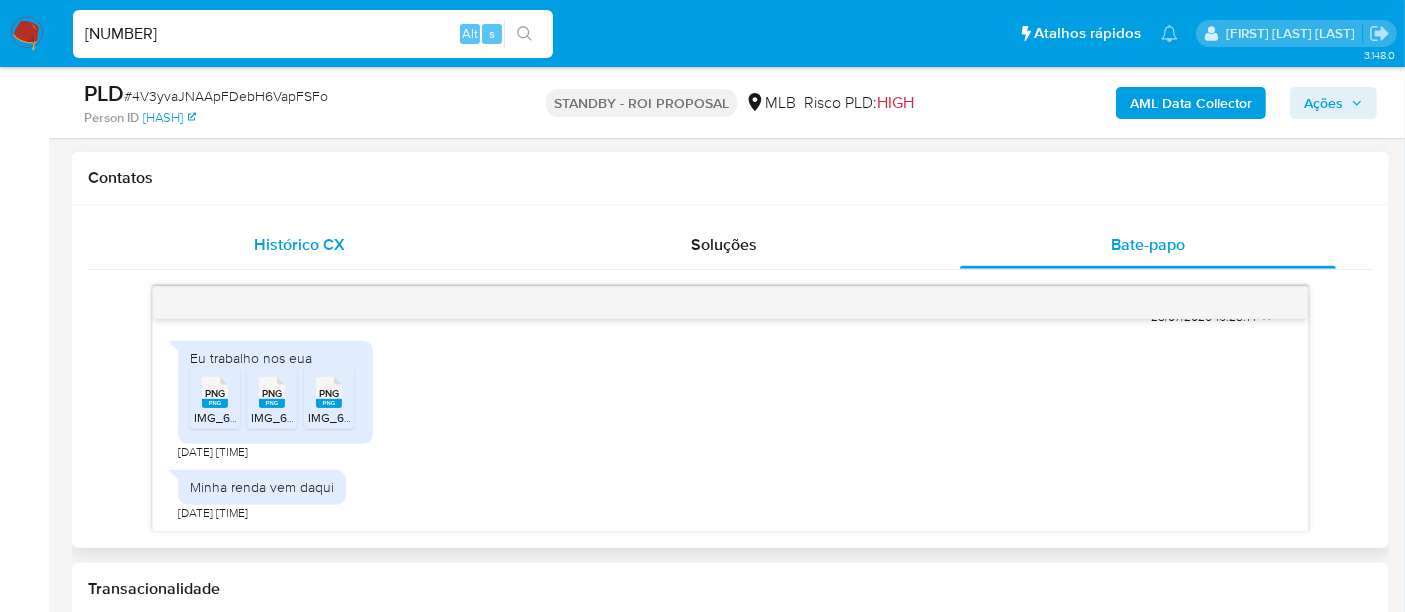 type on "[NUMBER]" 